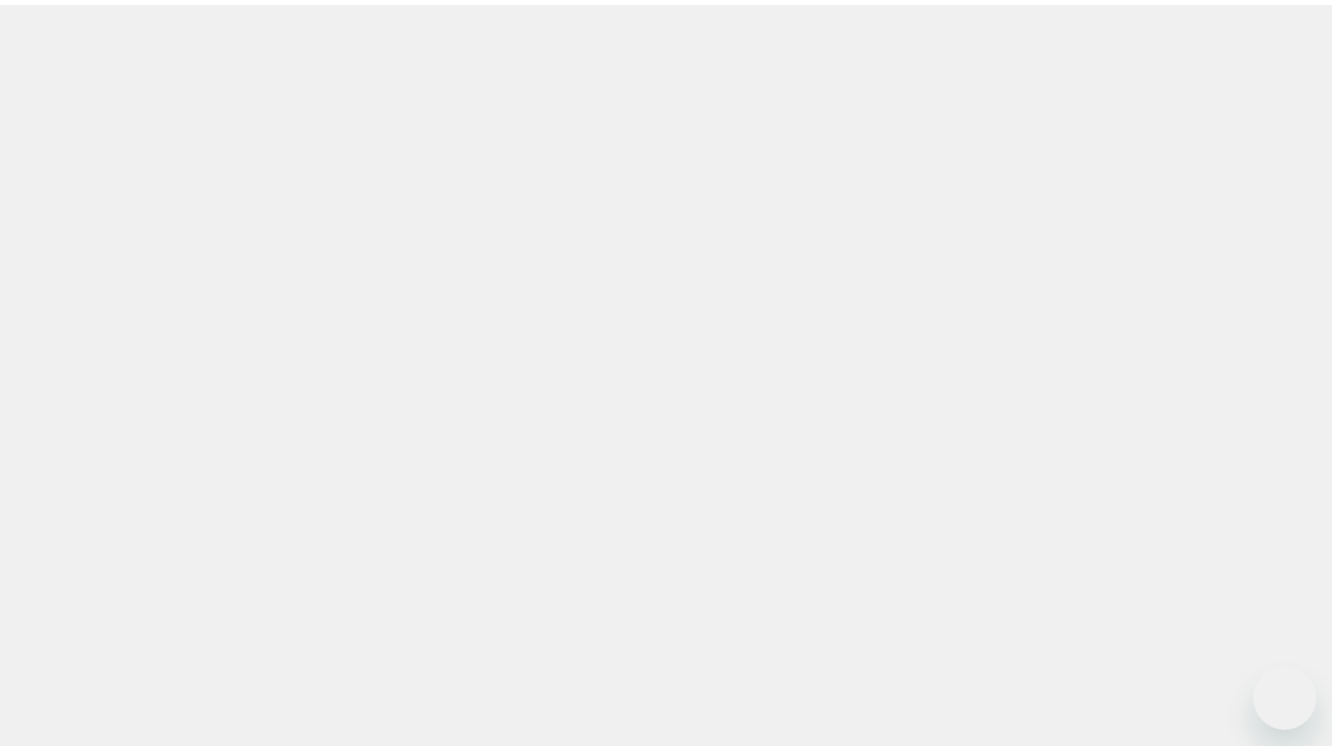 scroll, scrollTop: 0, scrollLeft: 0, axis: both 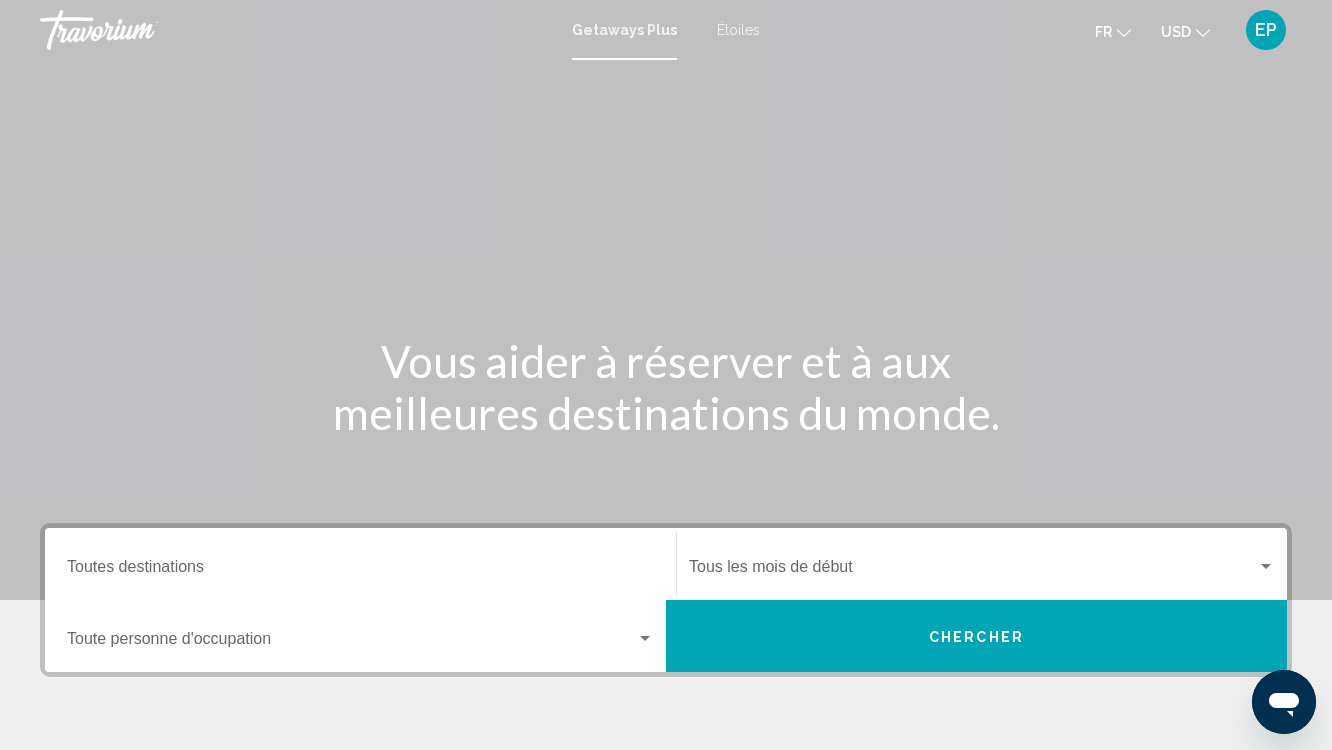click on "fr
Anglais Espagnol Français Italiano Português - USD
USD (en dollars É.-U.) MXN (Mex) CAD (Can) GBP (en euros) EUR (-) AUD (A) N-D (N-) CNY (CN)" 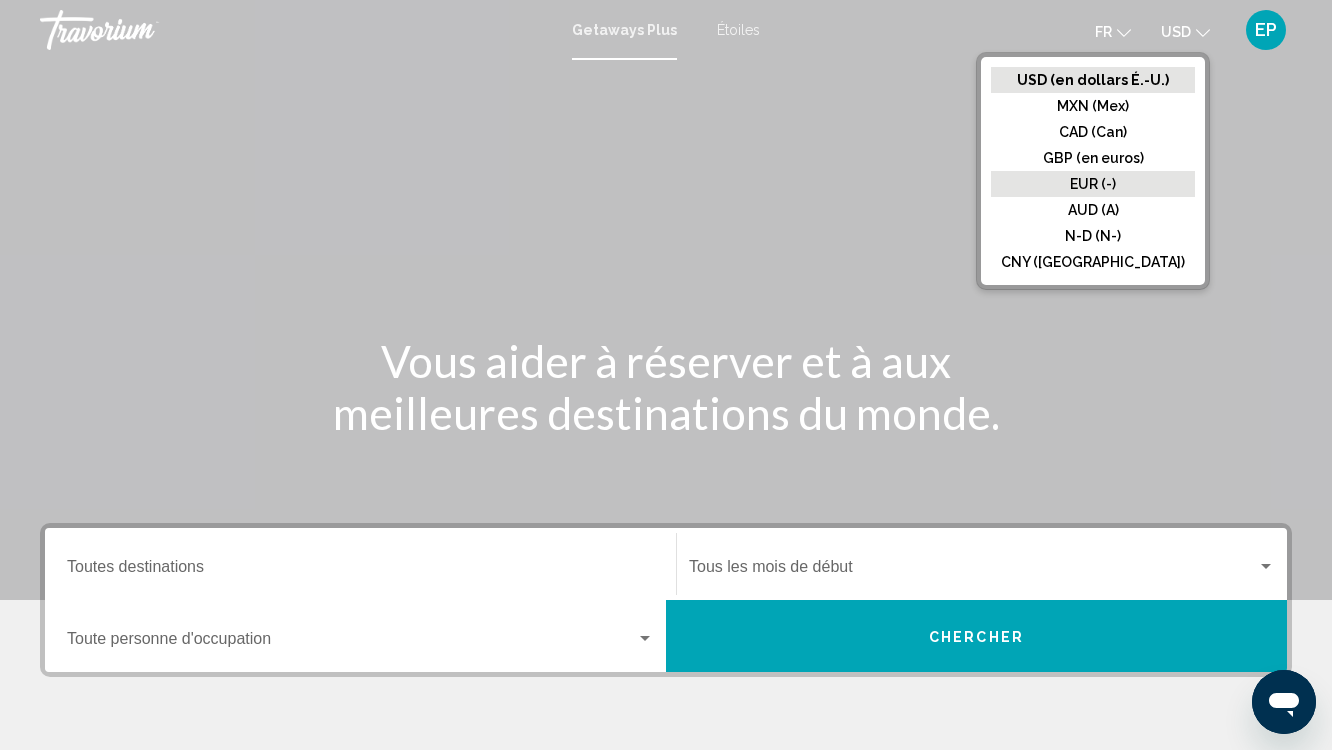 click on "EUR (-)" 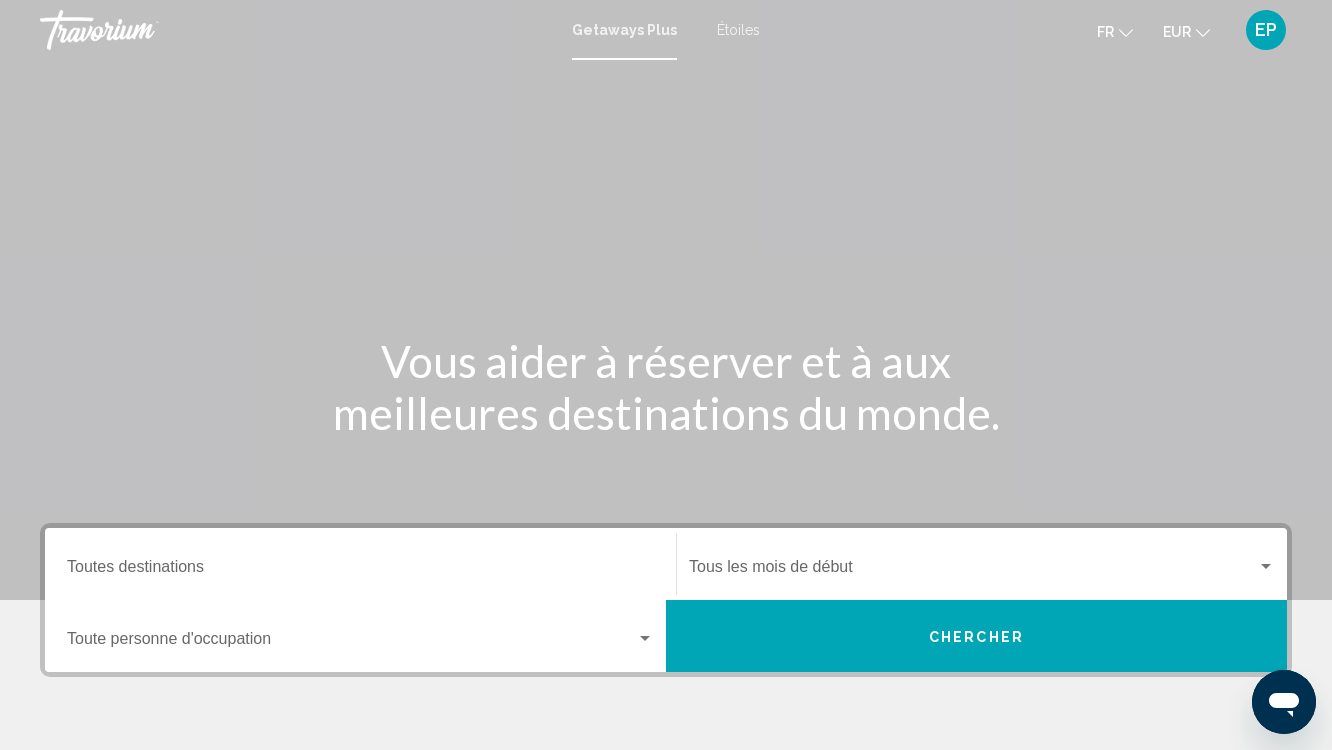 click at bounding box center [351, 643] 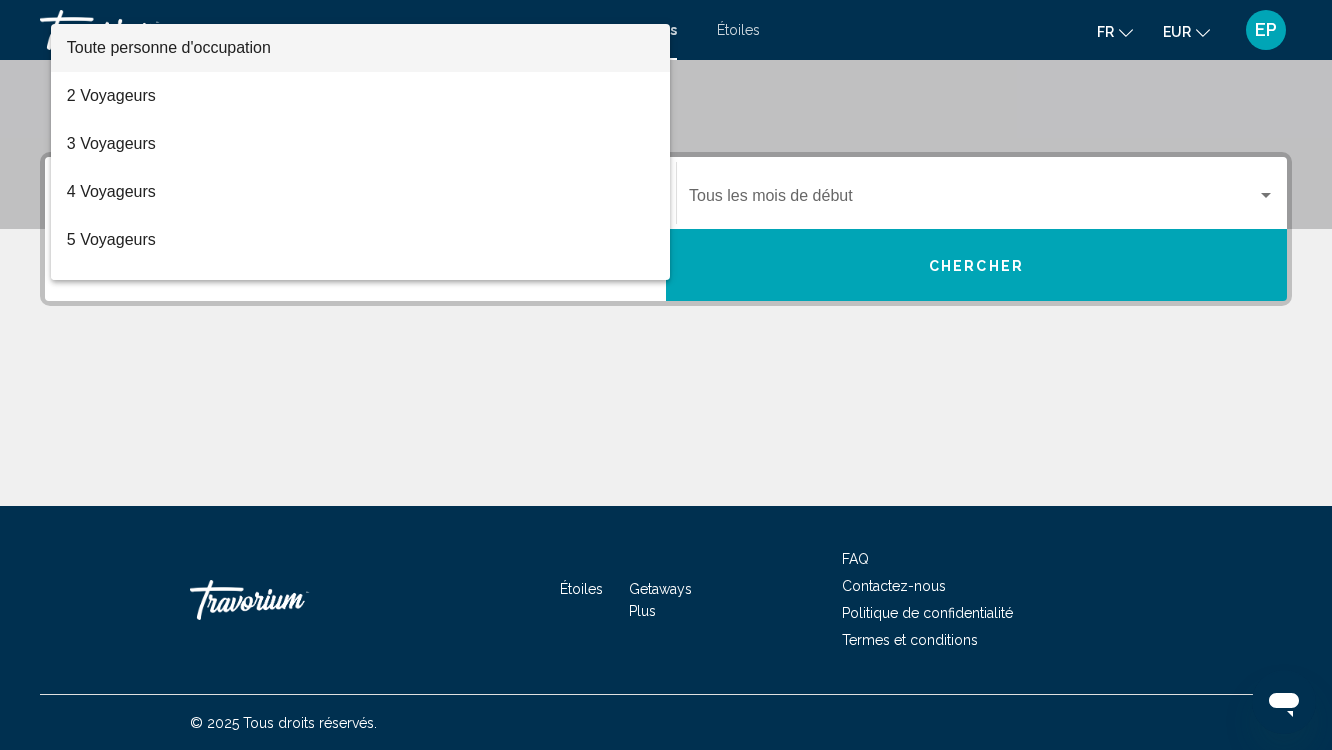 scroll, scrollTop: 372, scrollLeft: 0, axis: vertical 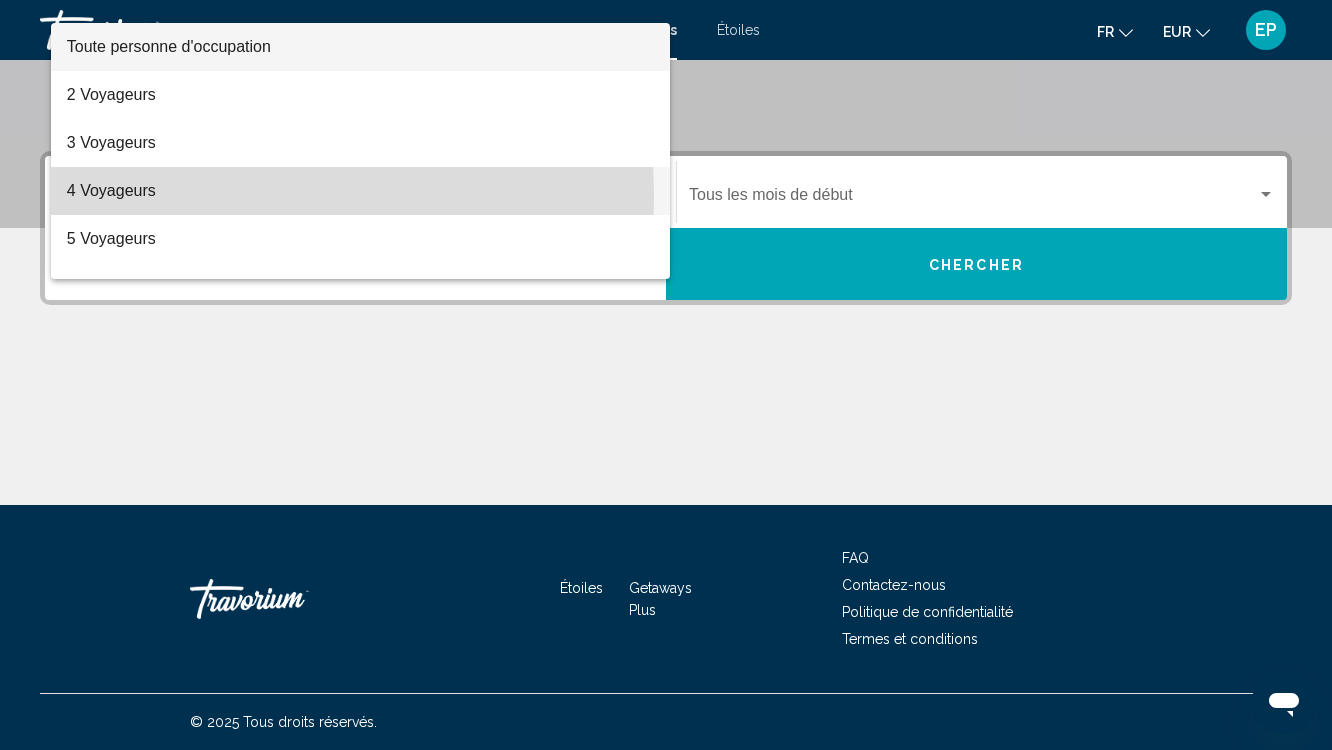 click on "4 Voyageurs" at bounding box center (360, 191) 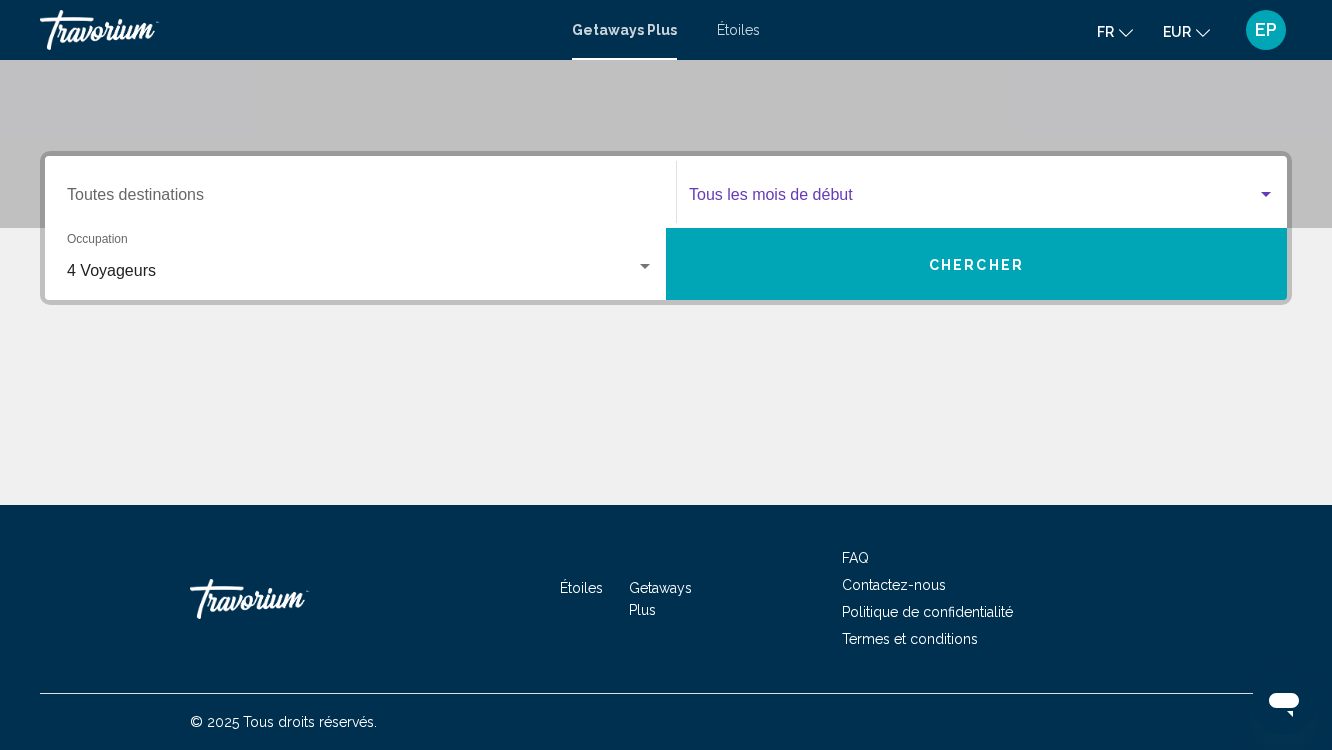click at bounding box center [973, 199] 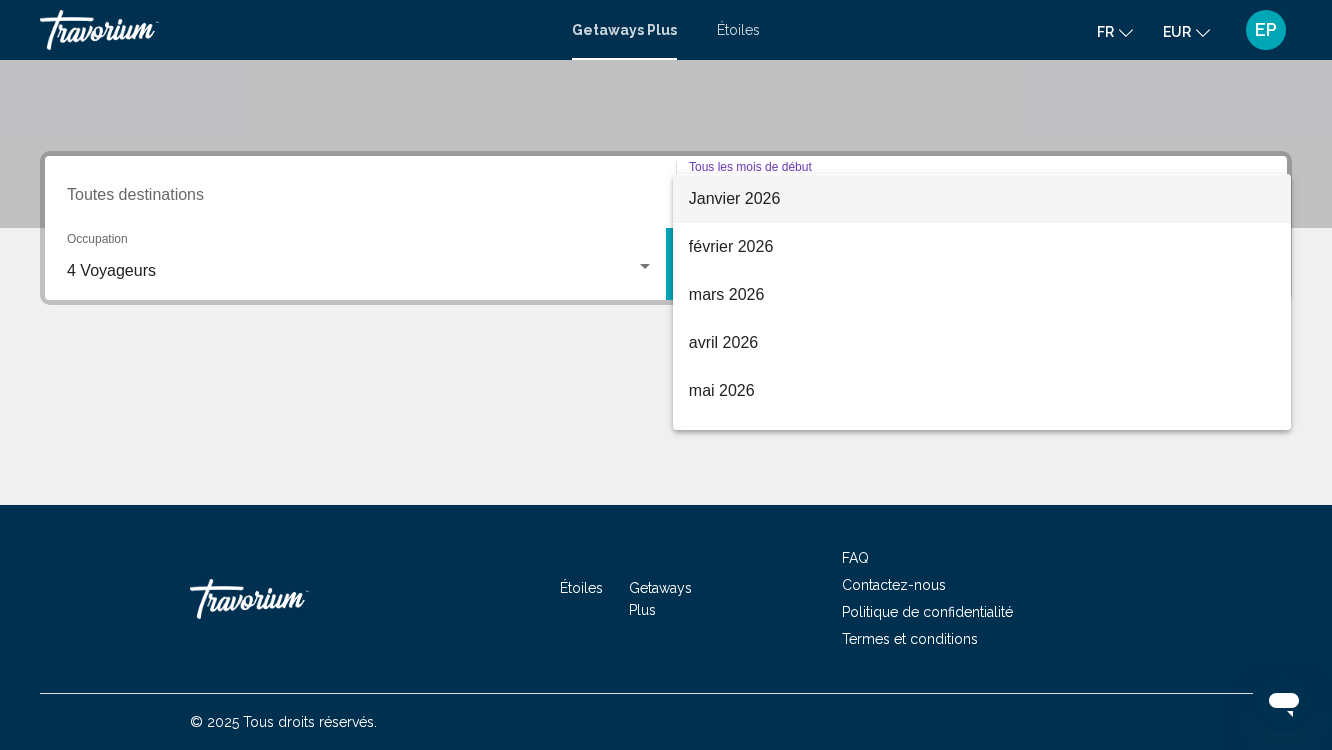 scroll, scrollTop: 416, scrollLeft: 0, axis: vertical 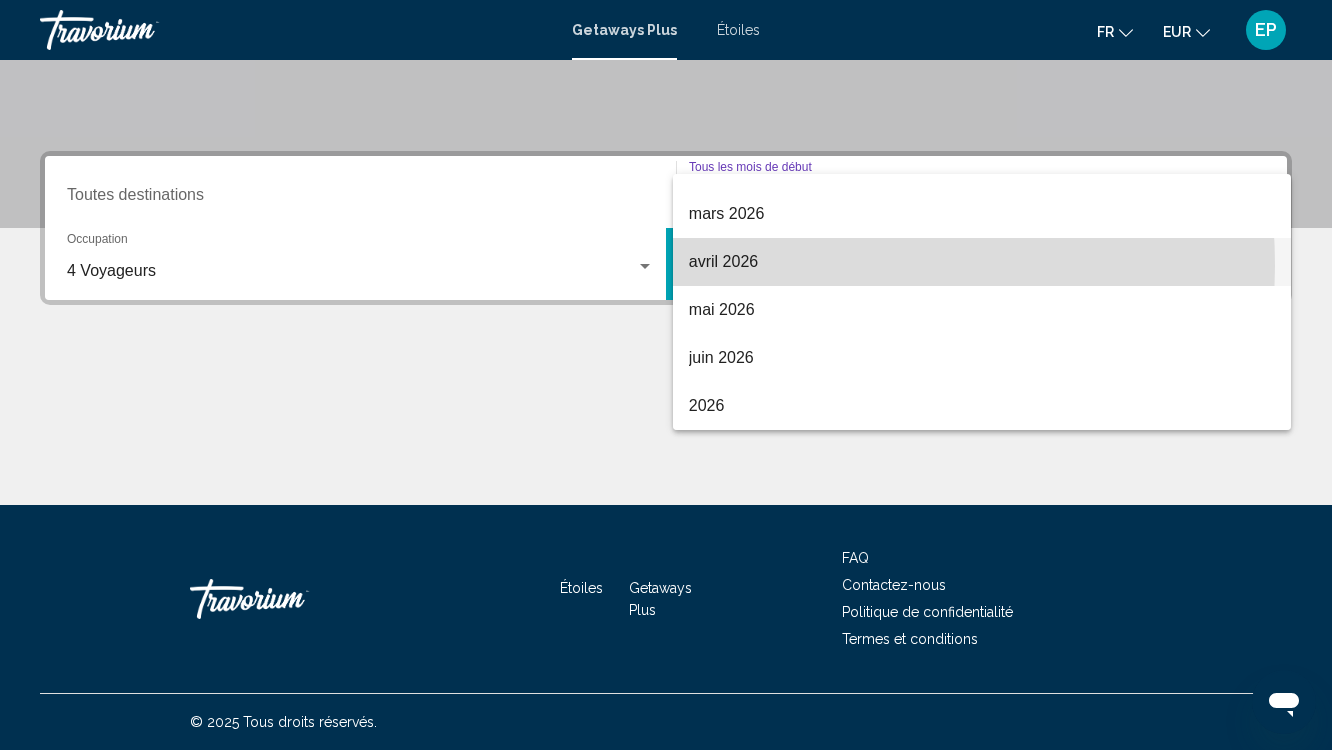 click on "avril 2026" at bounding box center [982, 262] 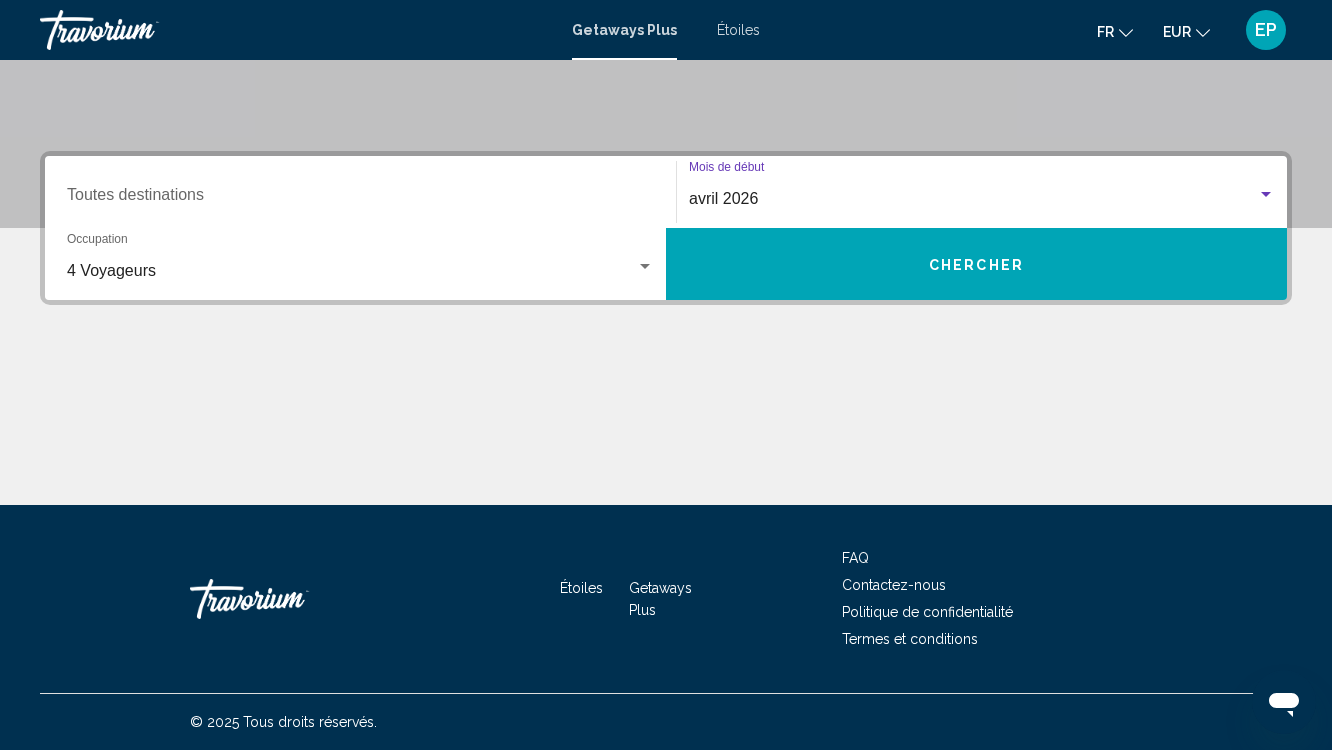 click on "Chercher" at bounding box center (976, 264) 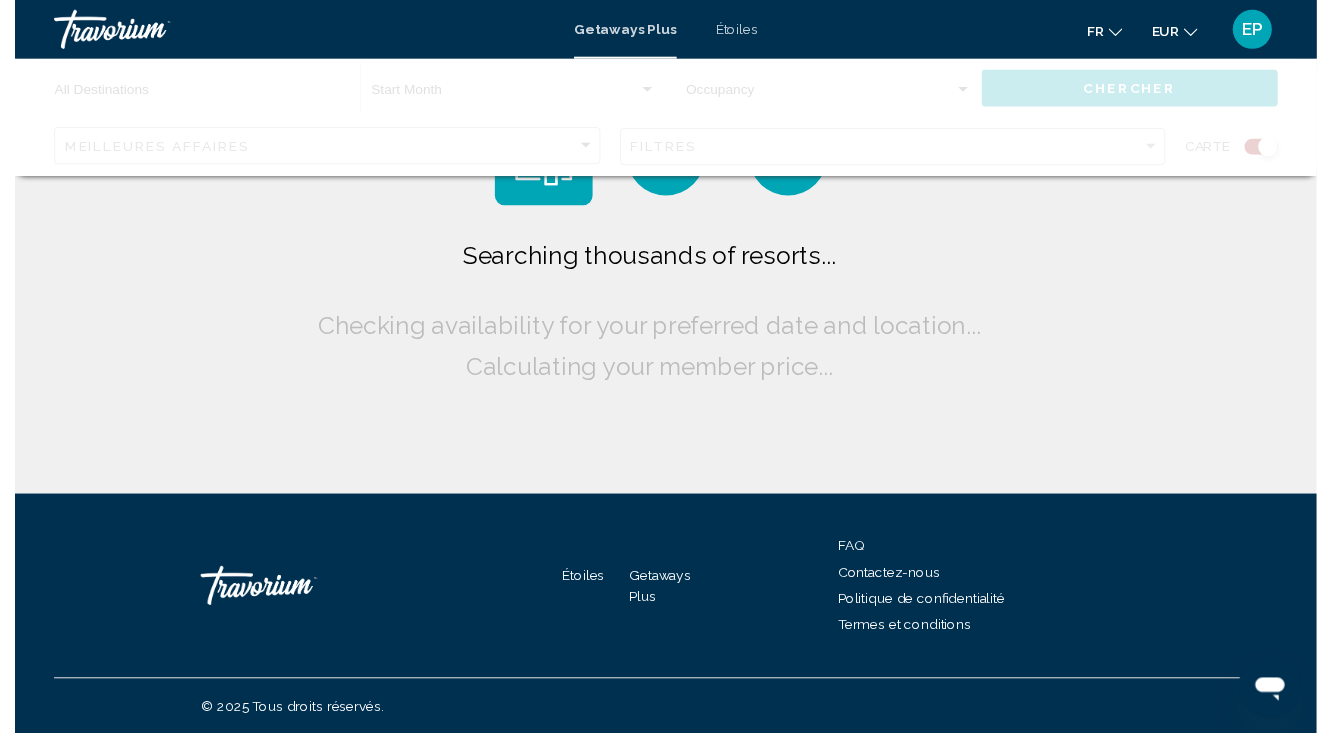 scroll, scrollTop: 0, scrollLeft: 0, axis: both 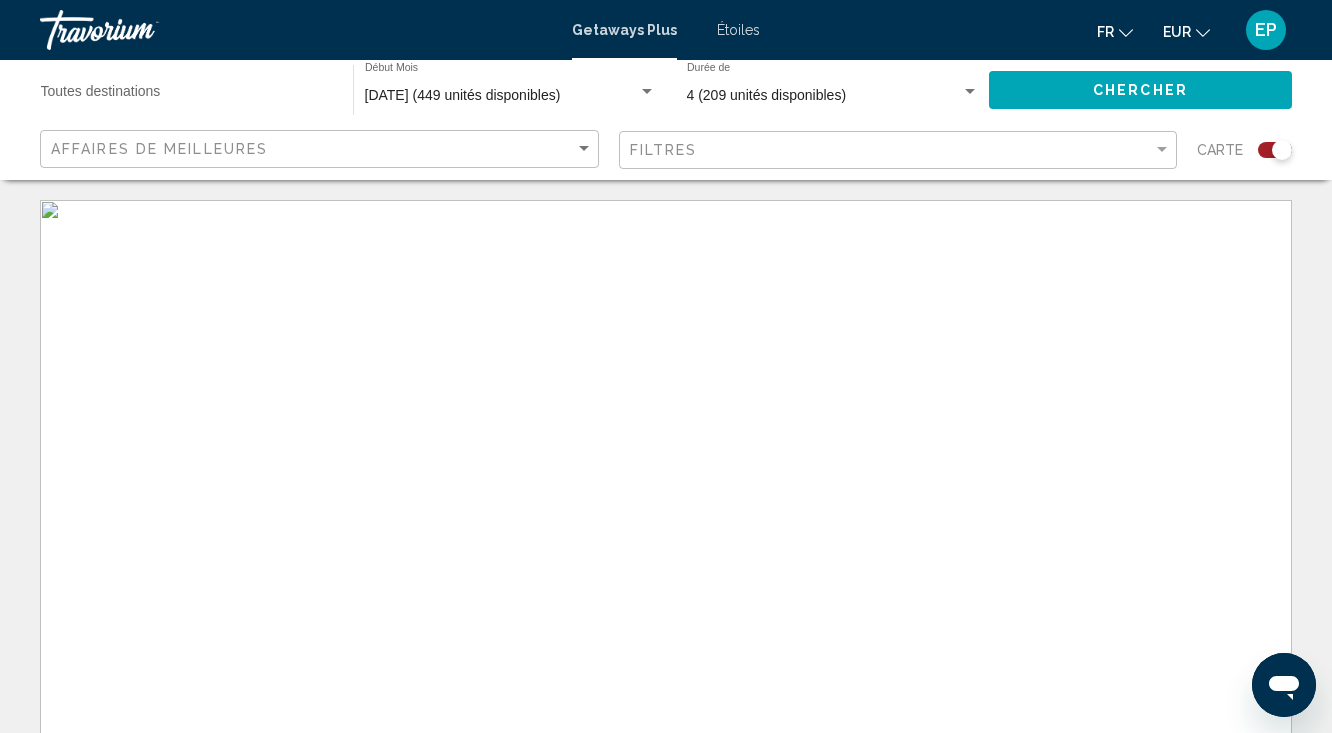 click on "Chercher" 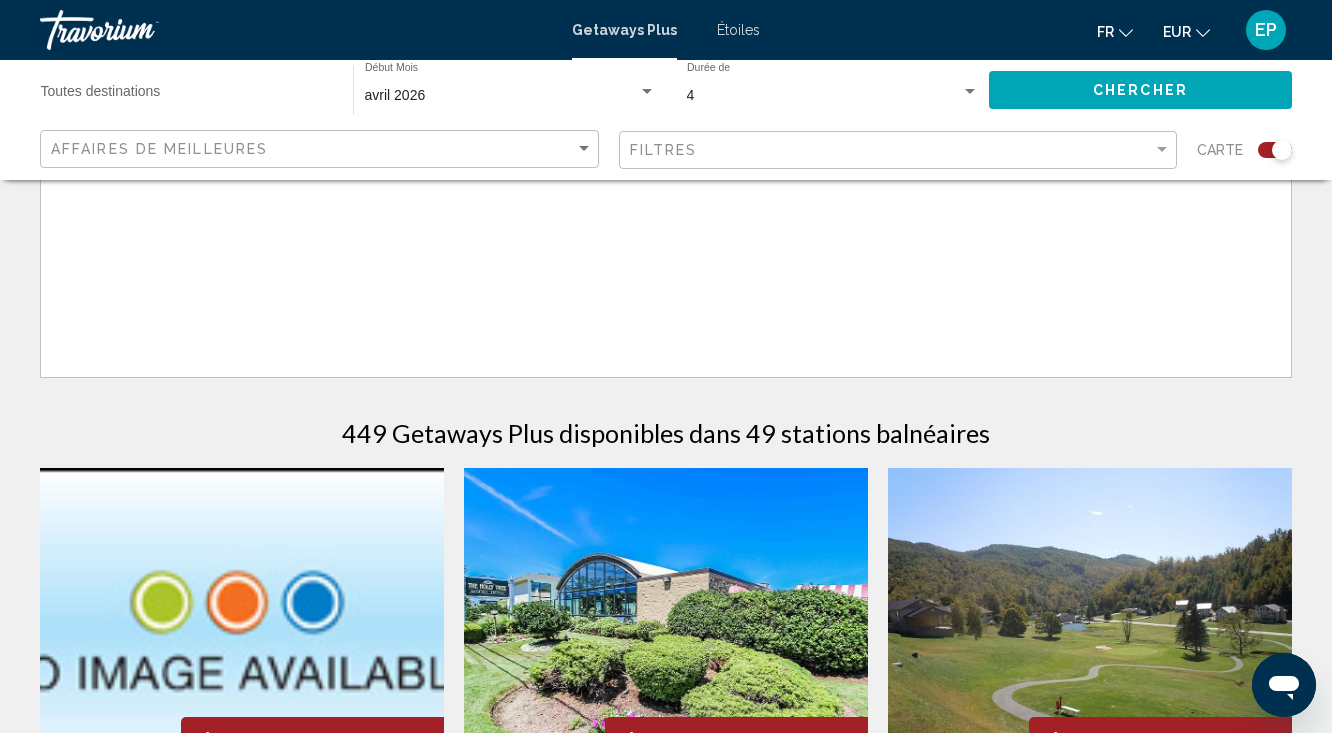 scroll, scrollTop: 105, scrollLeft: 0, axis: vertical 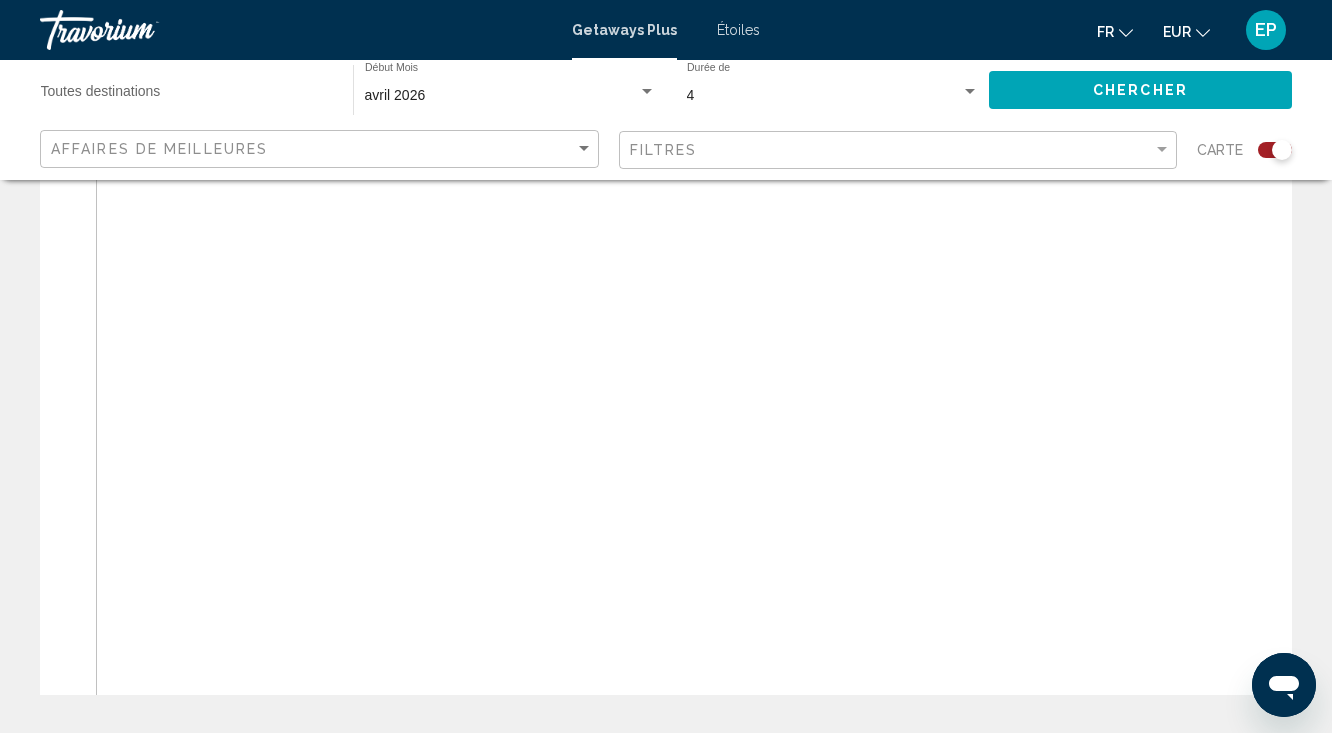 drag, startPoint x: 749, startPoint y: 363, endPoint x: 802, endPoint y: 374, distance: 54.129475 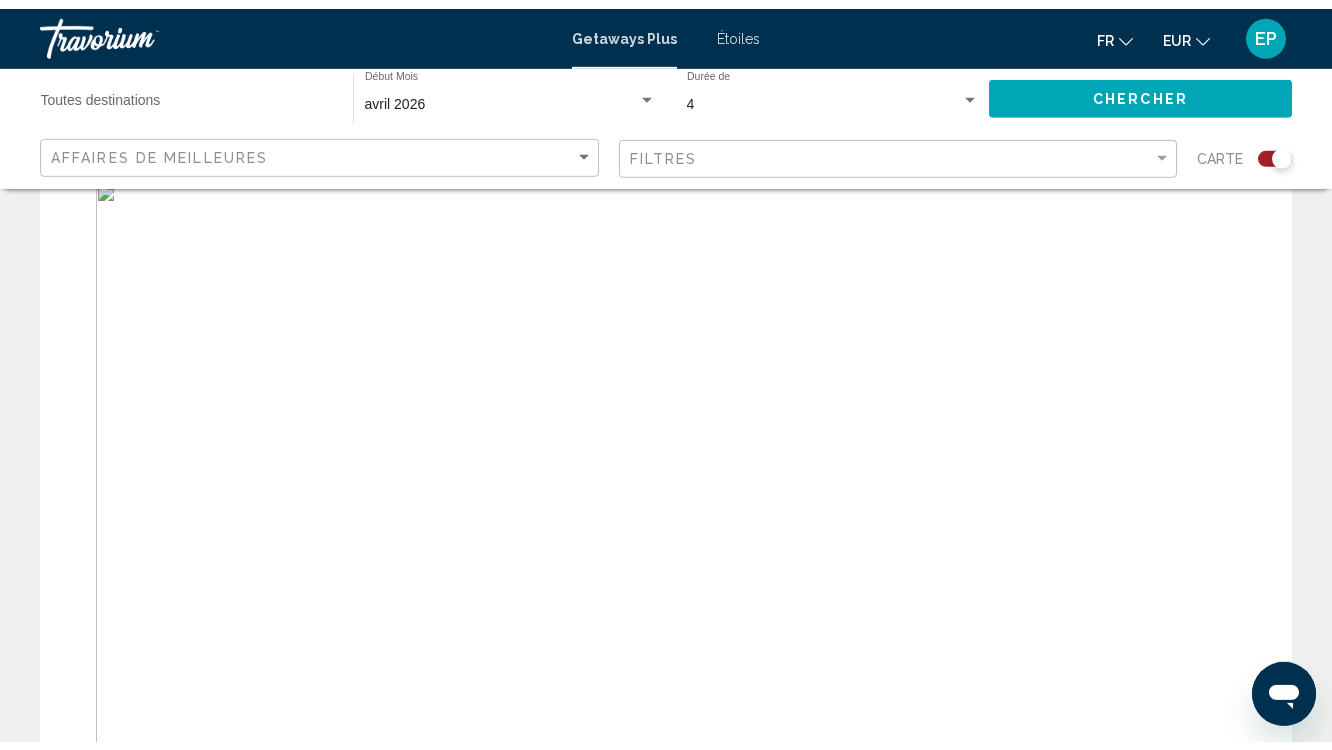 scroll, scrollTop: 0, scrollLeft: 0, axis: both 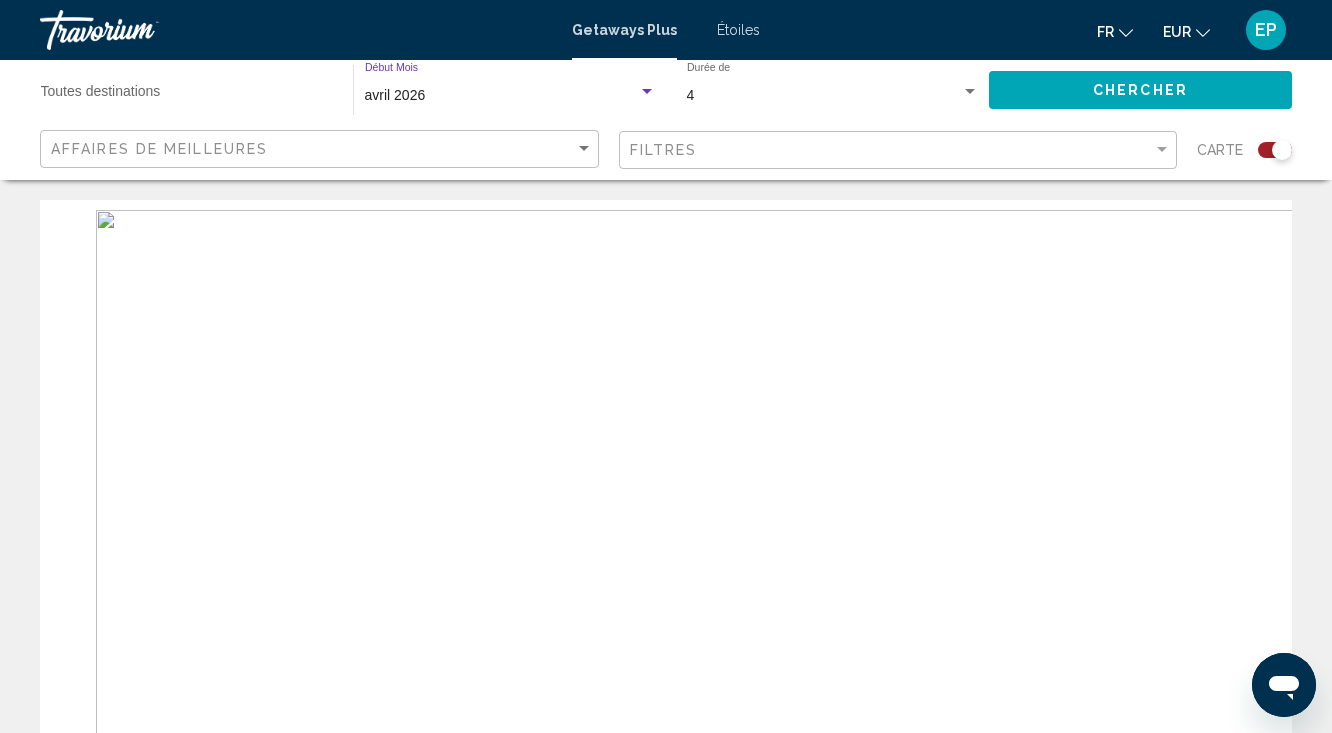 click on "avril 2026" at bounding box center [395, 95] 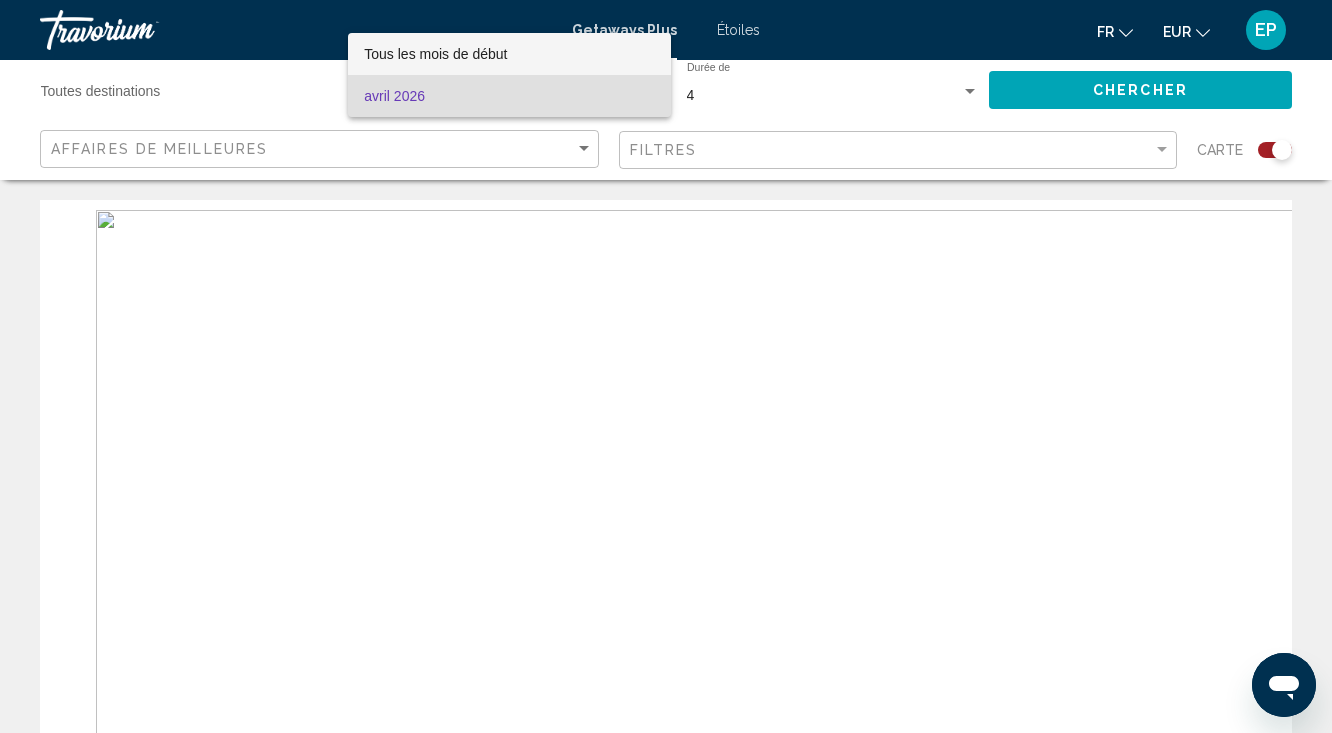 click on "Tous les mois de début" at bounding box center [435, 54] 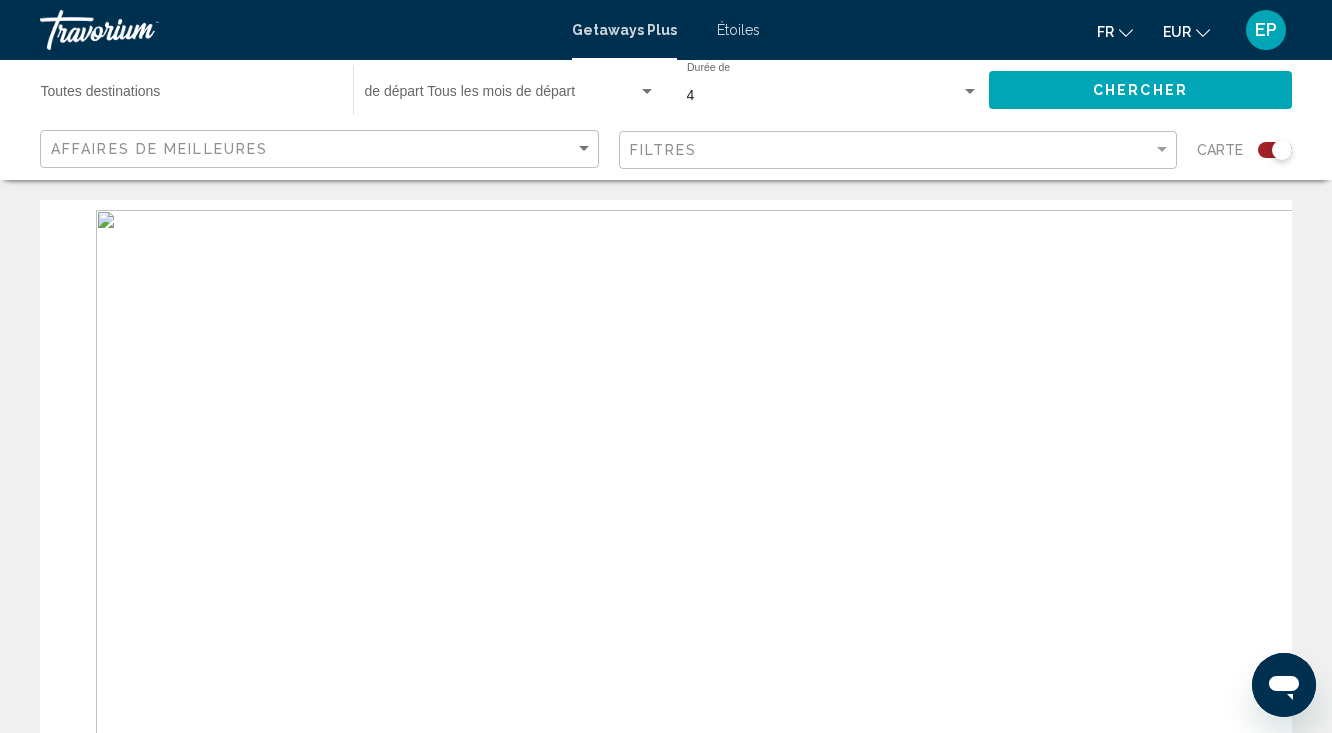click on "Début Mois   de départ Tous les mois de départ" 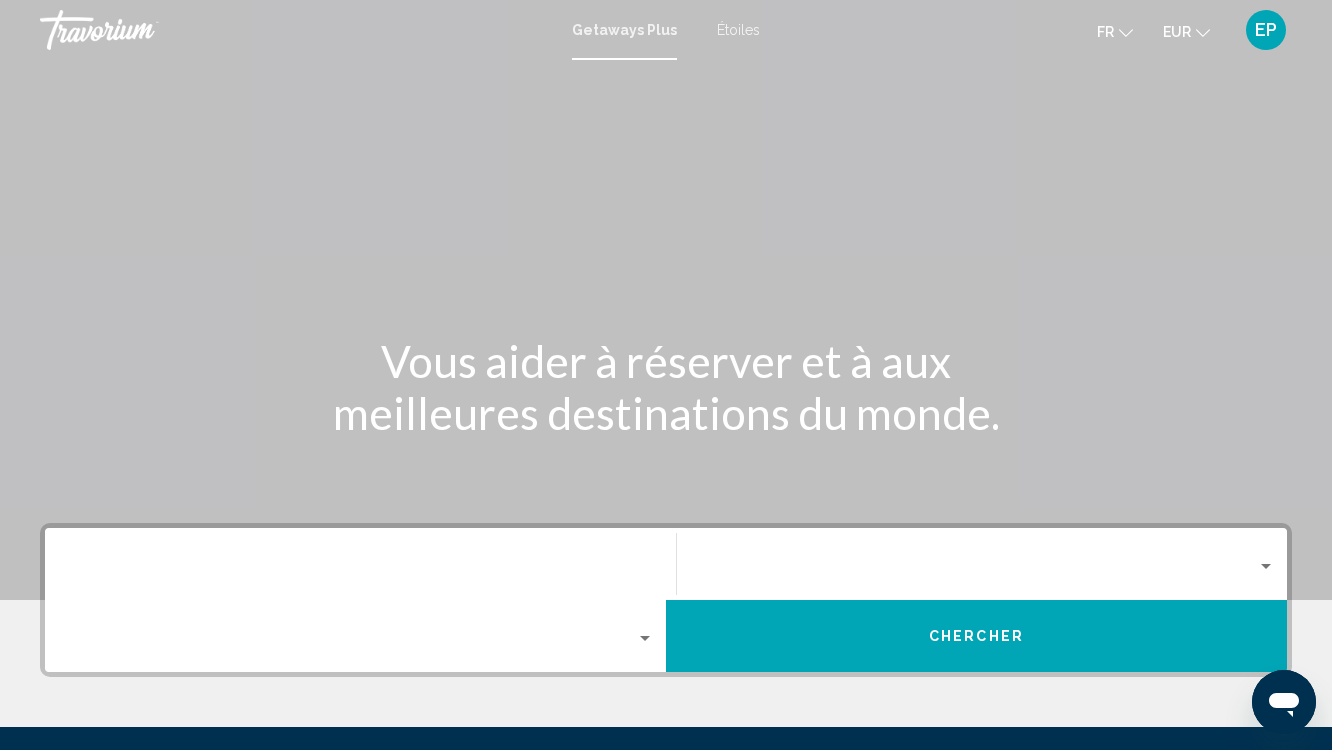 click at bounding box center [973, 571] 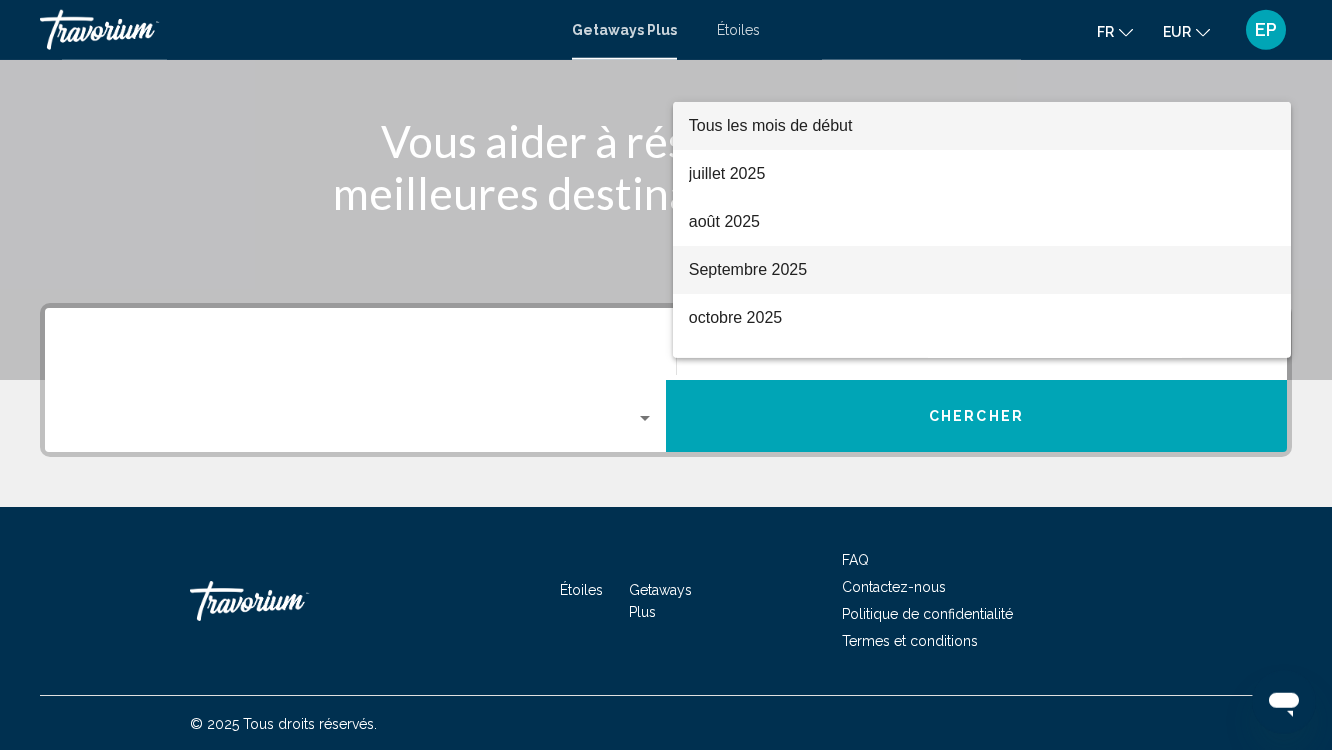 scroll, scrollTop: 221, scrollLeft: 0, axis: vertical 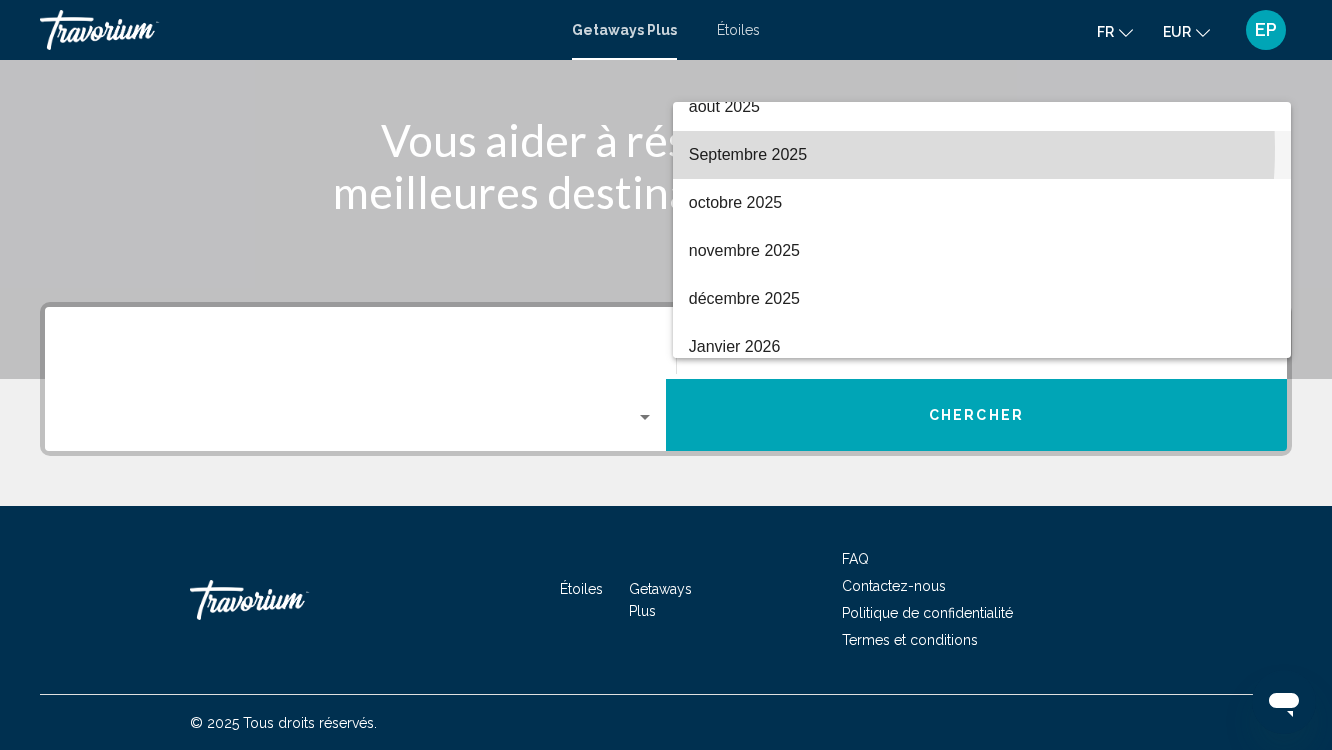 click on "Septembre 2025" at bounding box center [982, 155] 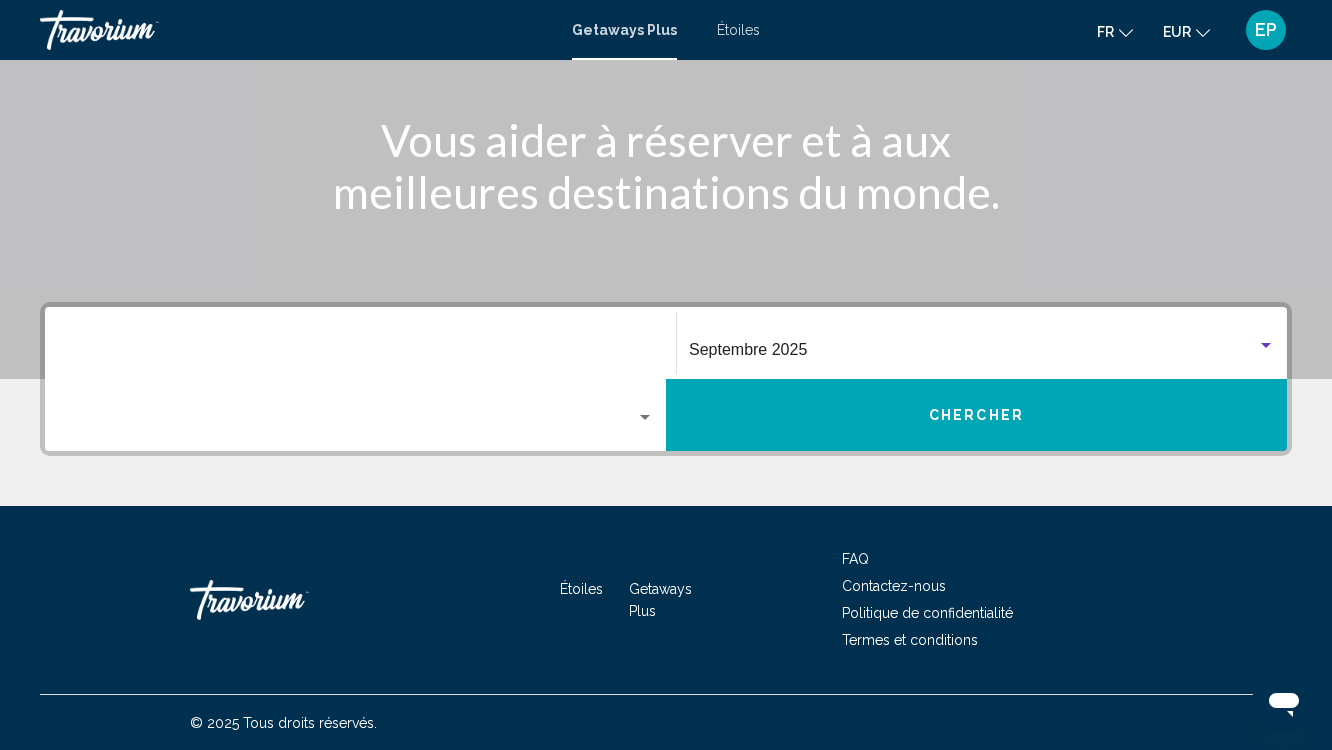 click at bounding box center [645, 418] 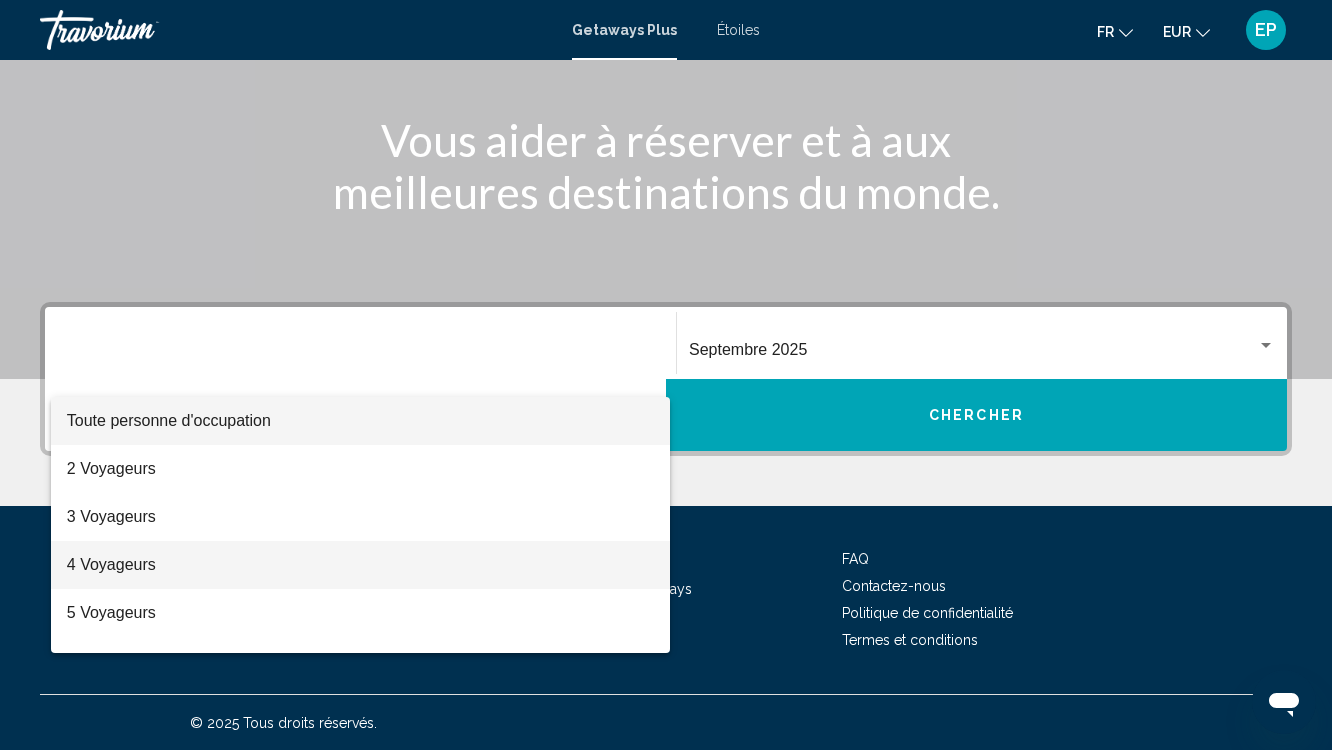click on "4 Voyageurs" at bounding box center (360, 565) 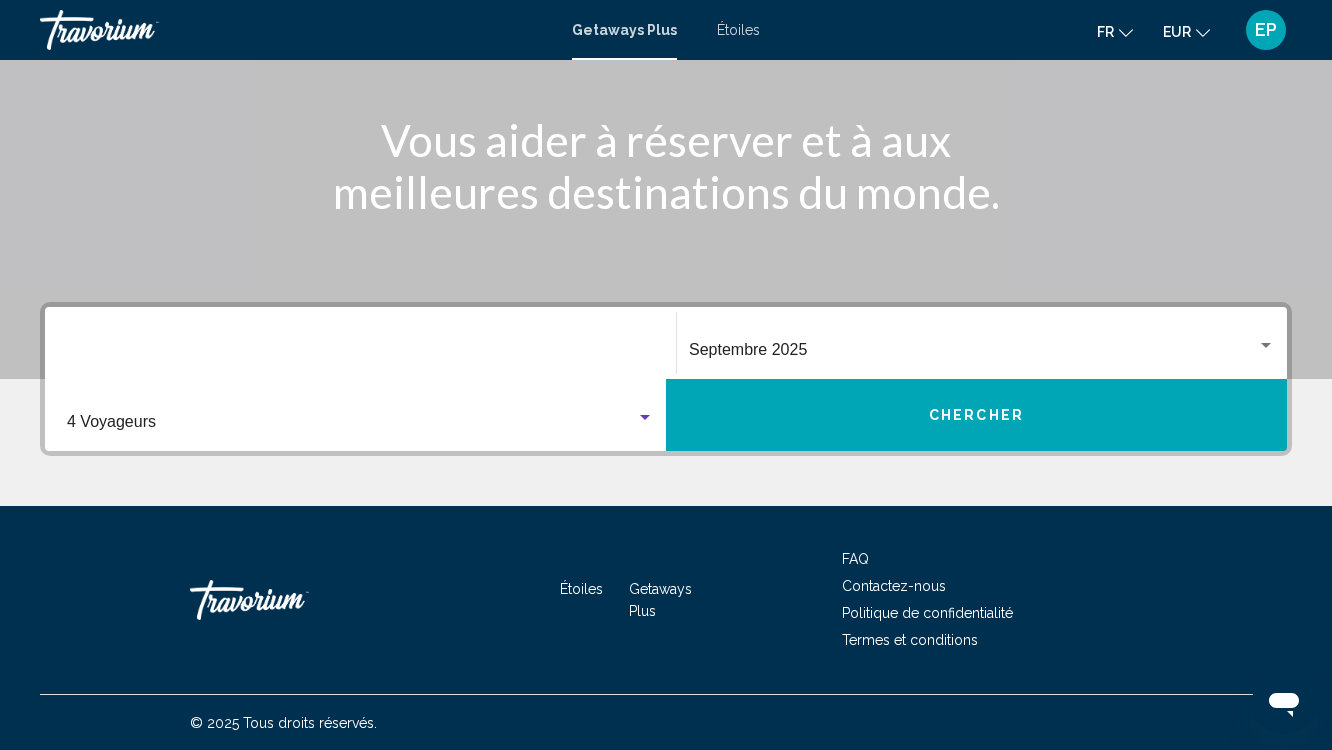 click on "4 Voyageurs" at bounding box center (351, 422) 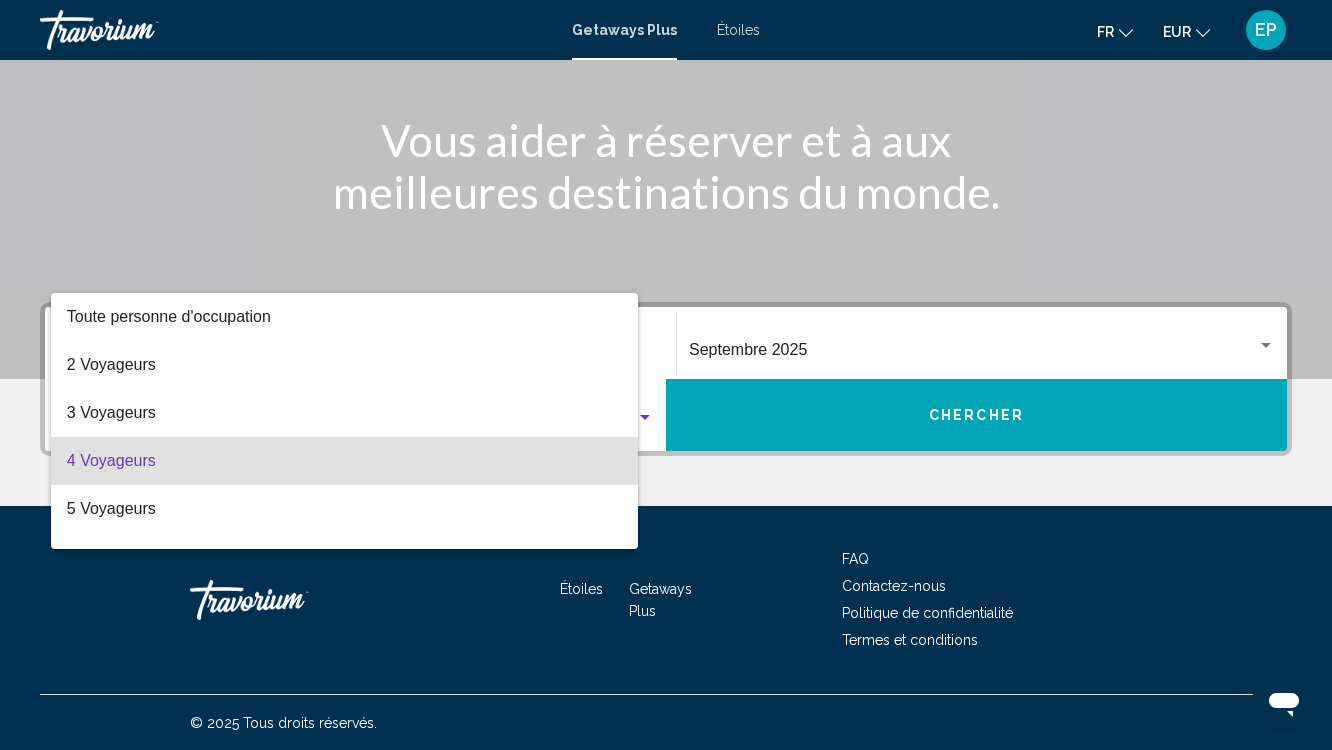 scroll, scrollTop: 40, scrollLeft: 0, axis: vertical 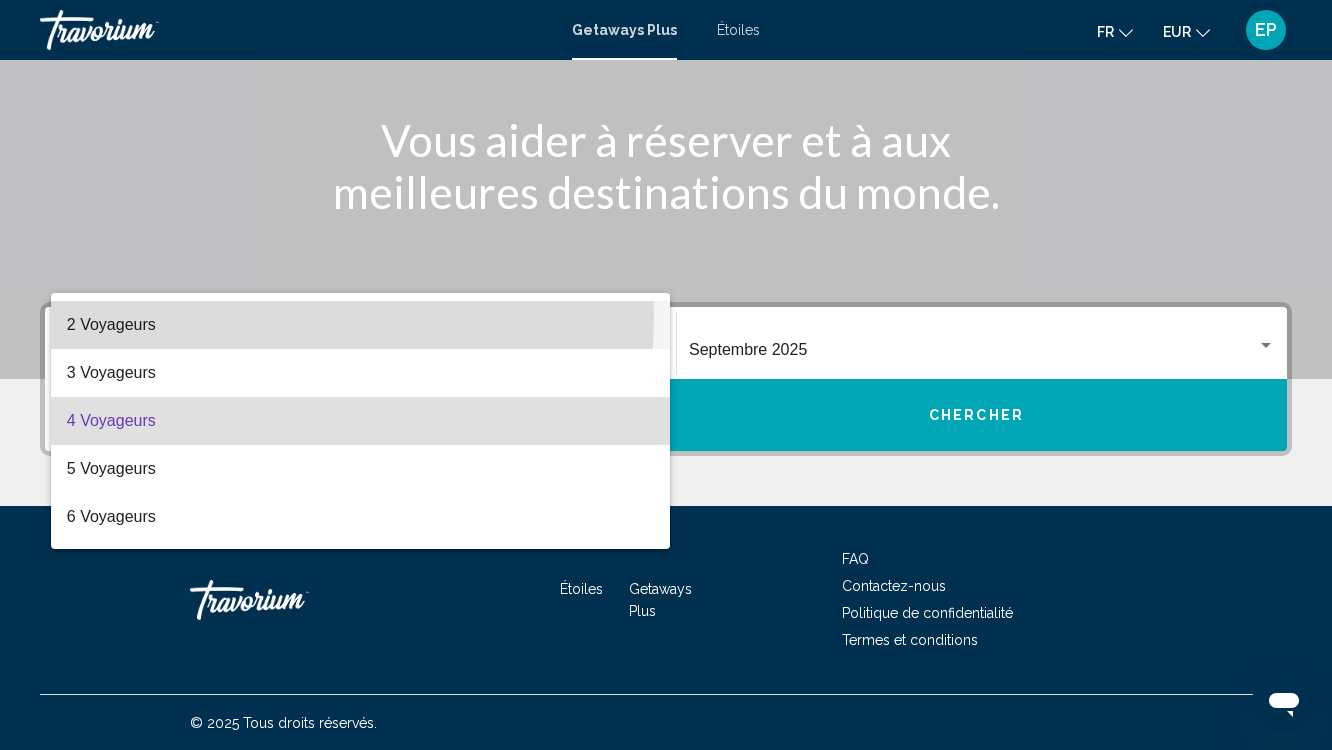 click on "2 Voyageurs" at bounding box center [360, 325] 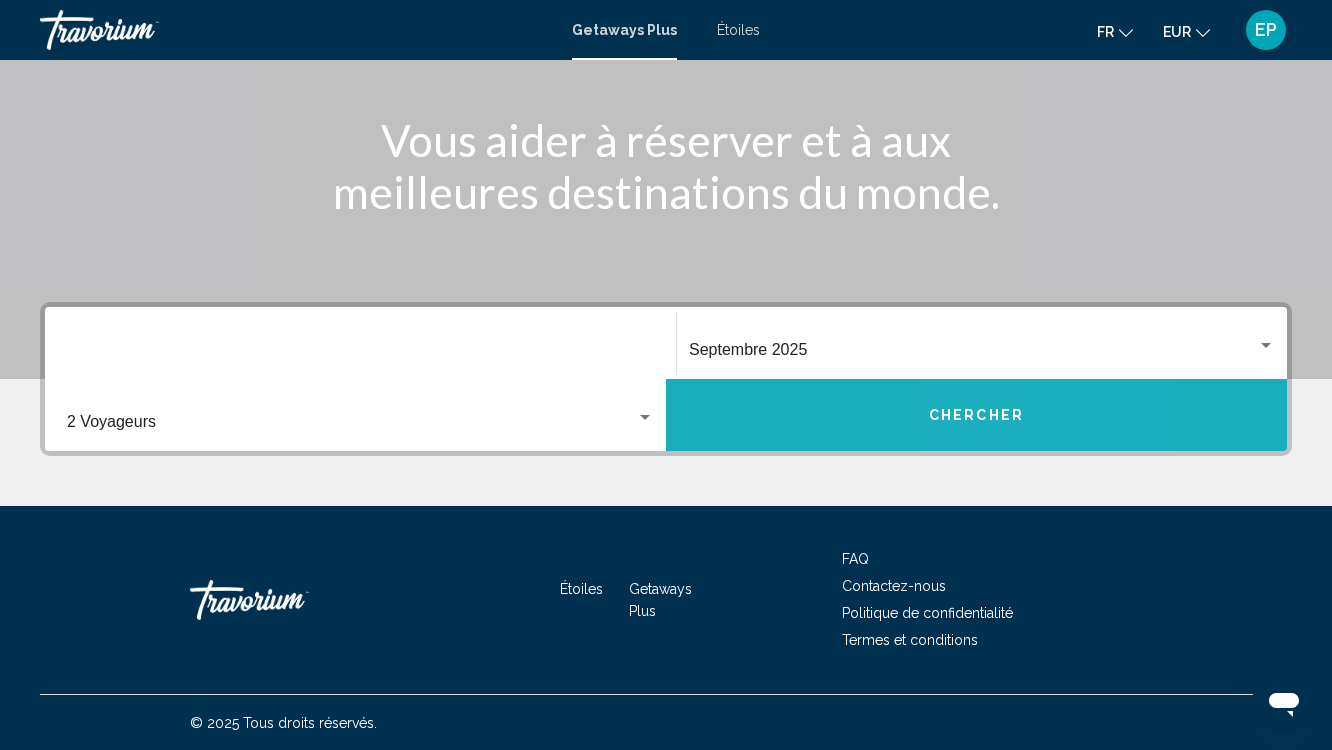 click on "Chercher" at bounding box center (976, 416) 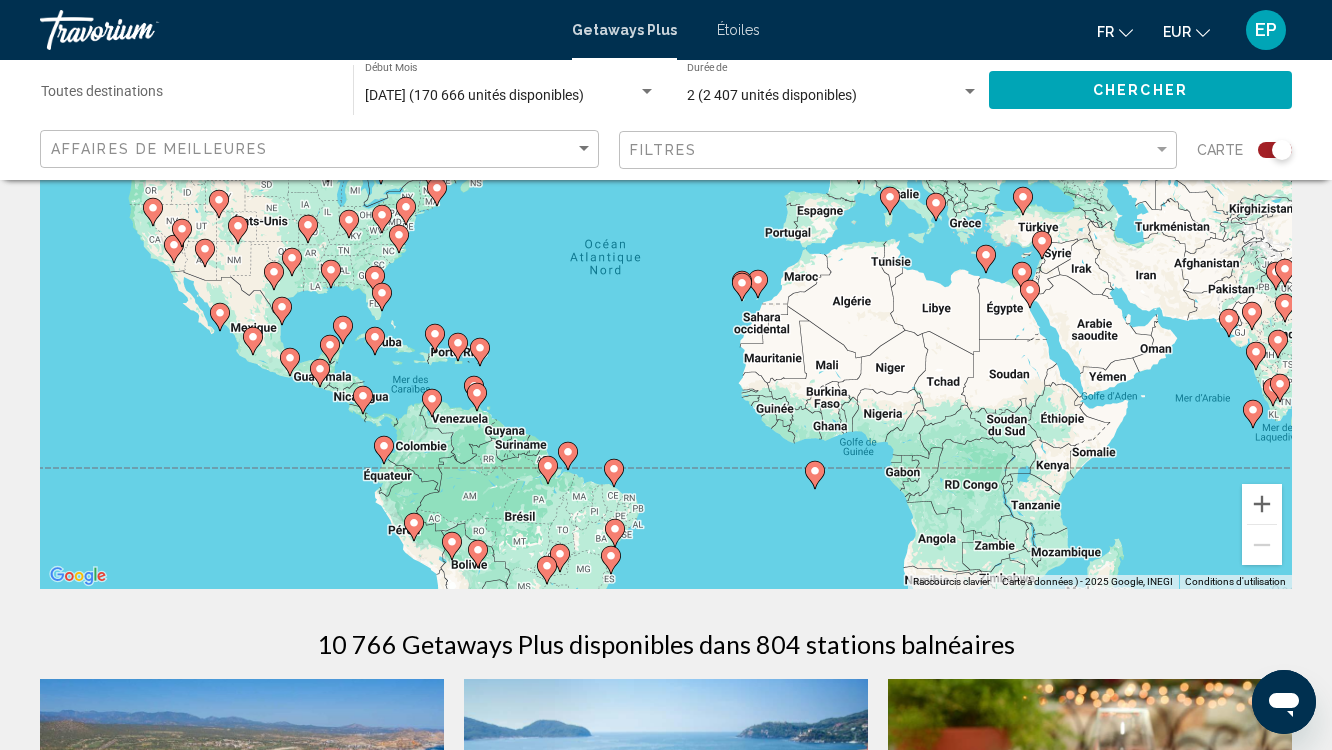 scroll, scrollTop: 0, scrollLeft: 0, axis: both 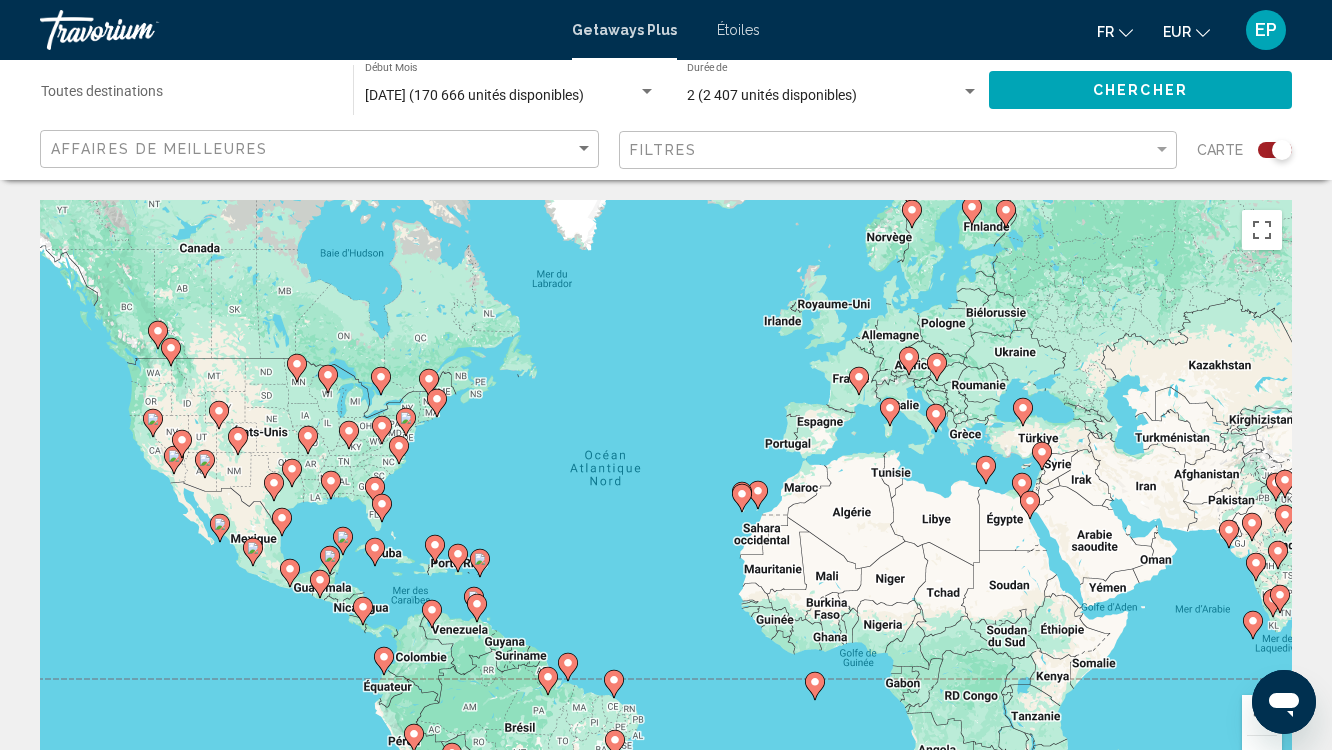 click on "[DATE] (170 666 unités disponibles)" at bounding box center (474, 95) 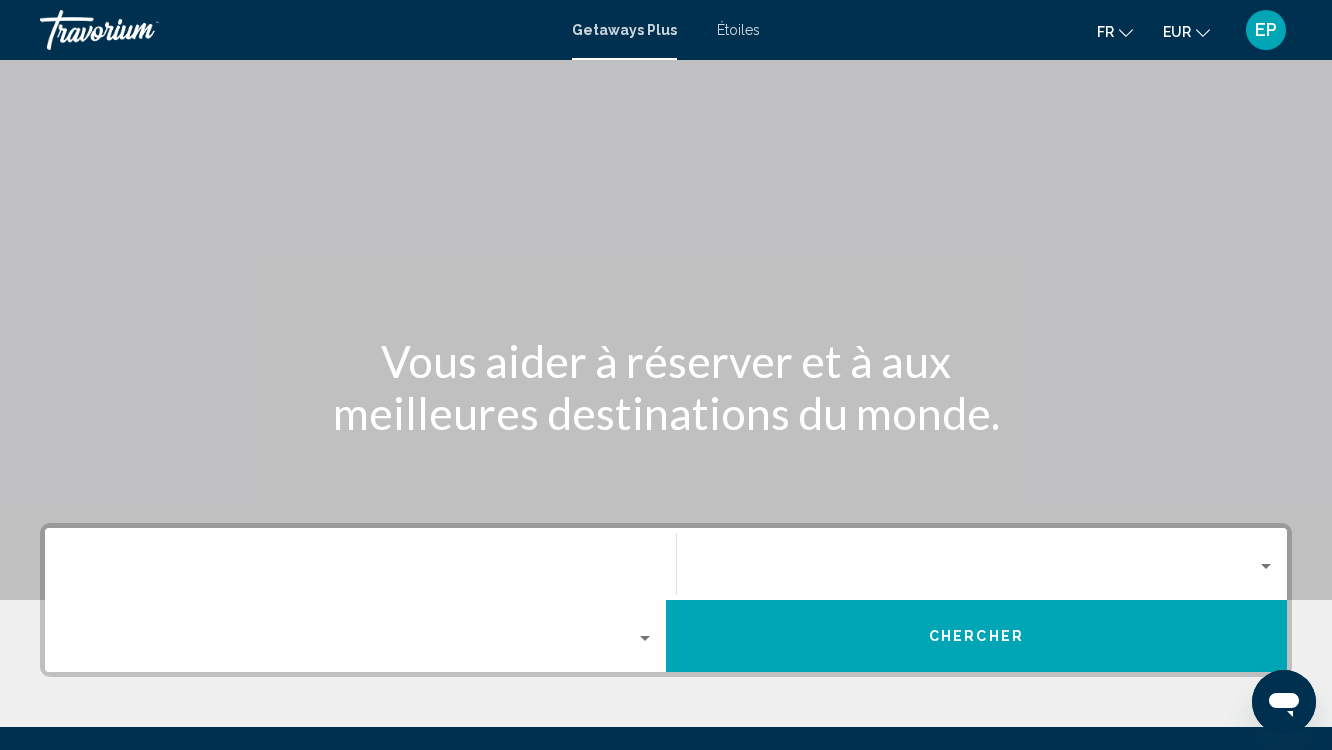 scroll, scrollTop: 221, scrollLeft: 0, axis: vertical 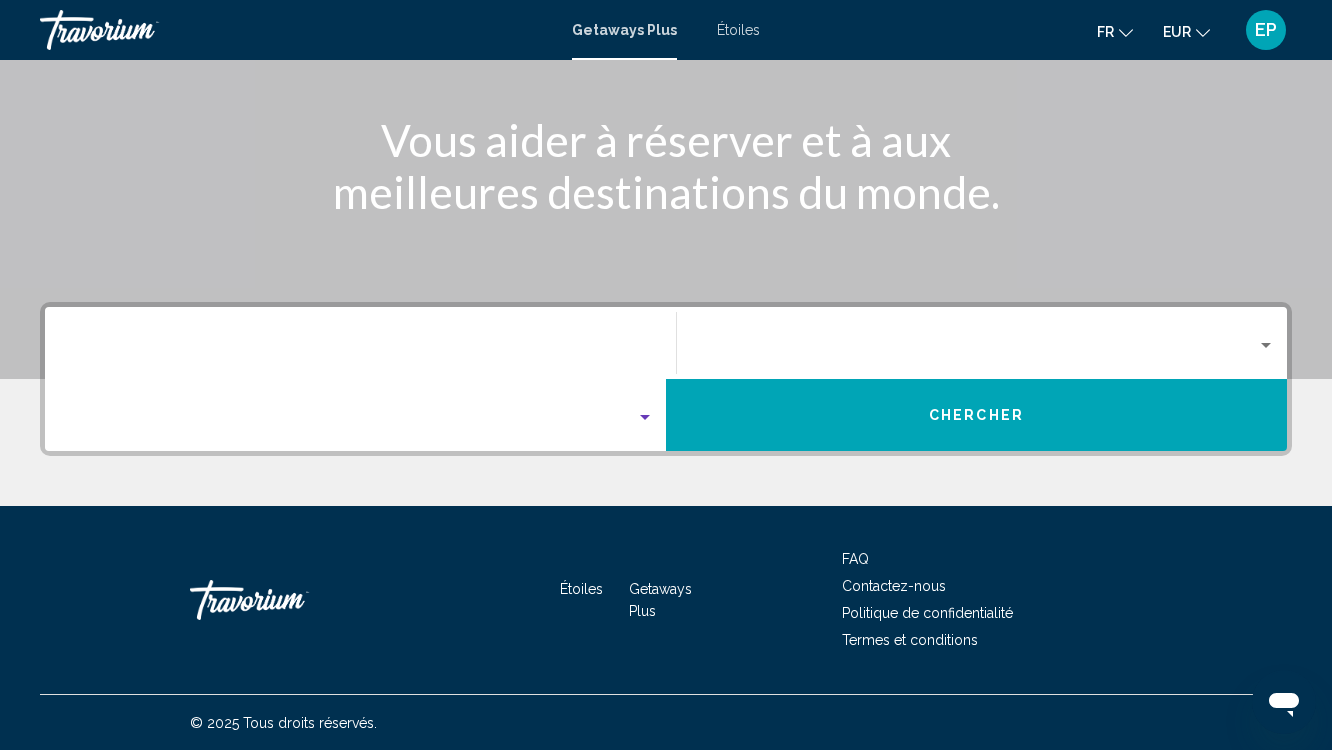 click at bounding box center [645, 418] 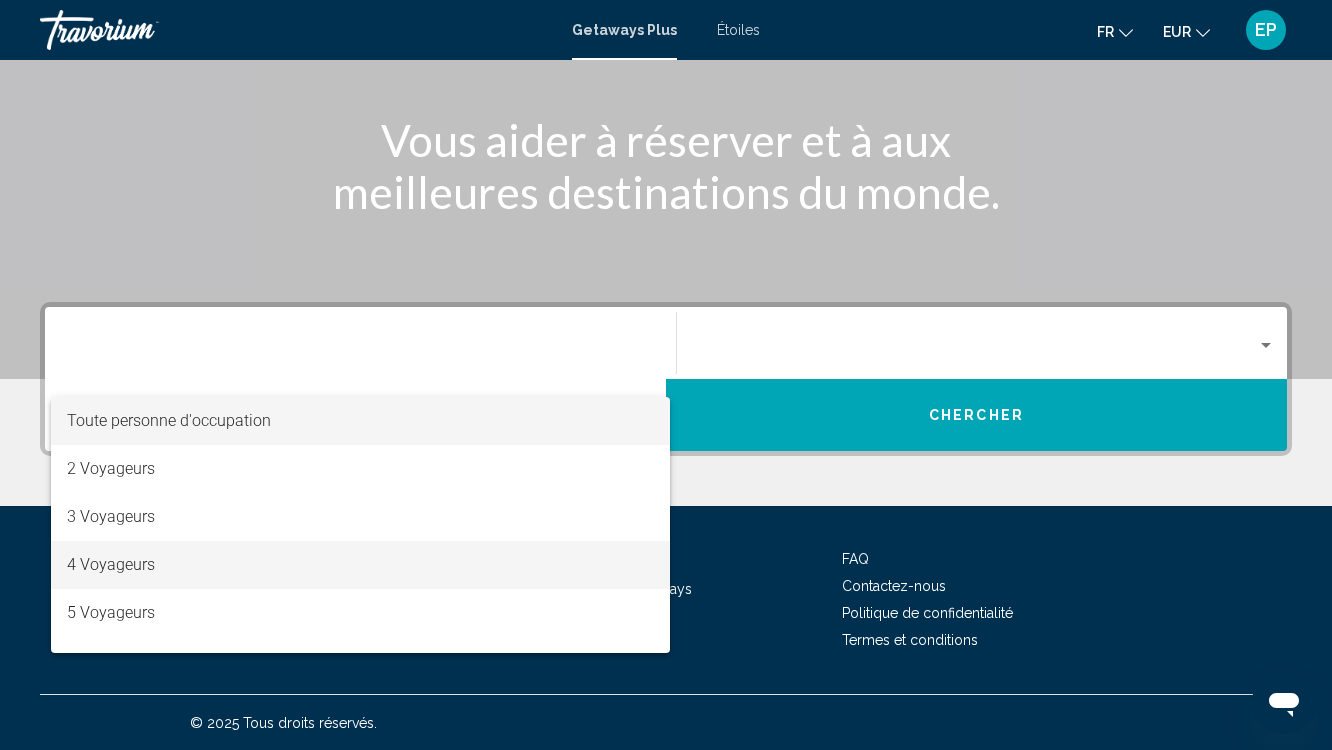 scroll, scrollTop: 224, scrollLeft: 0, axis: vertical 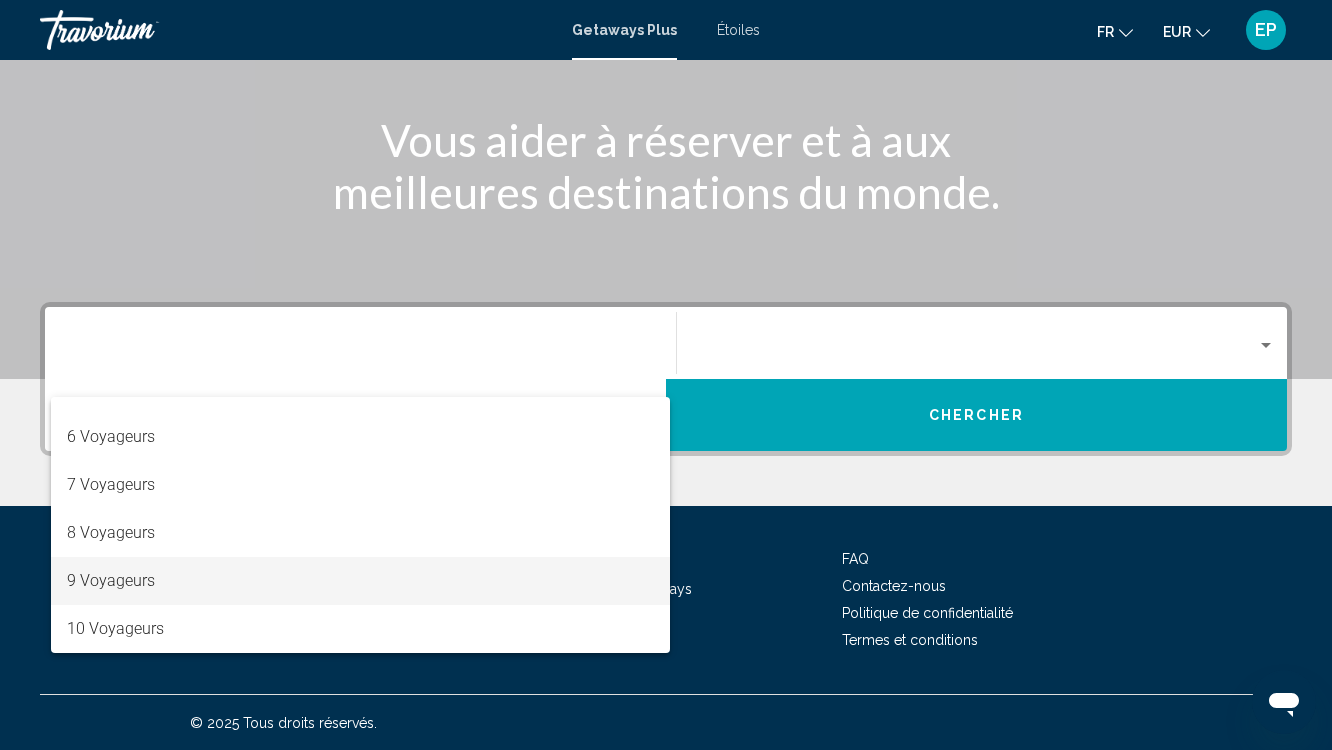 click on "9 Voyageurs" at bounding box center [360, 581] 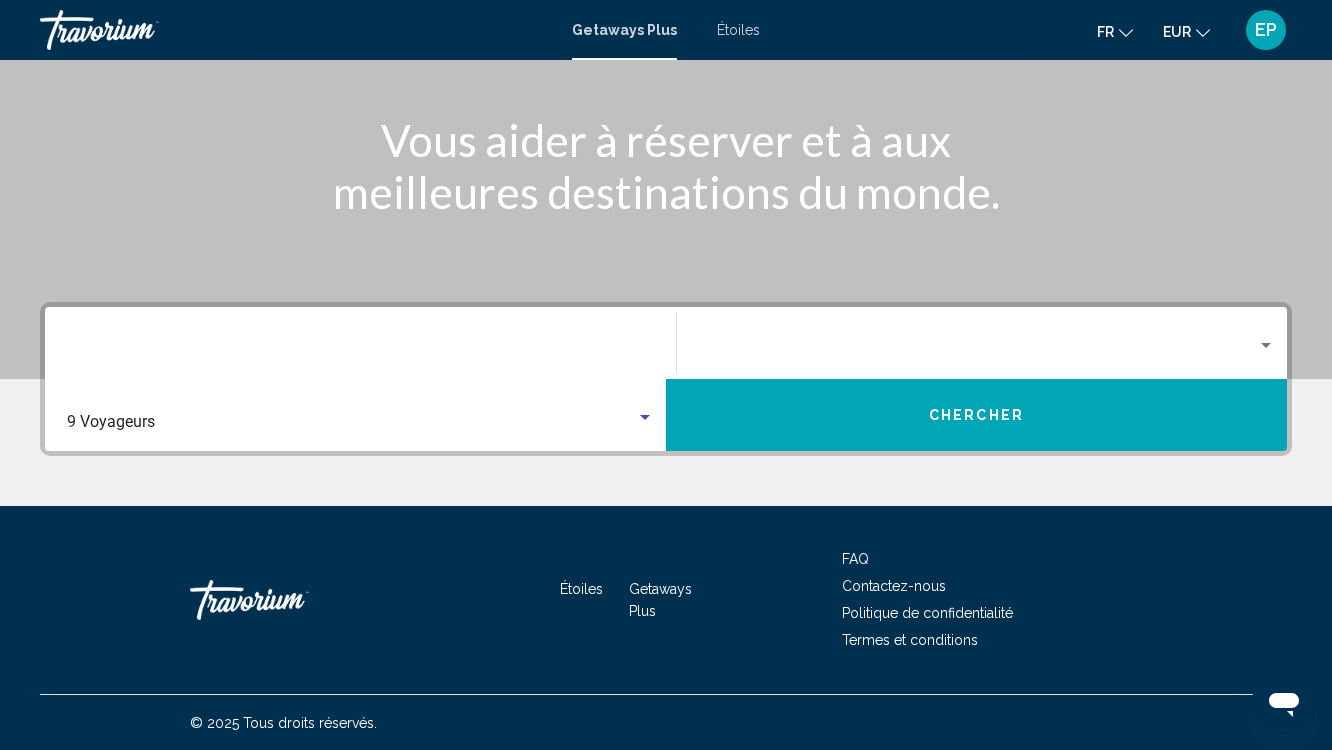 click at bounding box center [1266, 346] 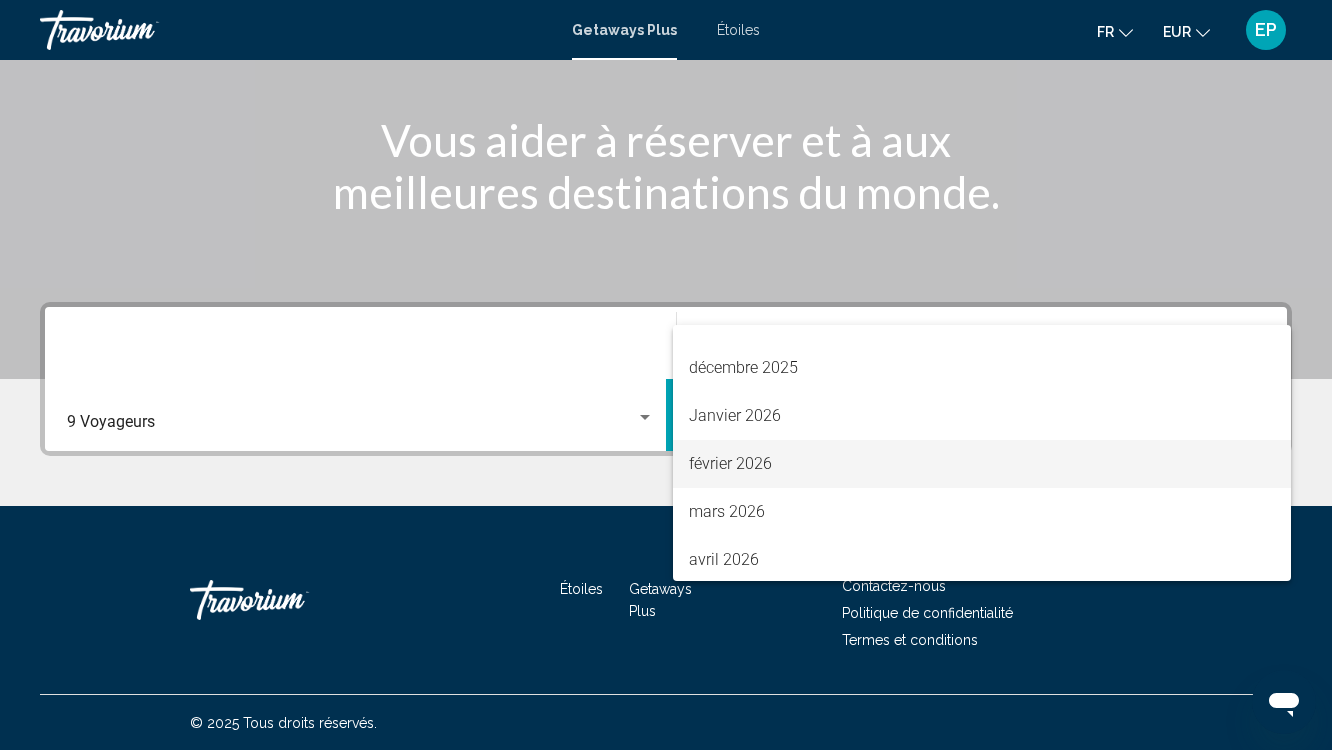 scroll, scrollTop: 230, scrollLeft: 0, axis: vertical 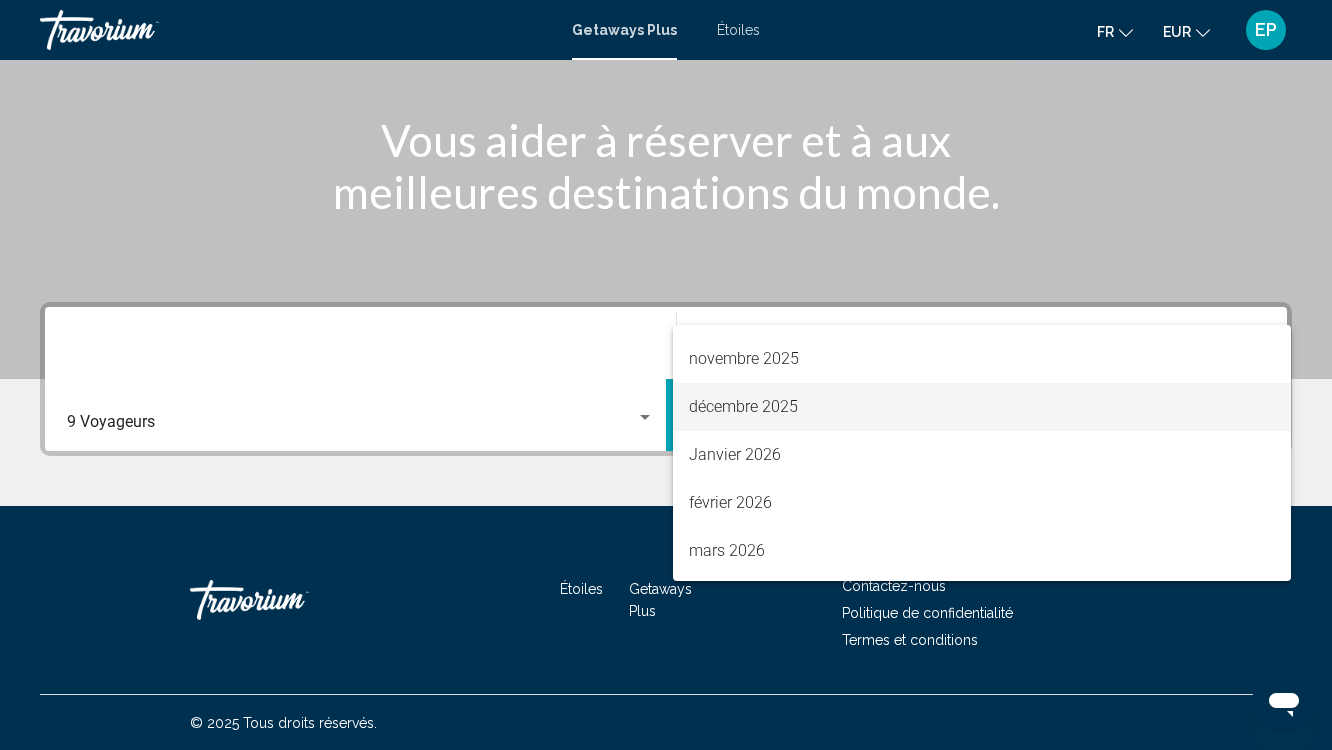 click on "décembre 2025" at bounding box center [982, 407] 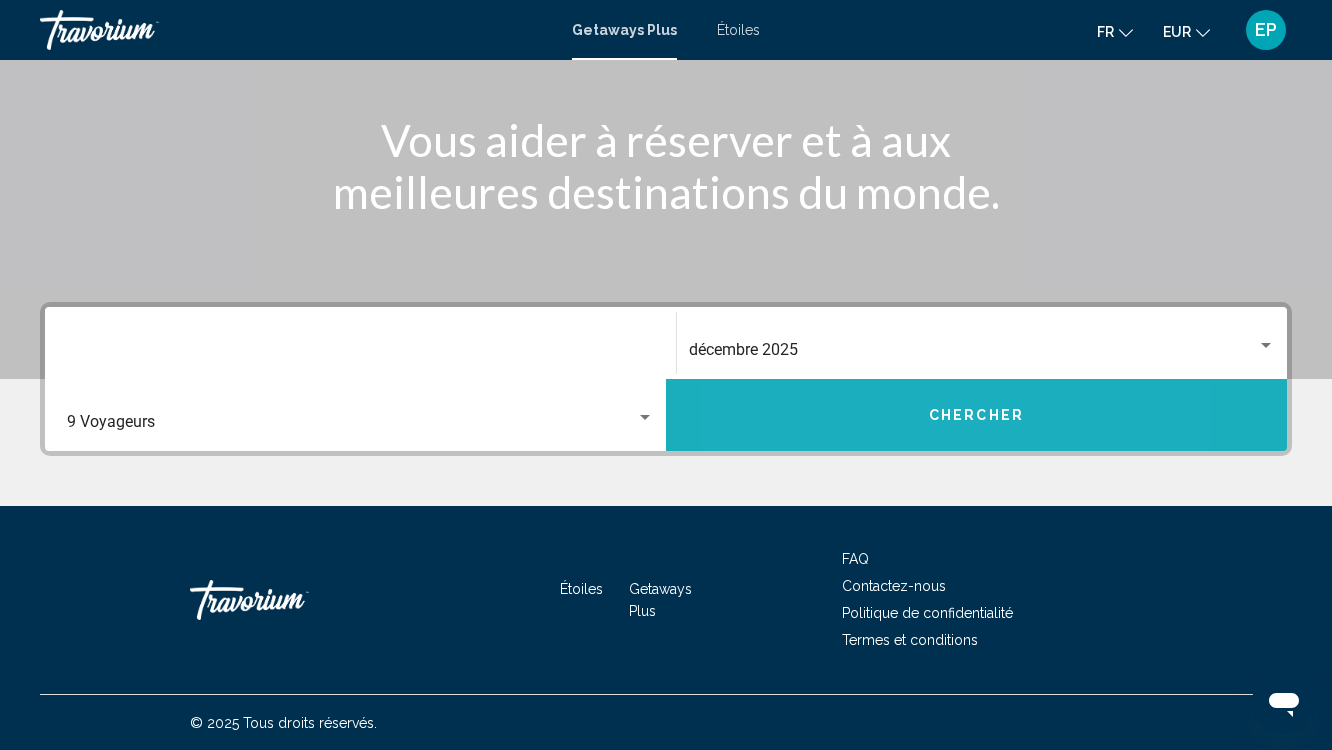 click on "Chercher" at bounding box center (976, 415) 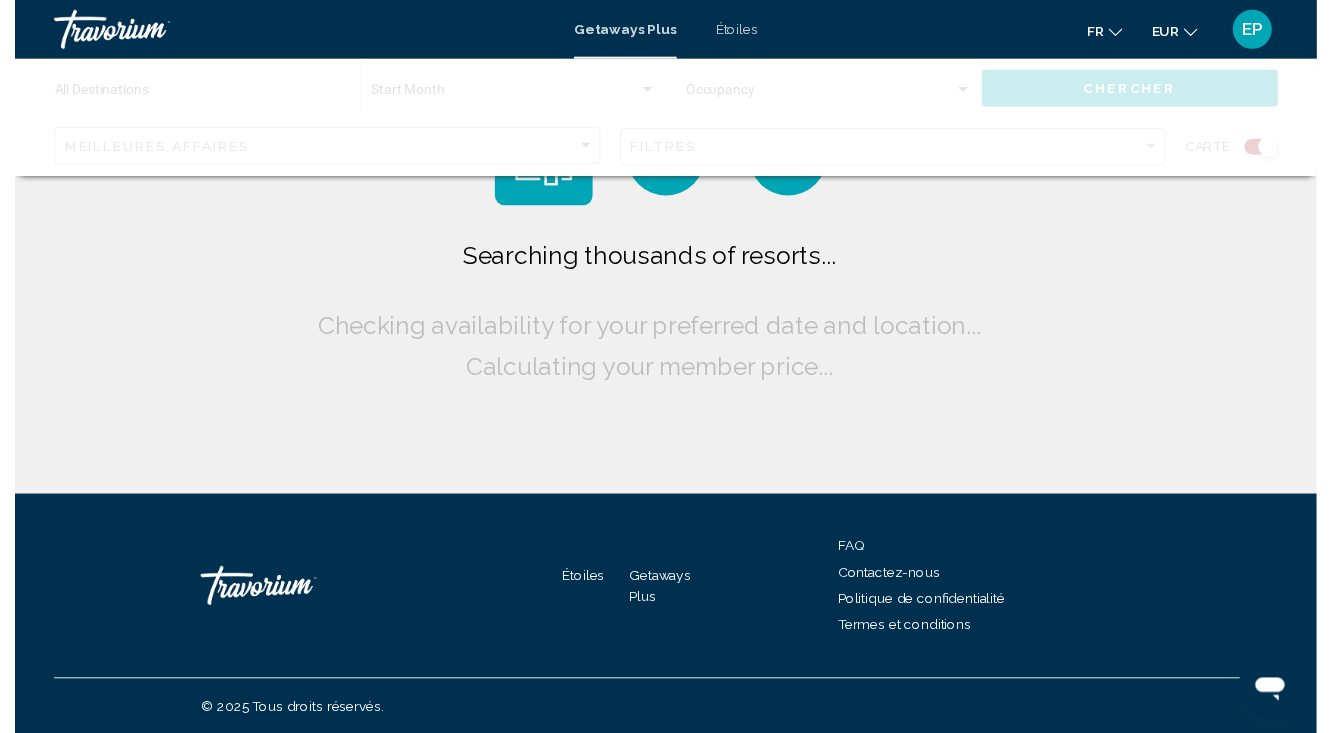 scroll, scrollTop: 0, scrollLeft: 0, axis: both 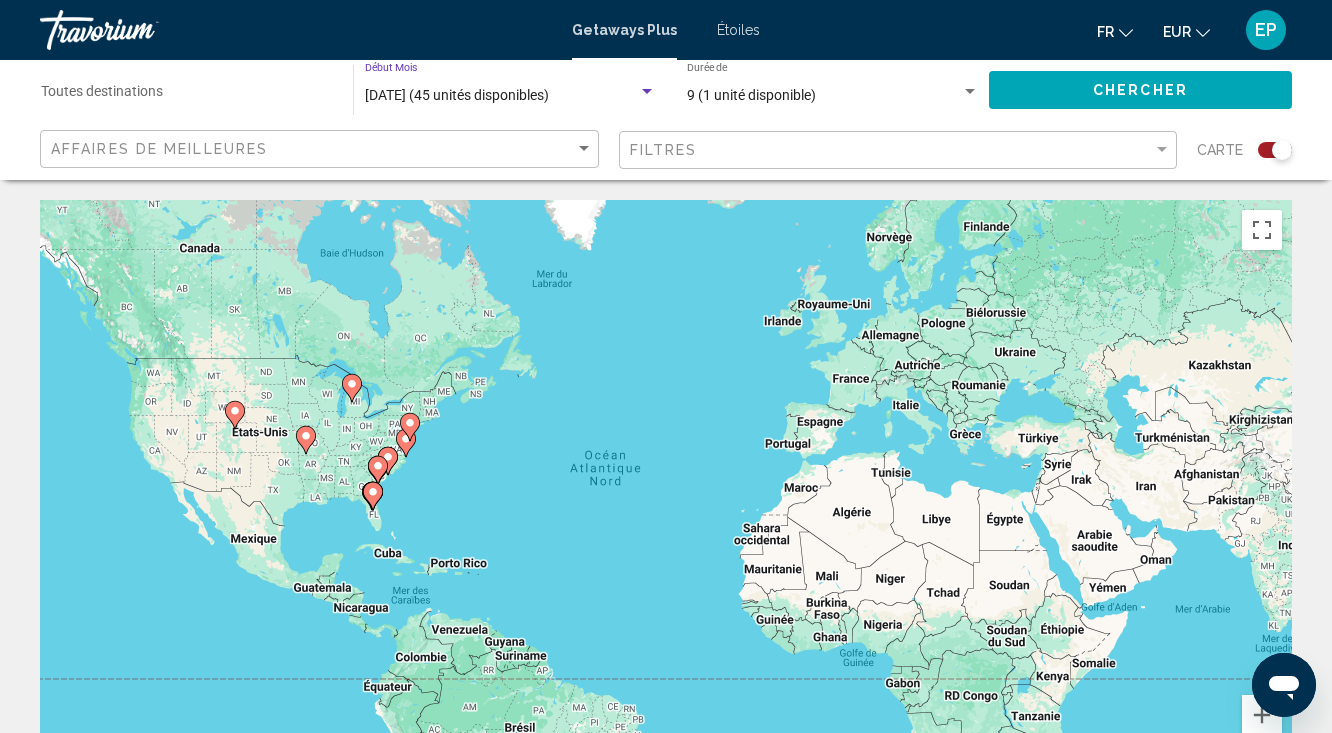 click on "[DATE] (45 unités disponibles)" at bounding box center [457, 95] 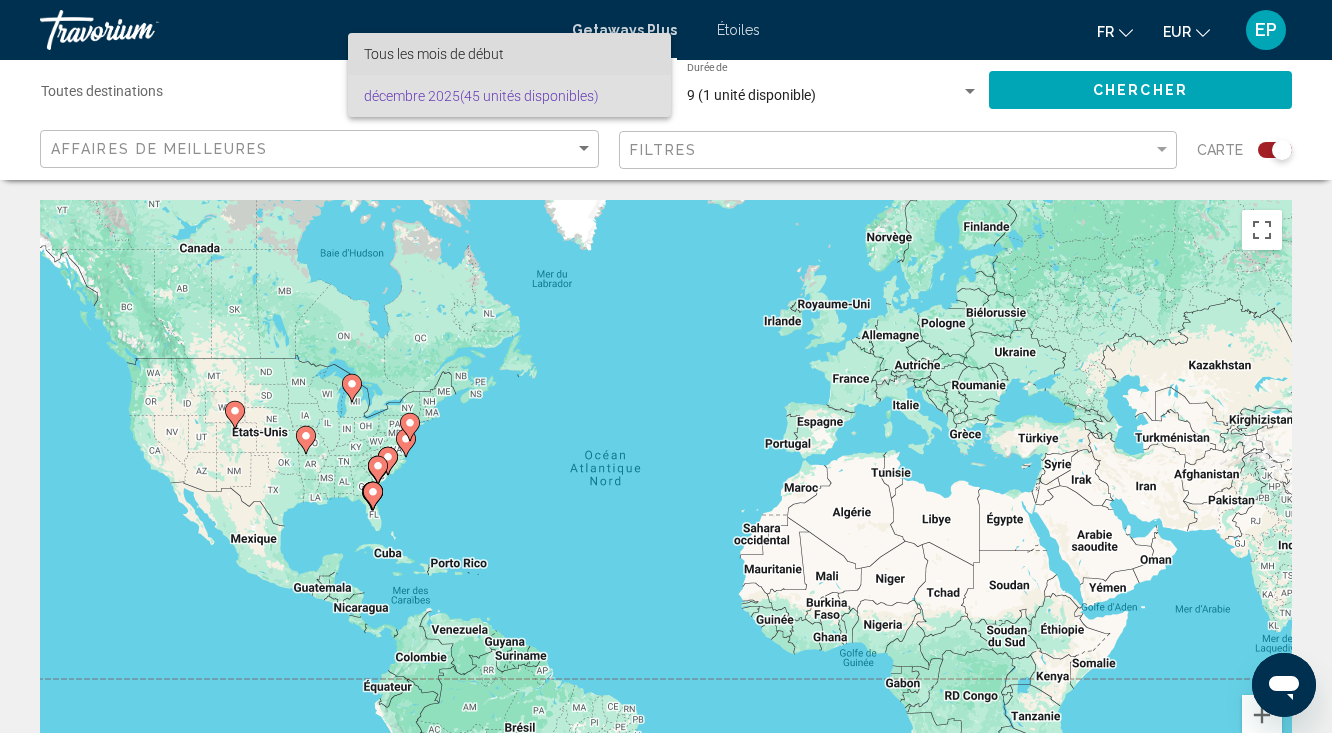 click on "Tous les mois de début" at bounding box center [509, 54] 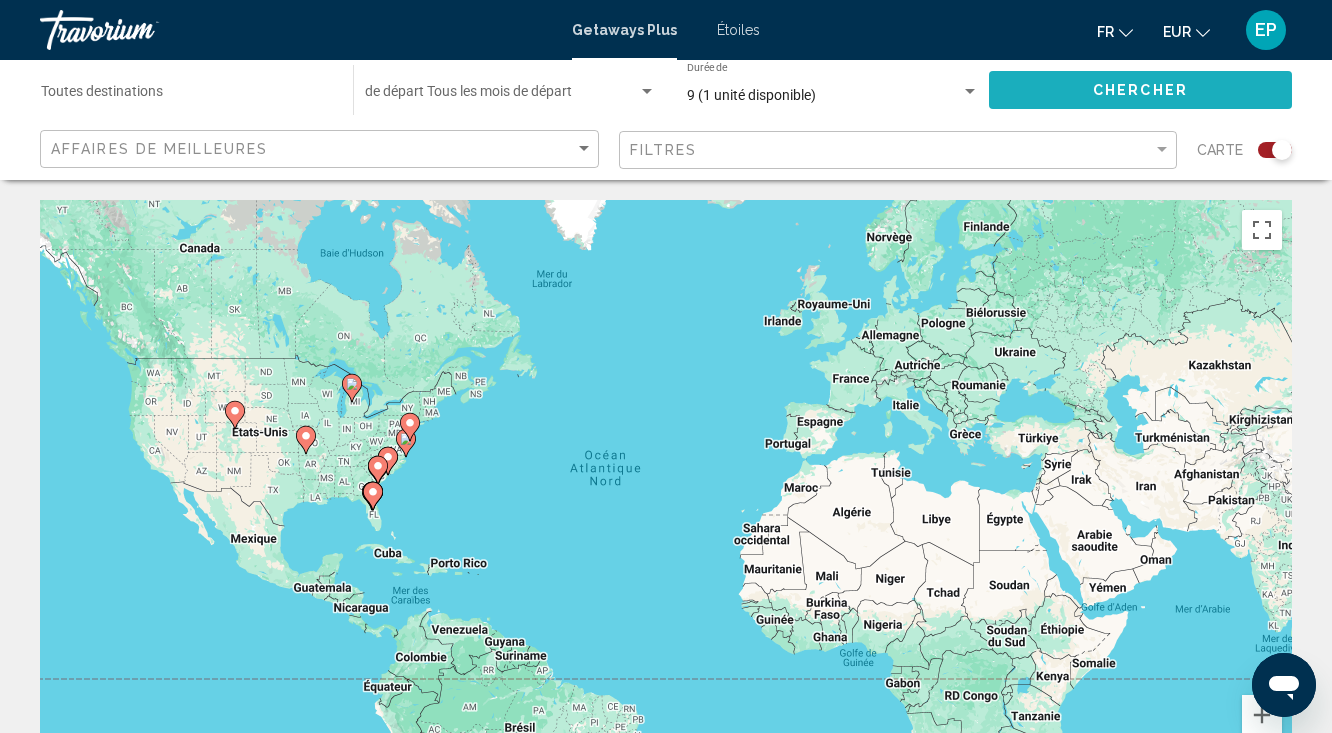 click on "Chercher" 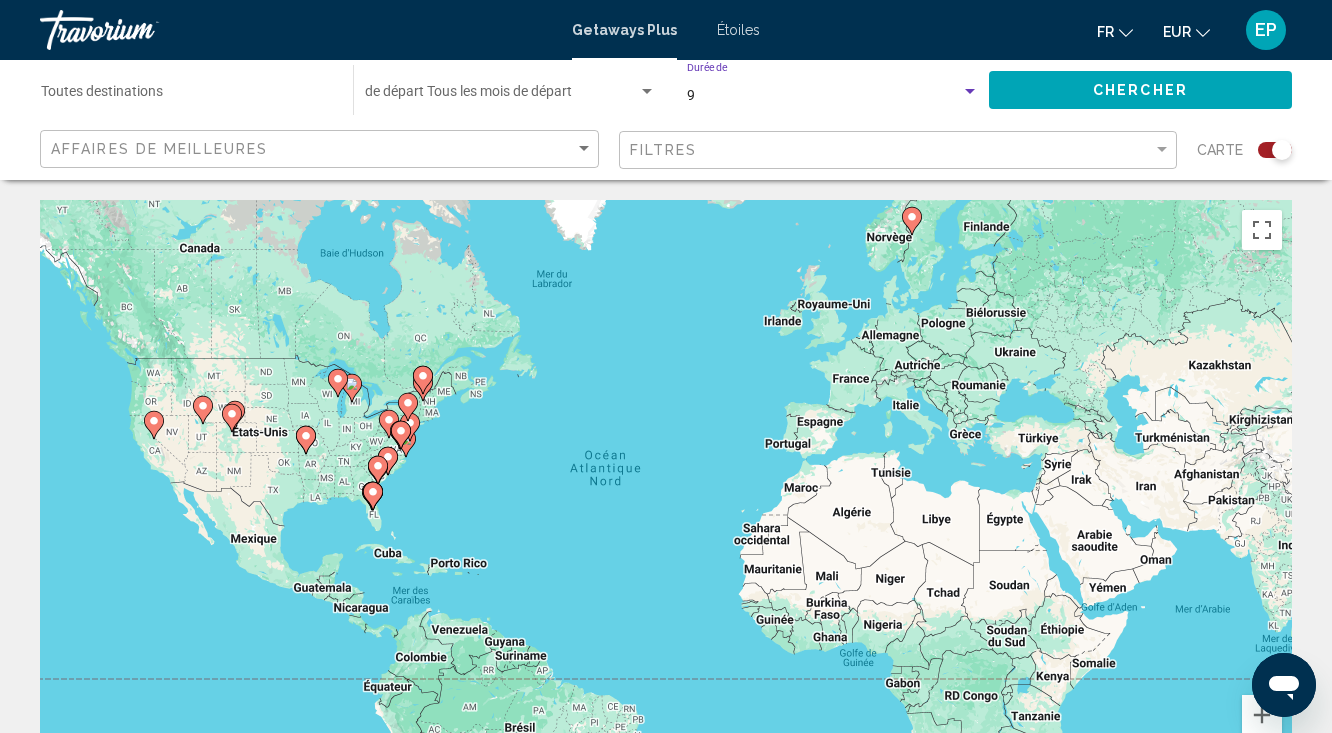 click on "9" at bounding box center [824, 96] 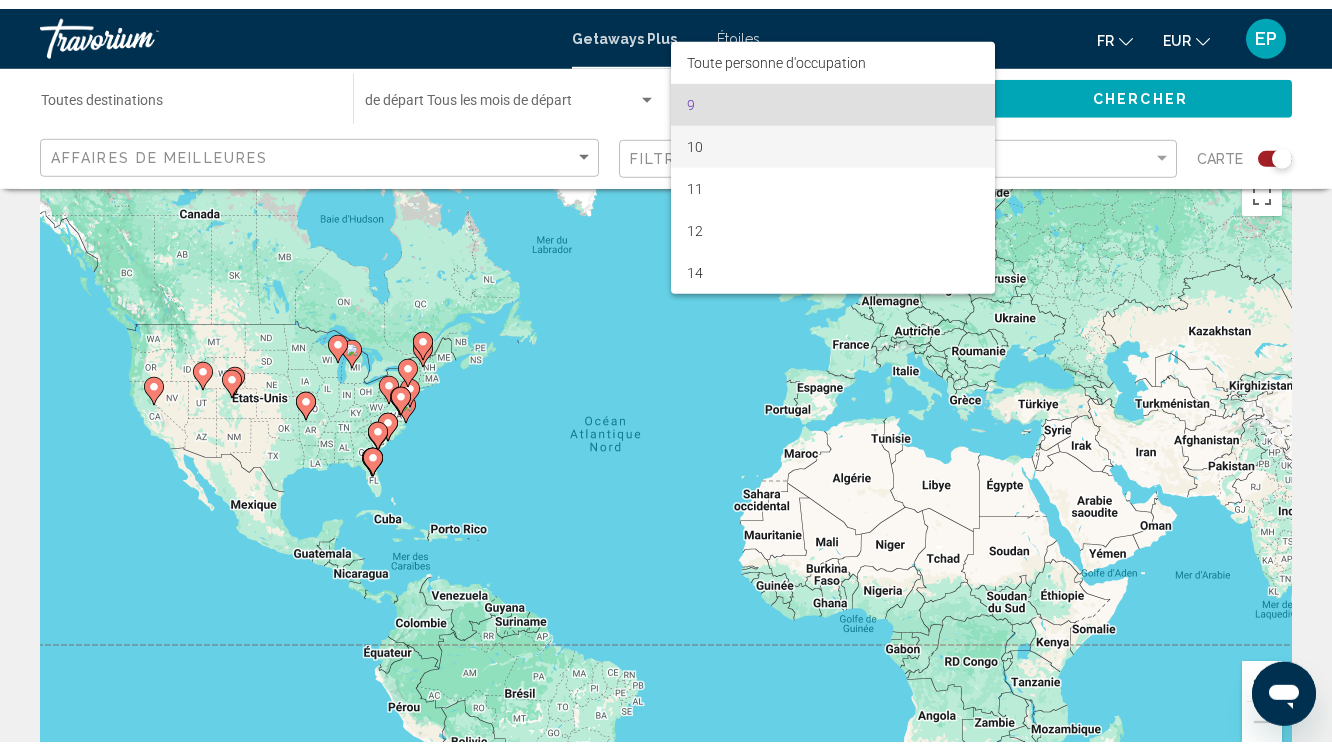 scroll, scrollTop: 0, scrollLeft: 0, axis: both 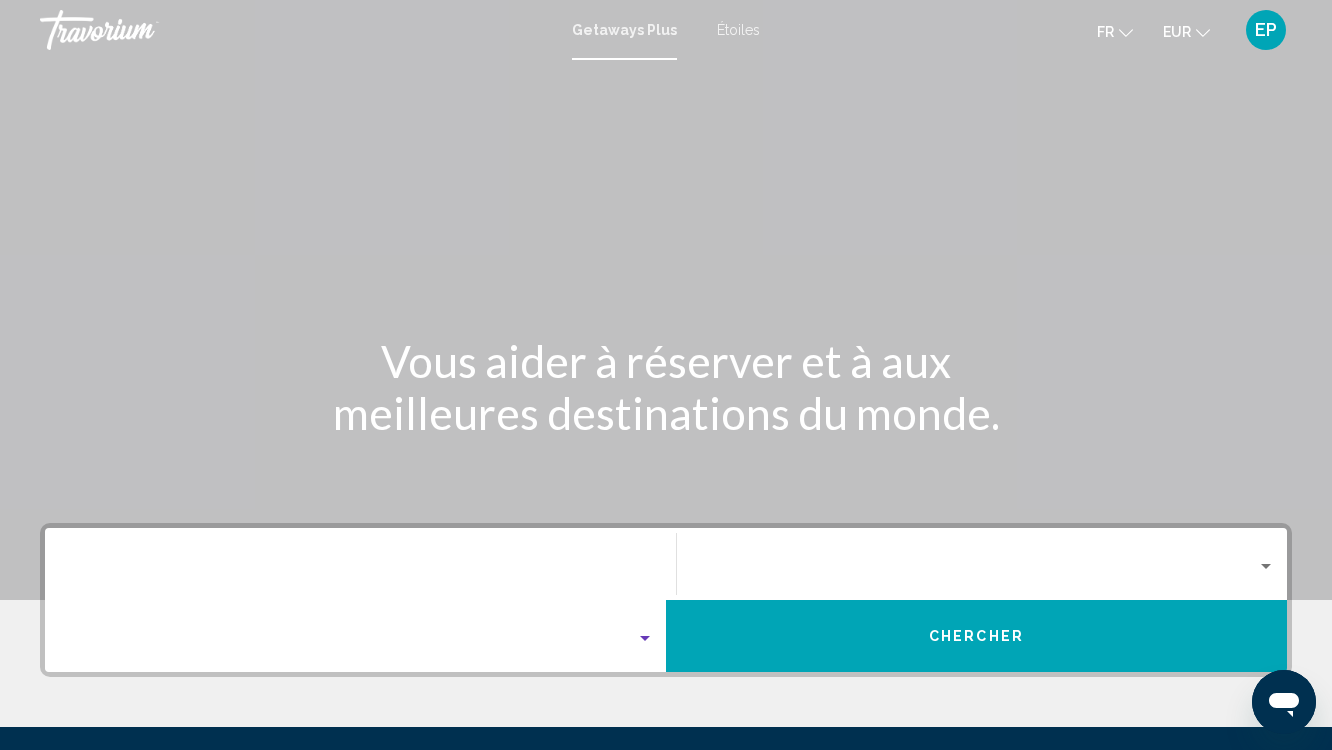 click at bounding box center (645, 639) 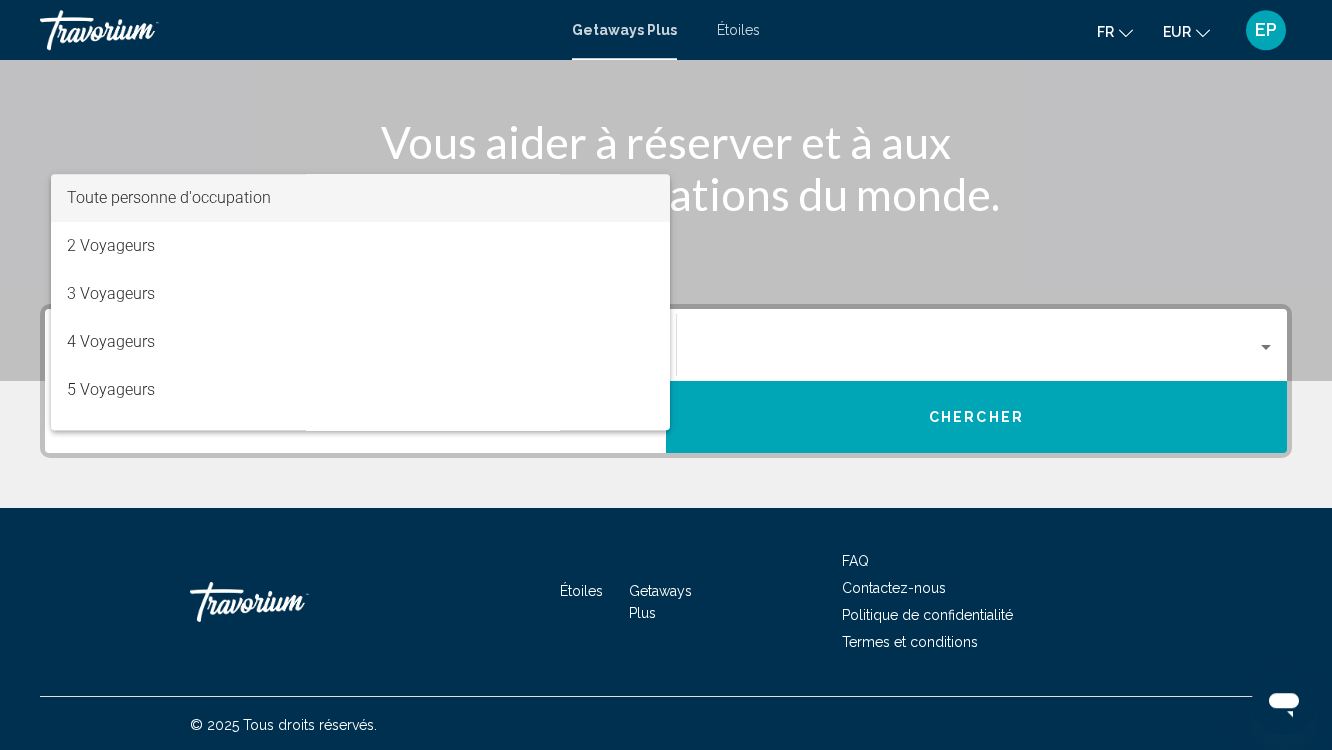 scroll, scrollTop: 221, scrollLeft: 0, axis: vertical 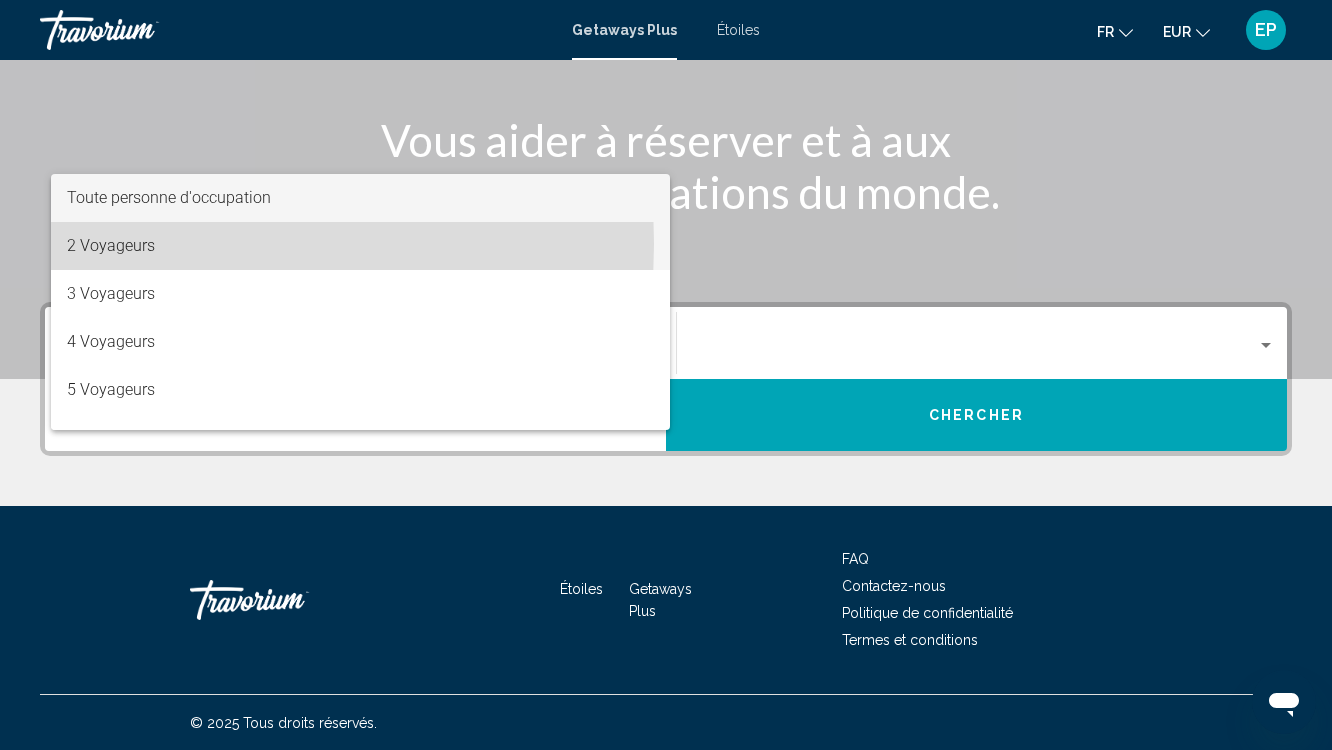 click on "2 Voyageurs" at bounding box center (360, 246) 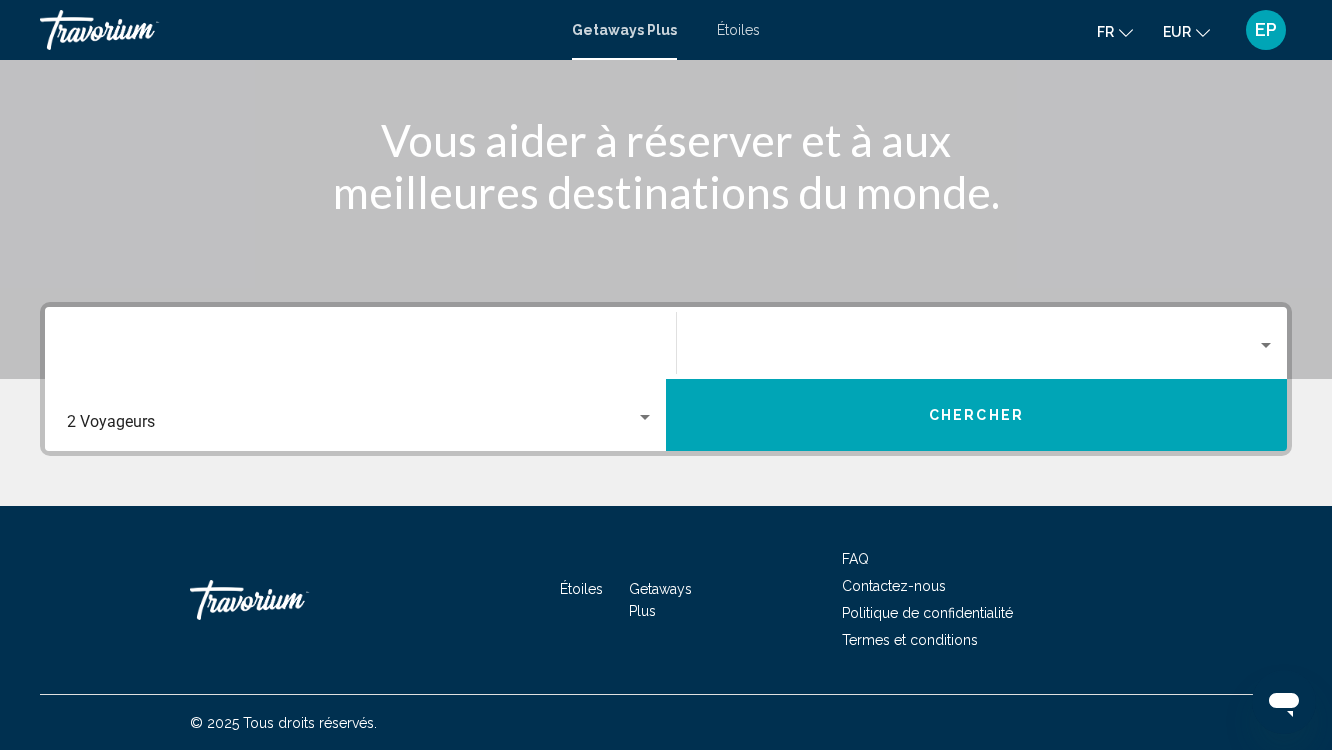 click 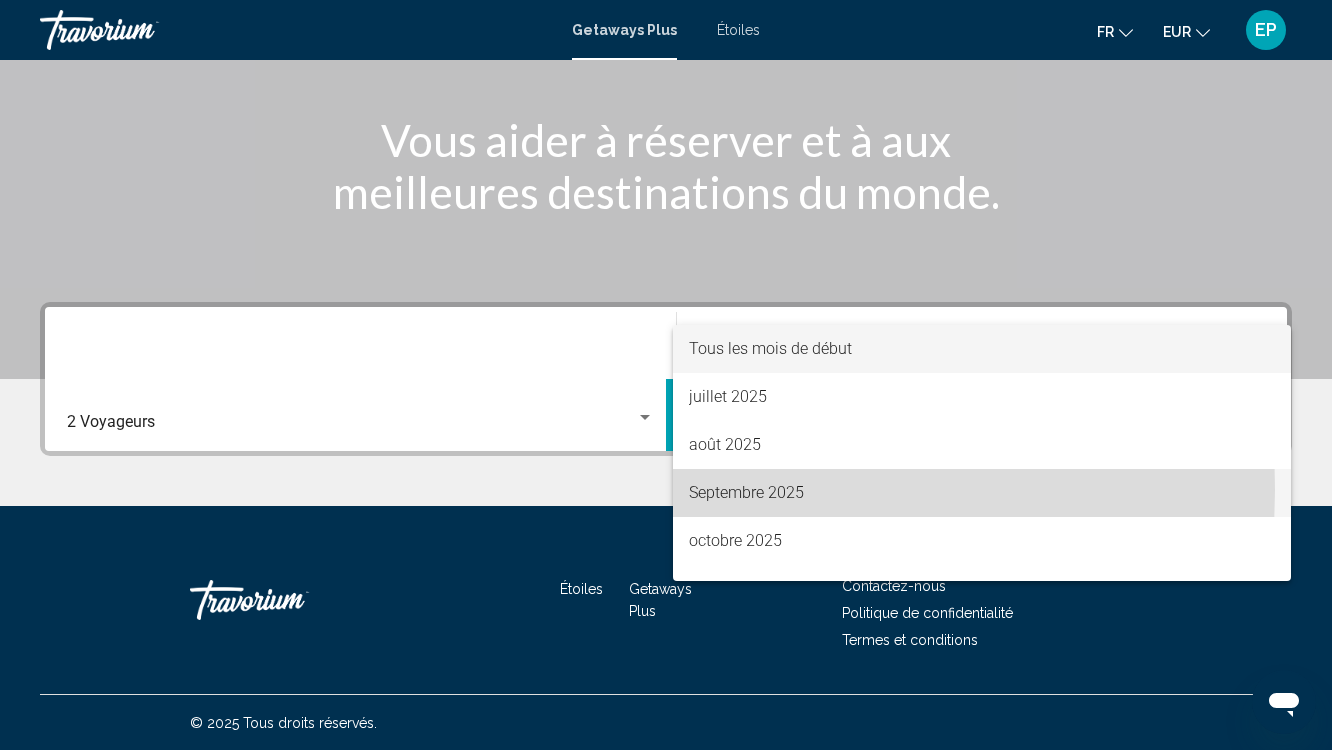 click on "Septembre 2025" at bounding box center (982, 493) 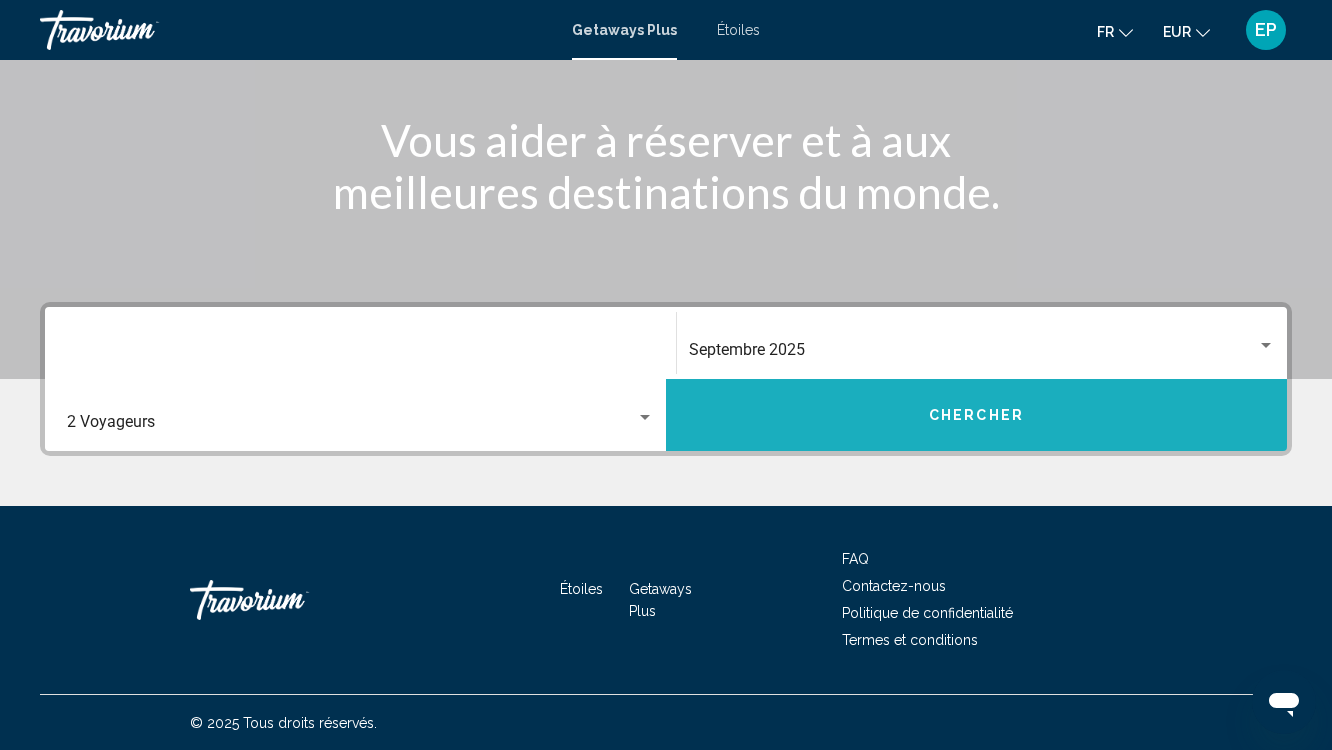 click on "Chercher" at bounding box center [976, 415] 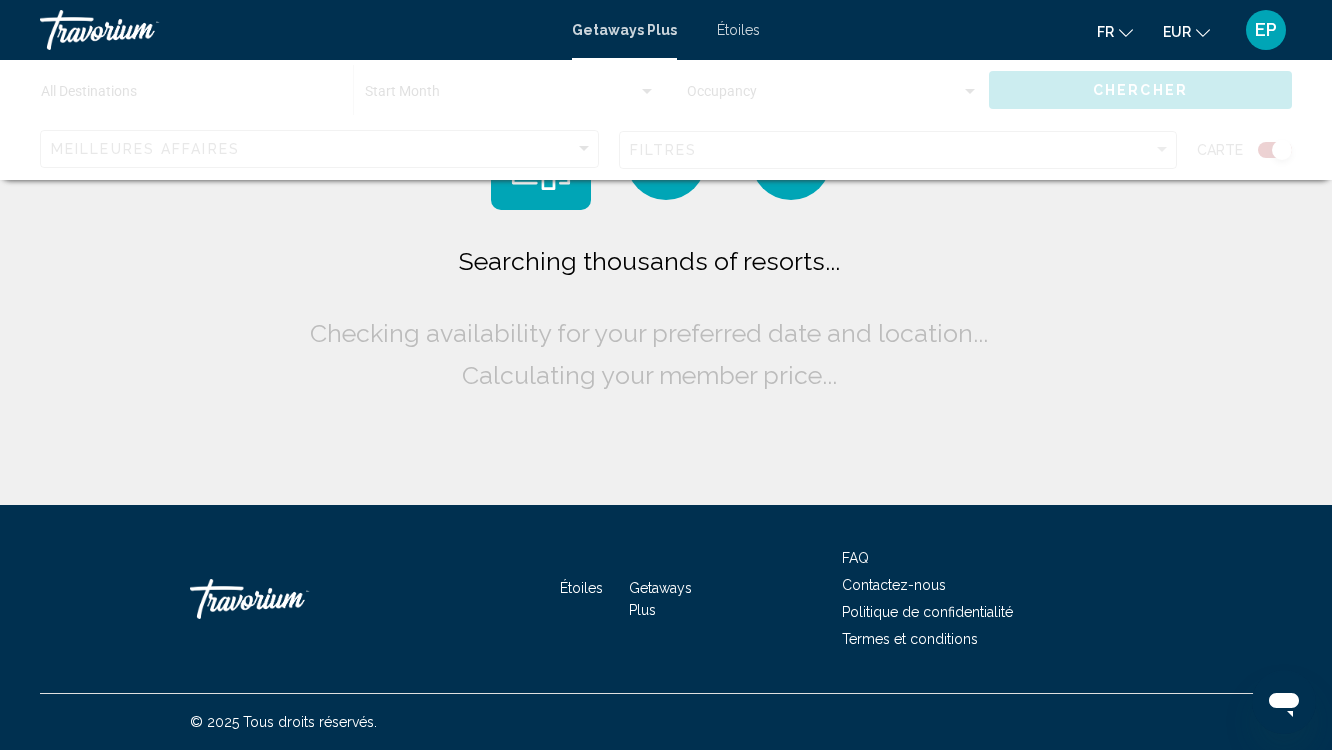 scroll, scrollTop: 0, scrollLeft: 0, axis: both 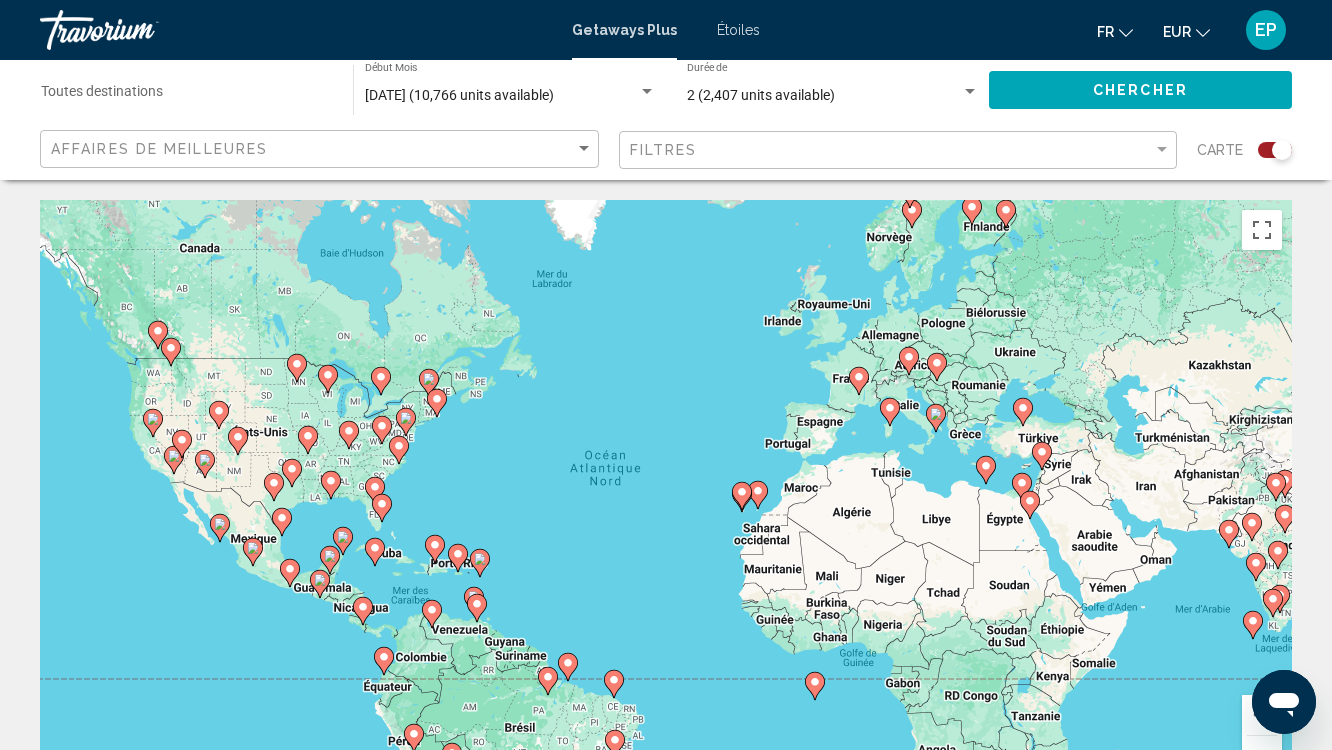 click 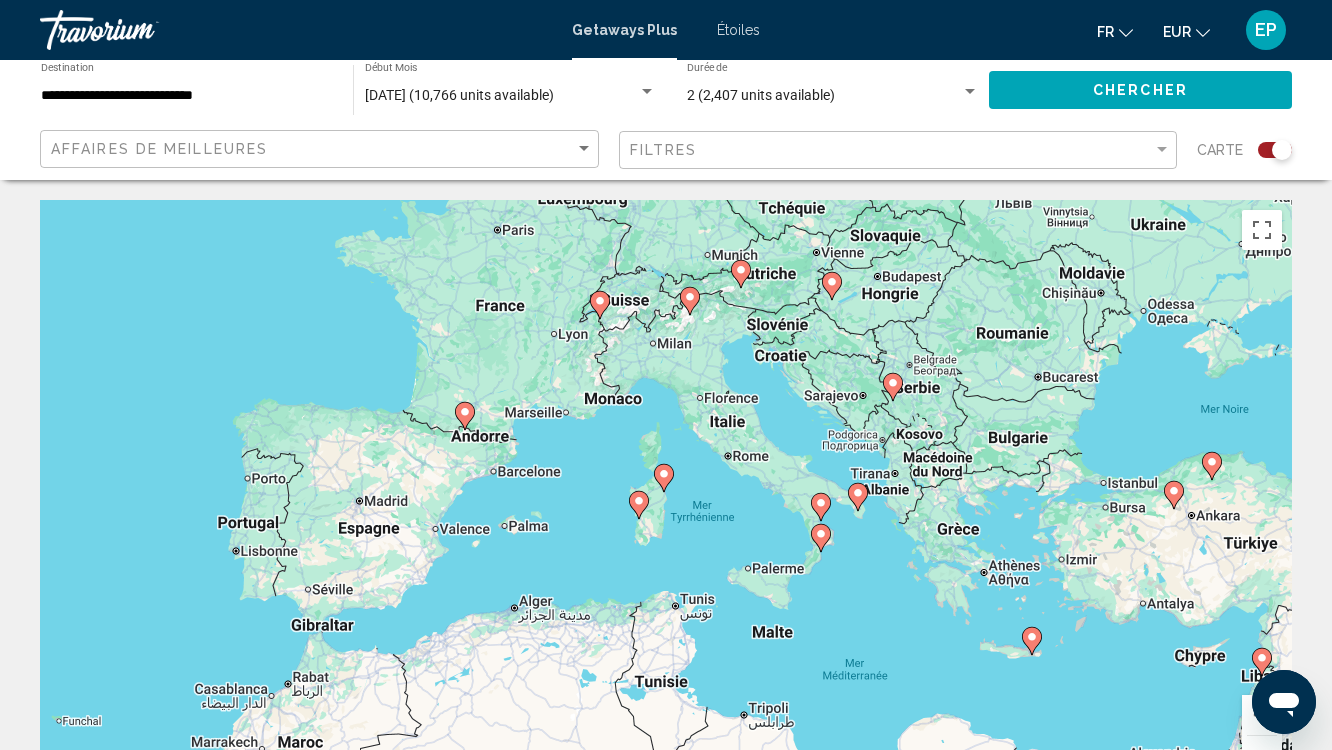 click 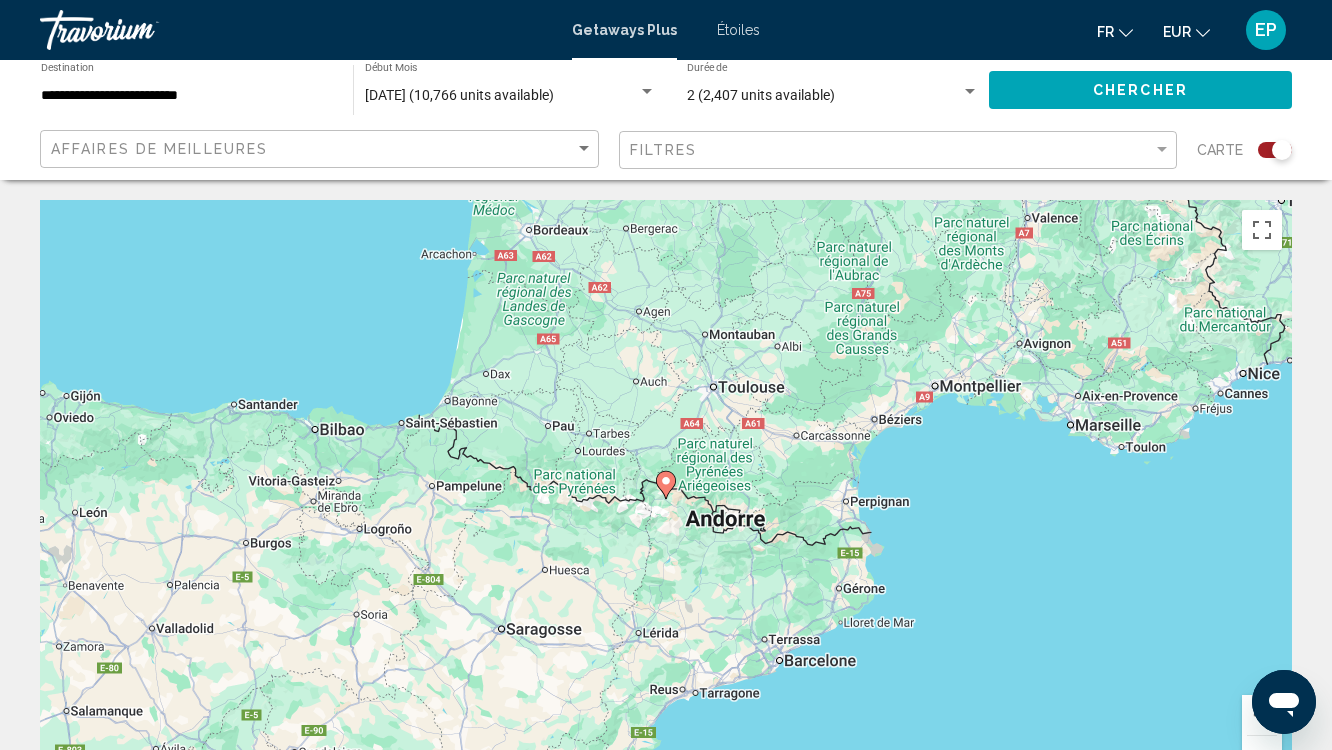 click at bounding box center (666, 485) 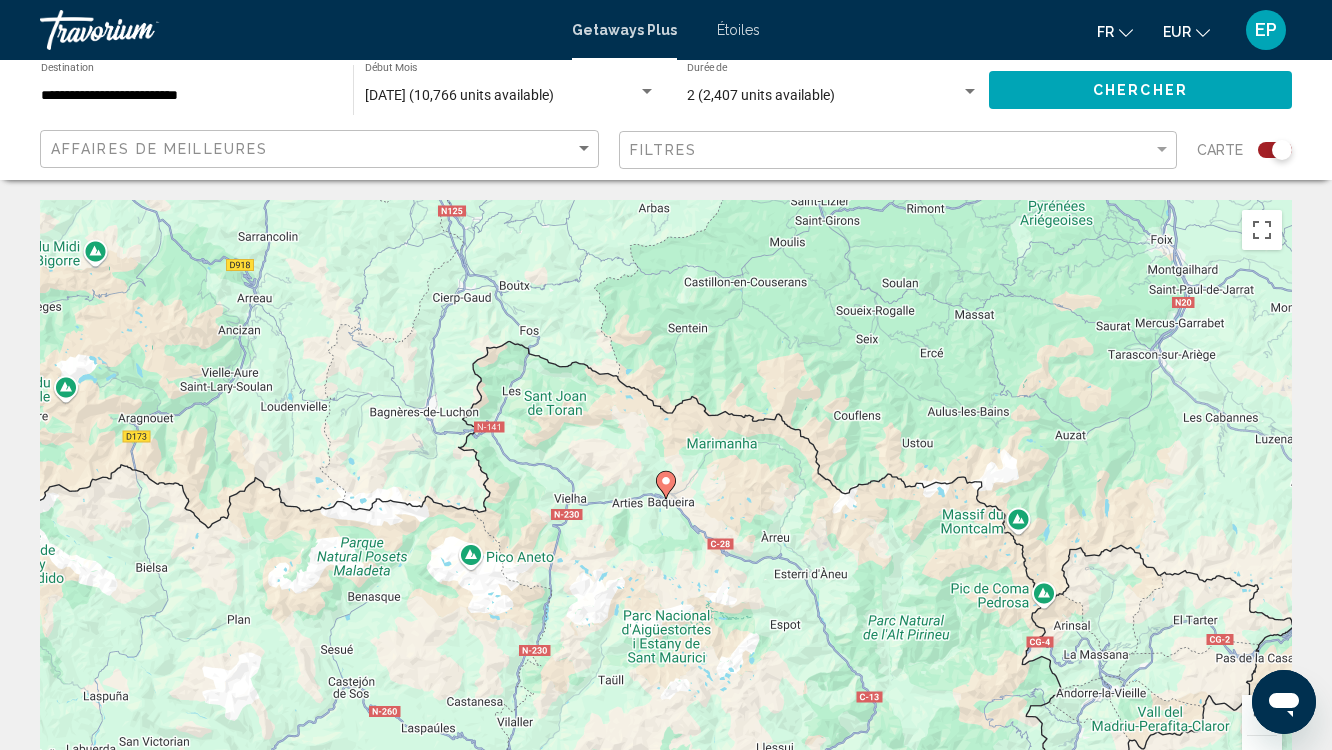 click 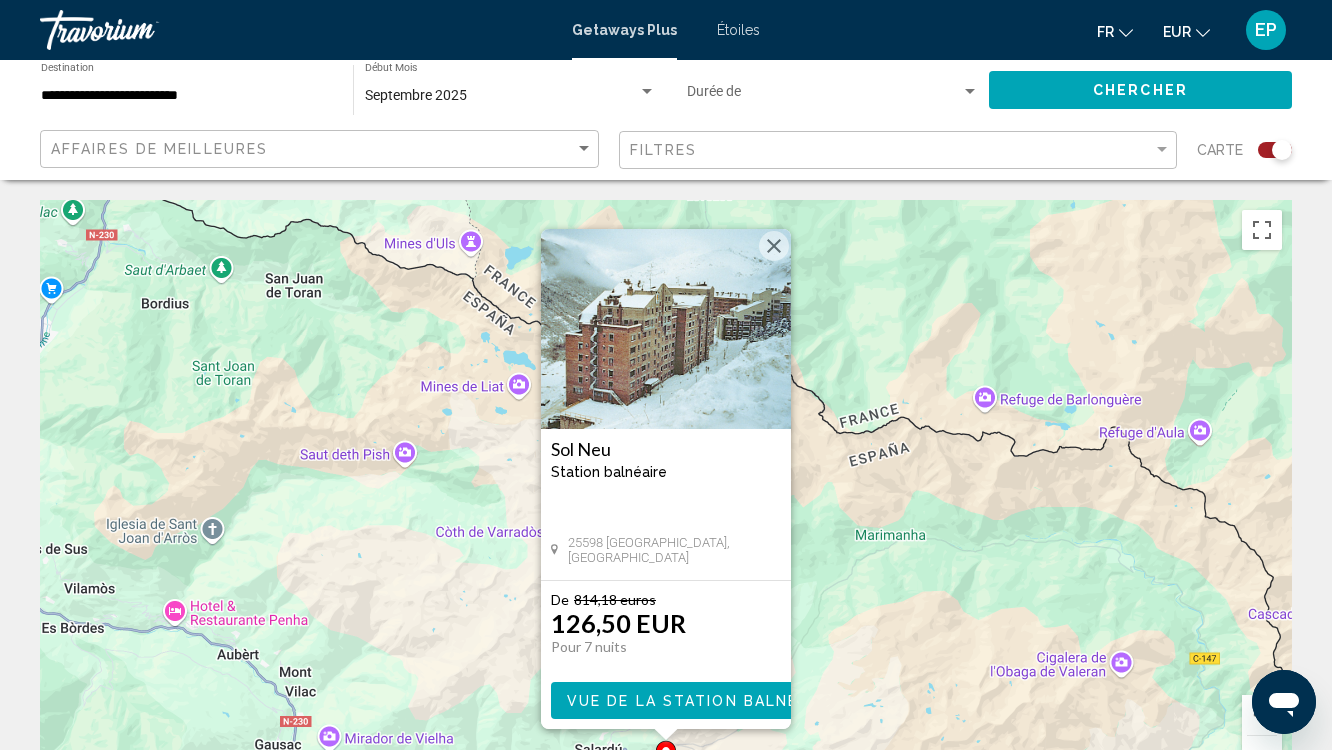 click at bounding box center [774, 246] 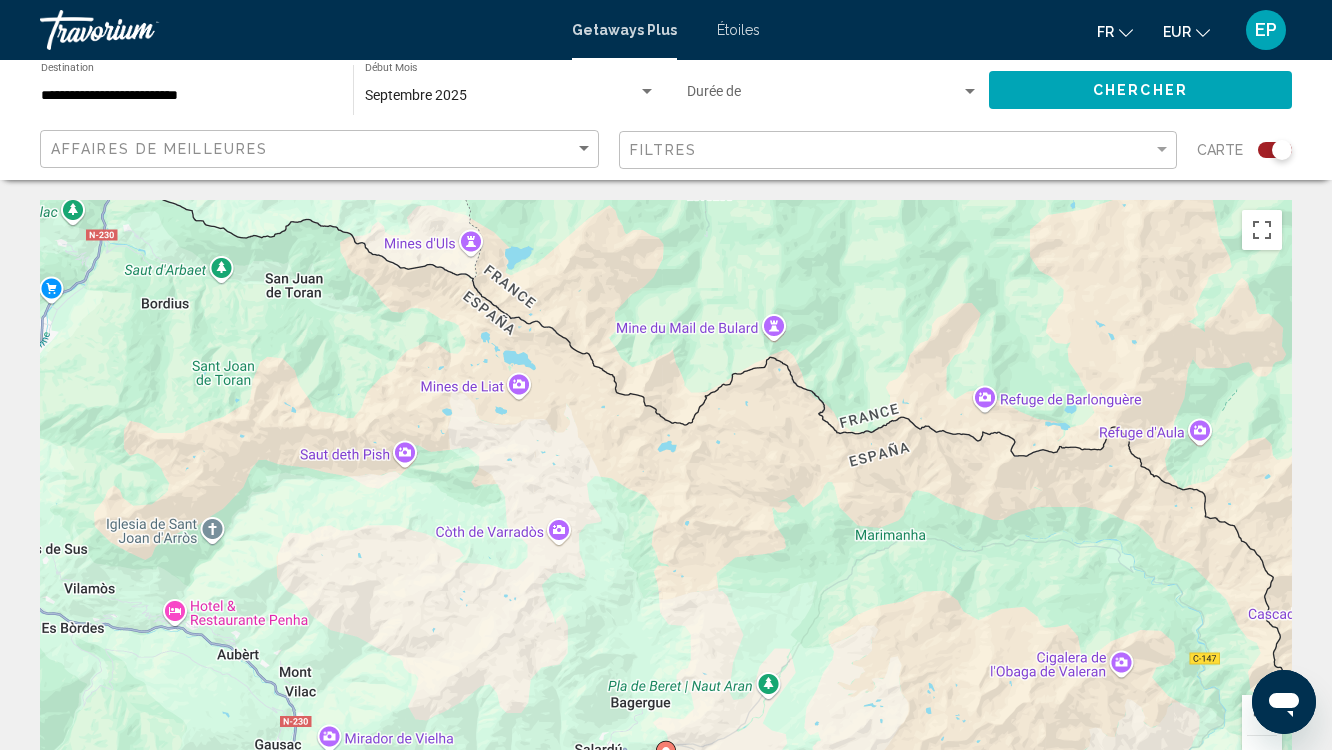 scroll, scrollTop: 105, scrollLeft: 0, axis: vertical 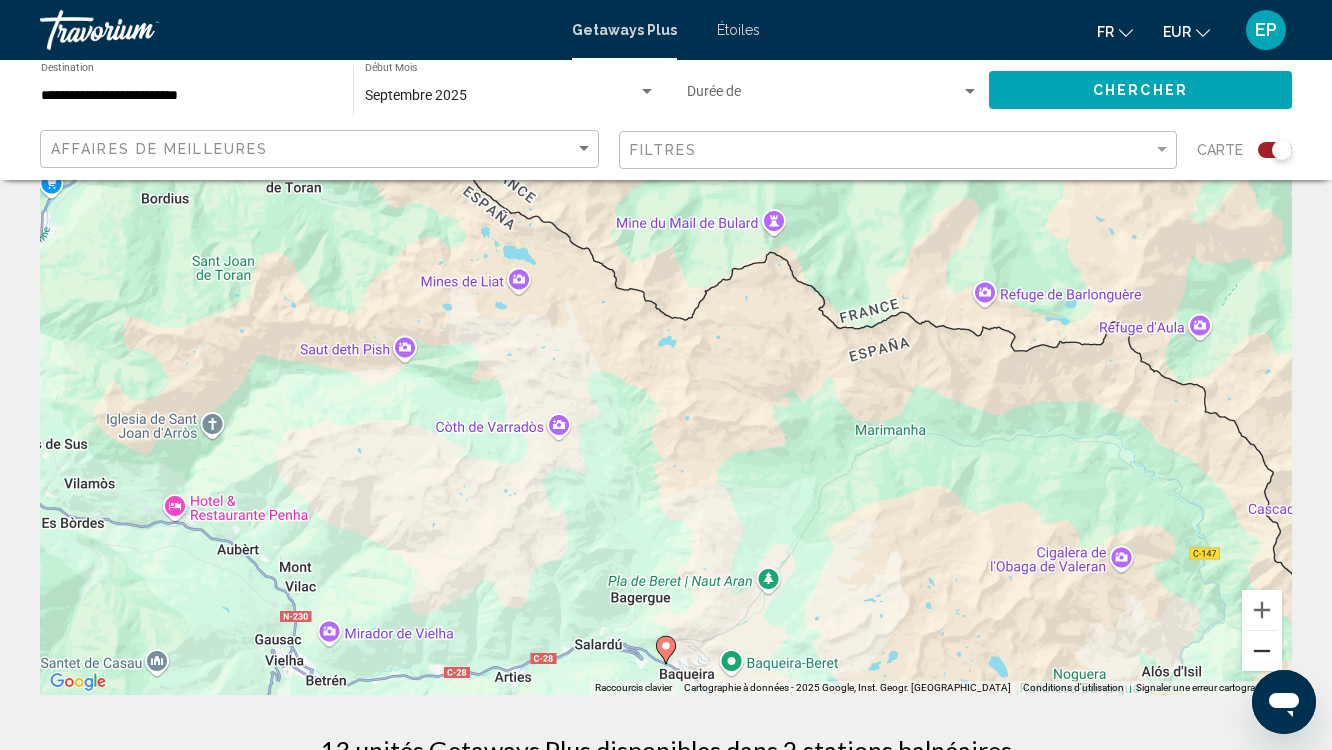 click at bounding box center [1262, 651] 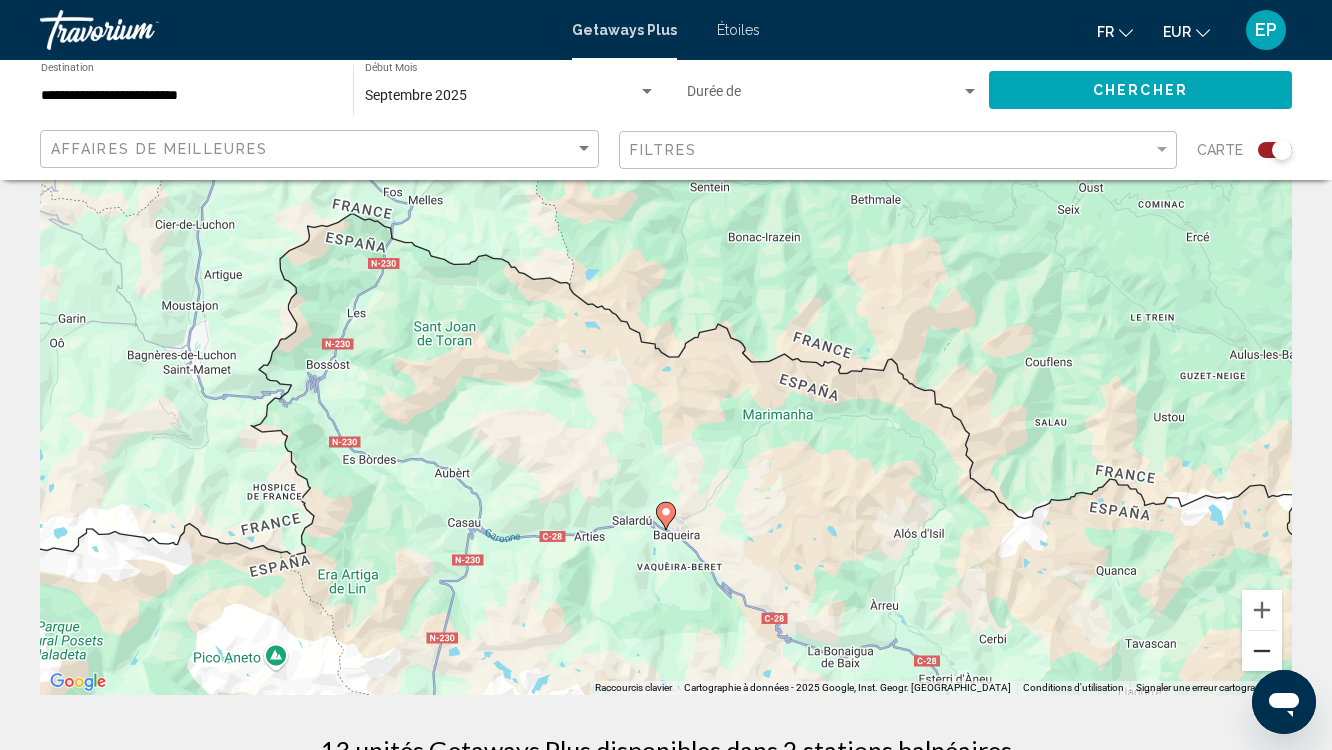 click at bounding box center [1262, 651] 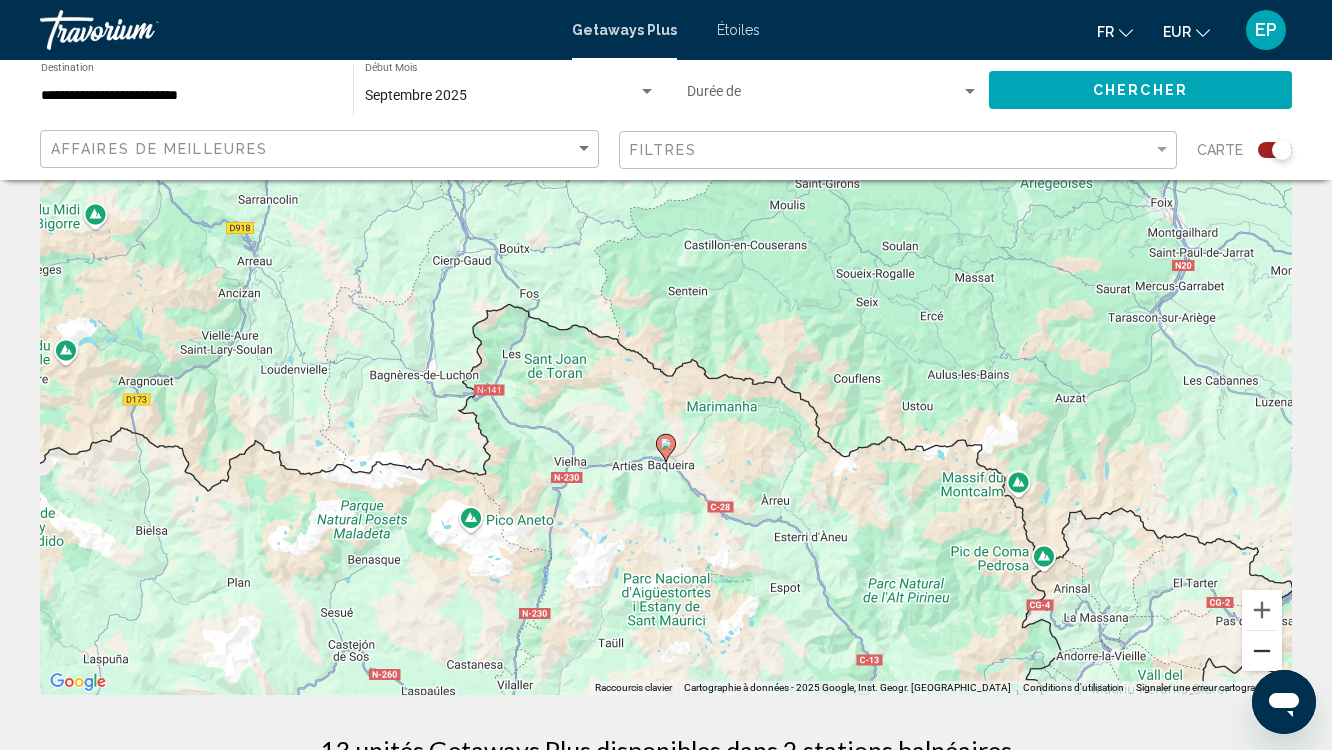 click at bounding box center [1262, 651] 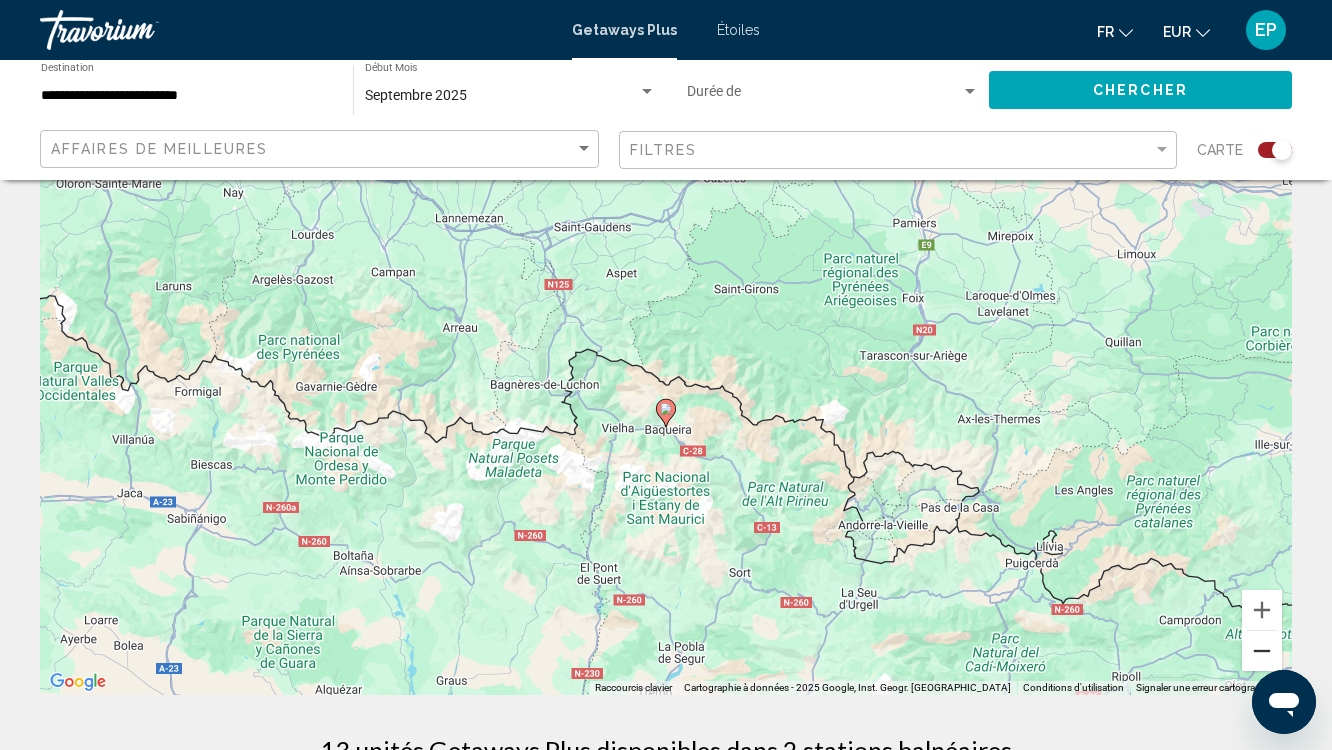 click at bounding box center (1262, 651) 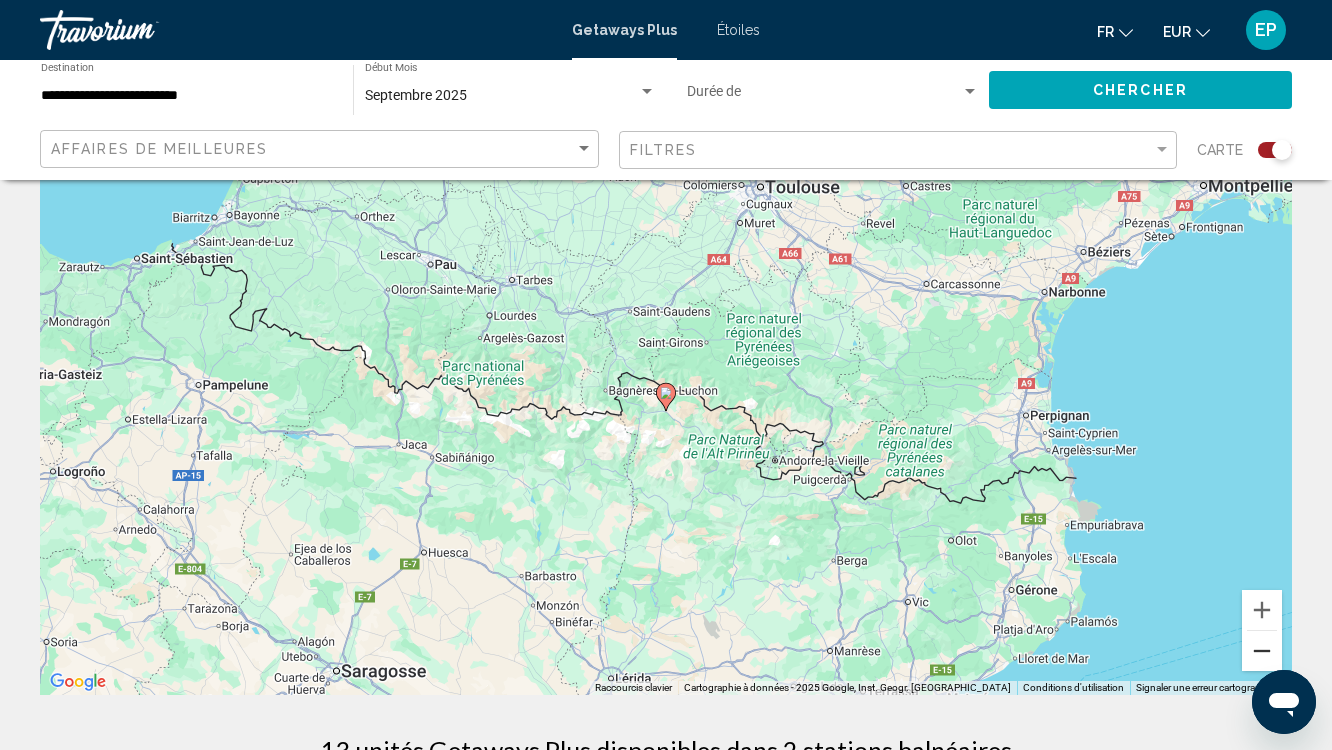 click at bounding box center [1262, 651] 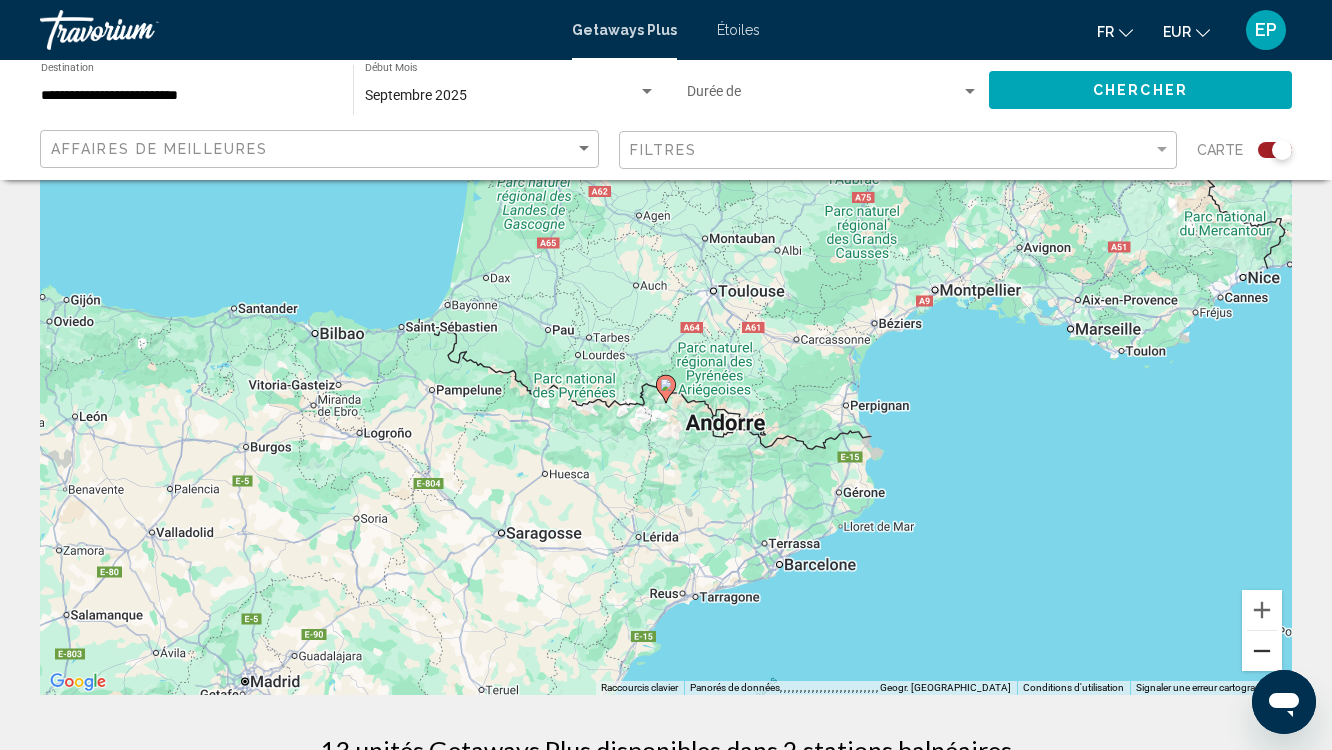 click at bounding box center [1262, 651] 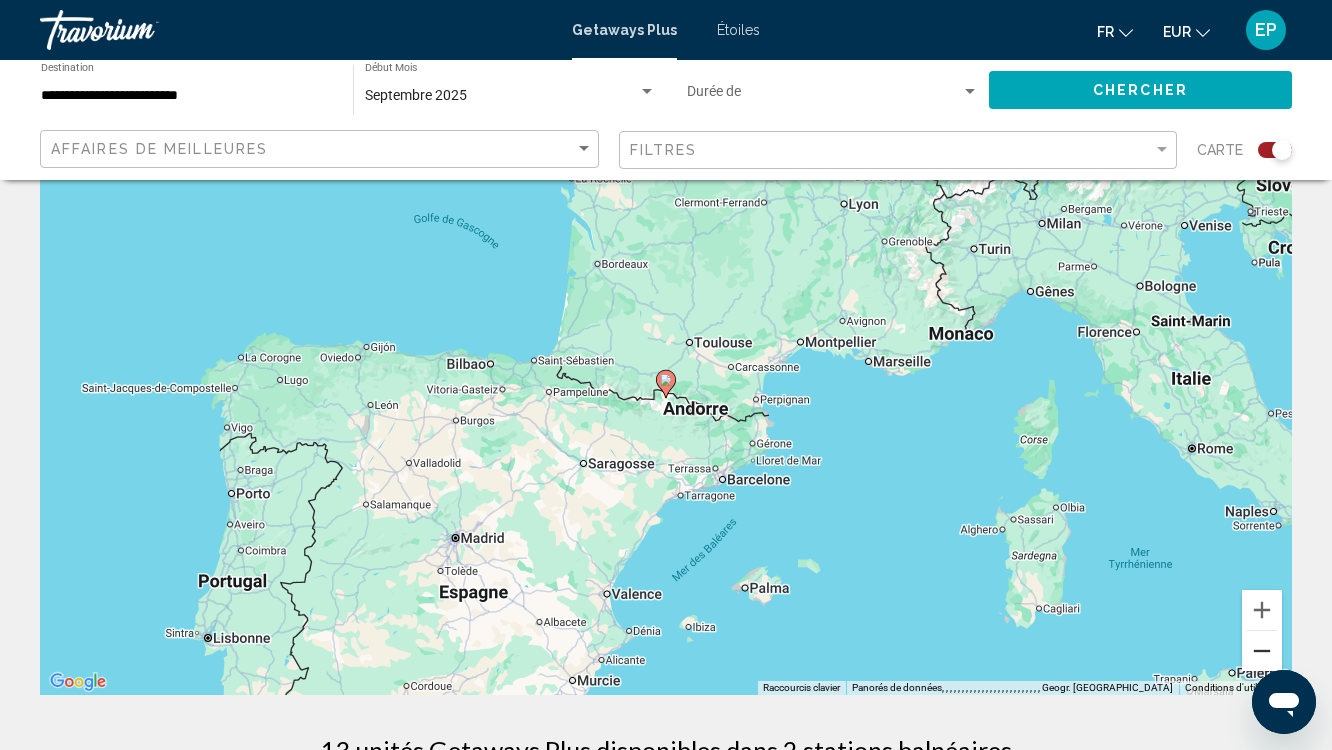 click at bounding box center (1262, 651) 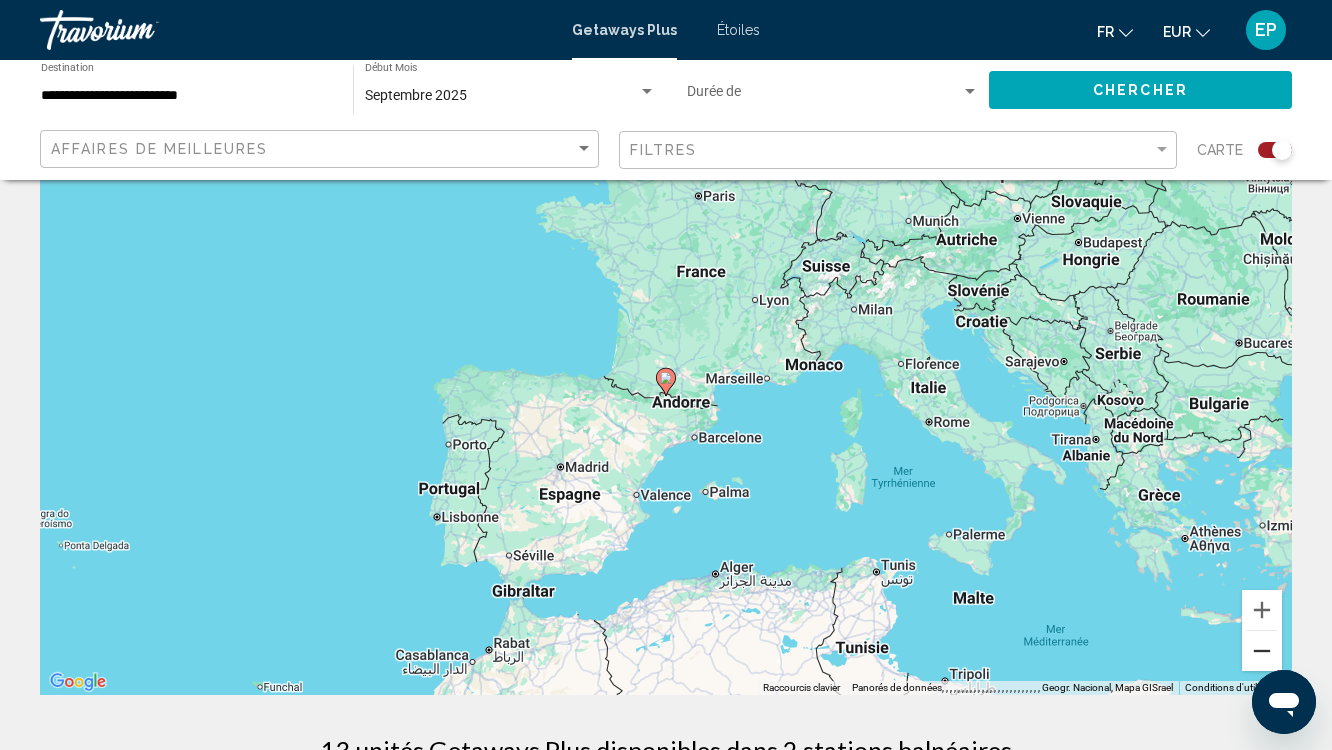 click at bounding box center (1262, 651) 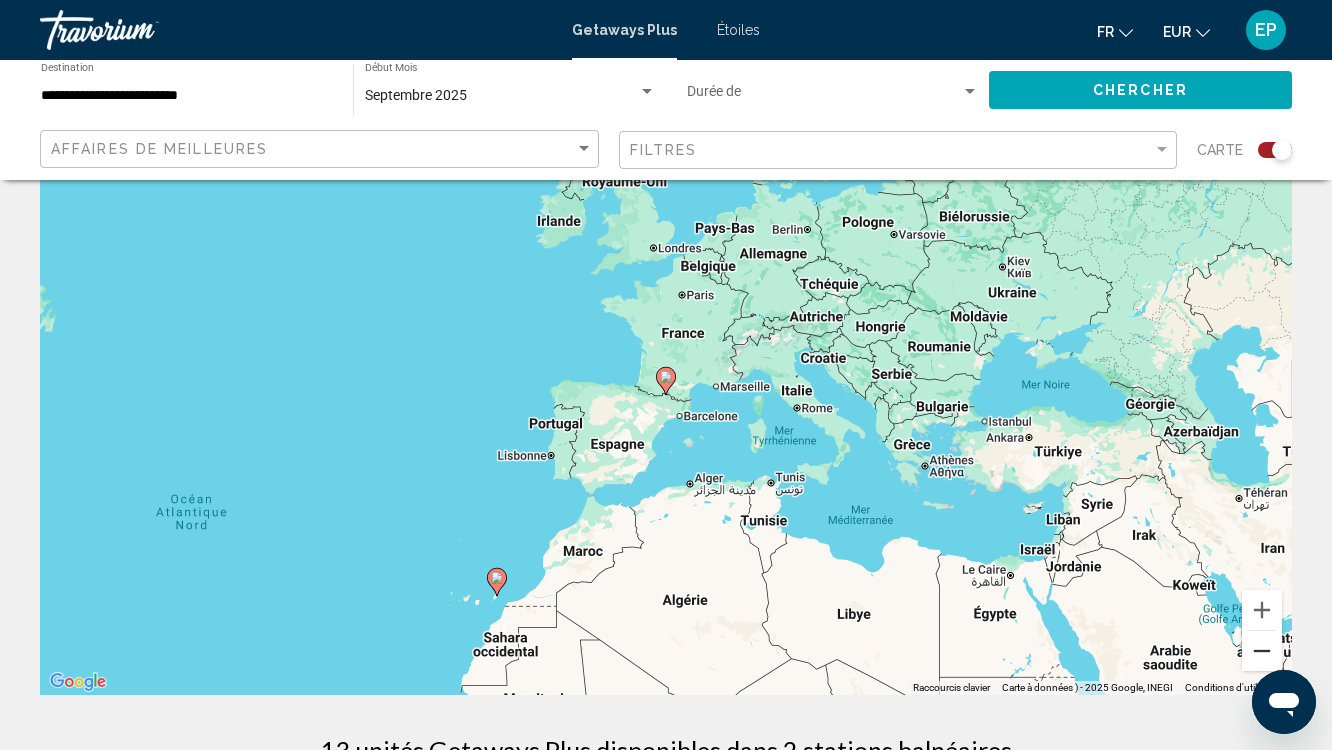 click at bounding box center [1262, 651] 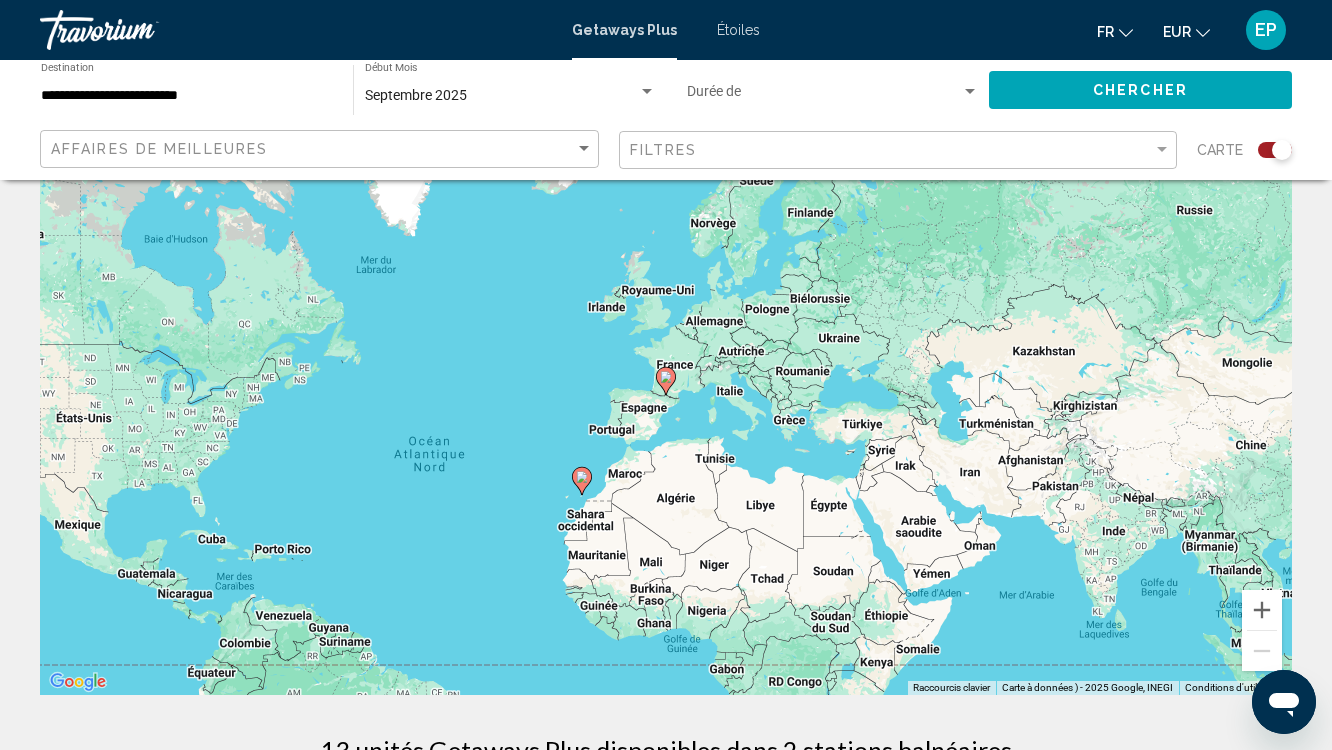 click on "**********" at bounding box center [187, 96] 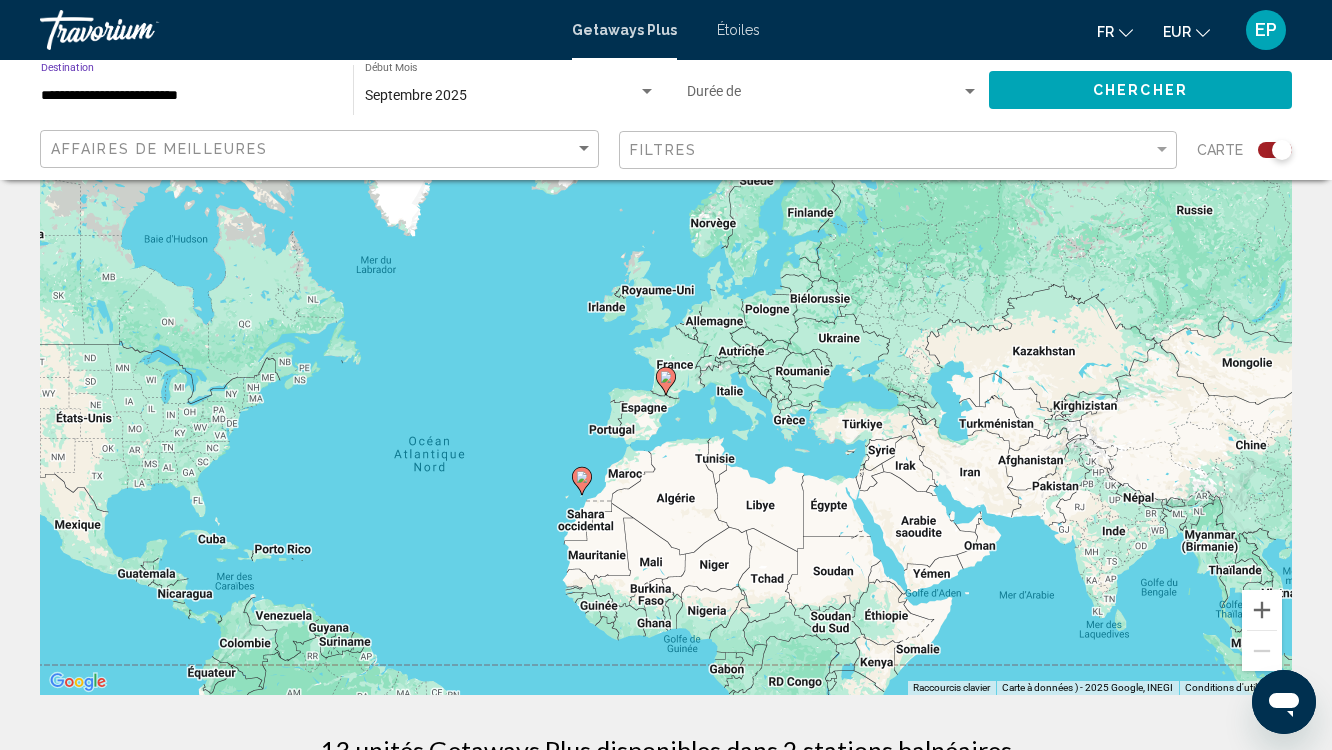 click on "**********" at bounding box center (187, 96) 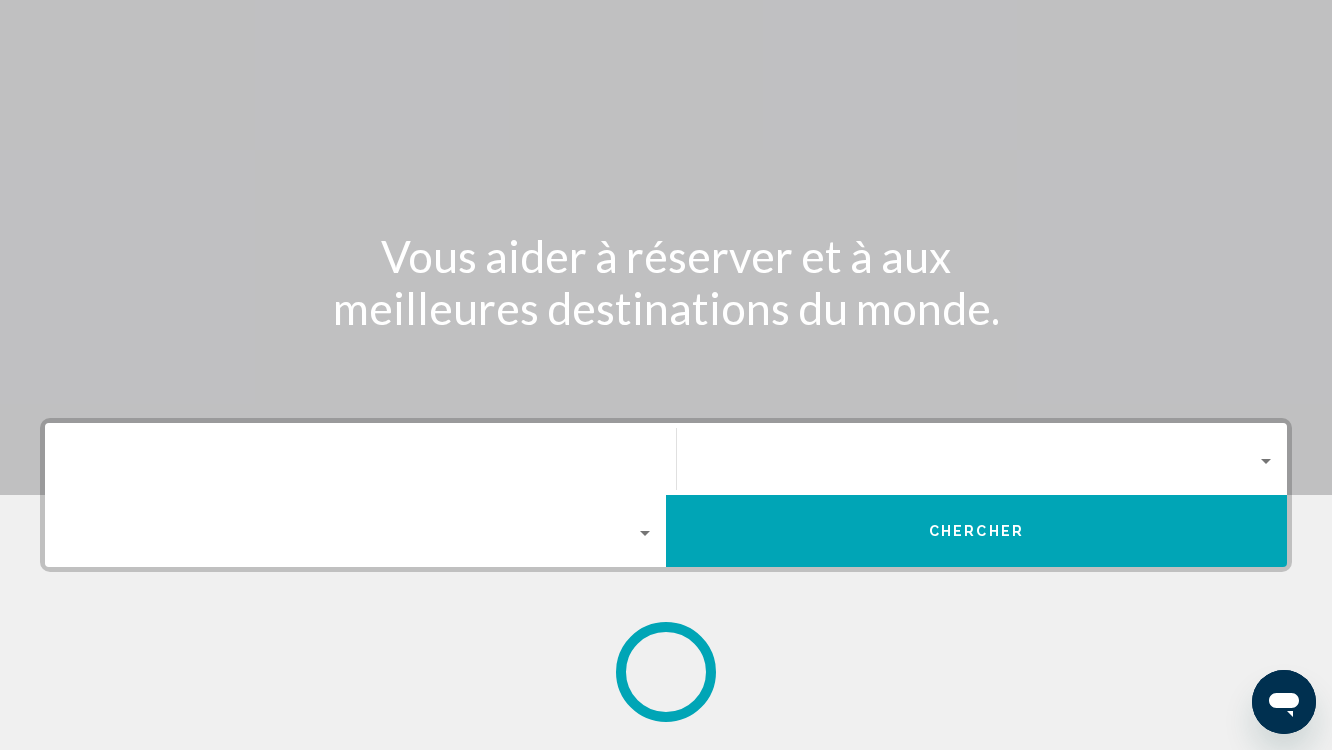 scroll, scrollTop: 0, scrollLeft: 0, axis: both 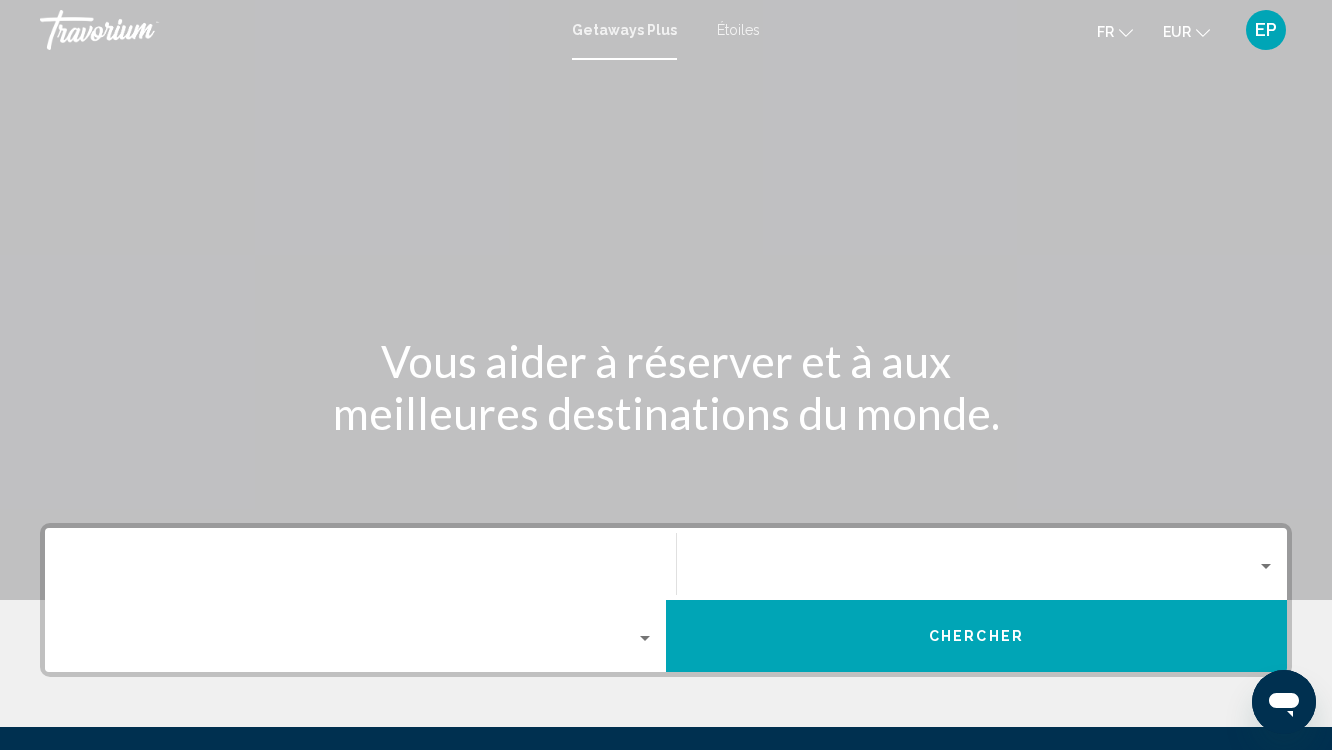 click at bounding box center (360, 643) 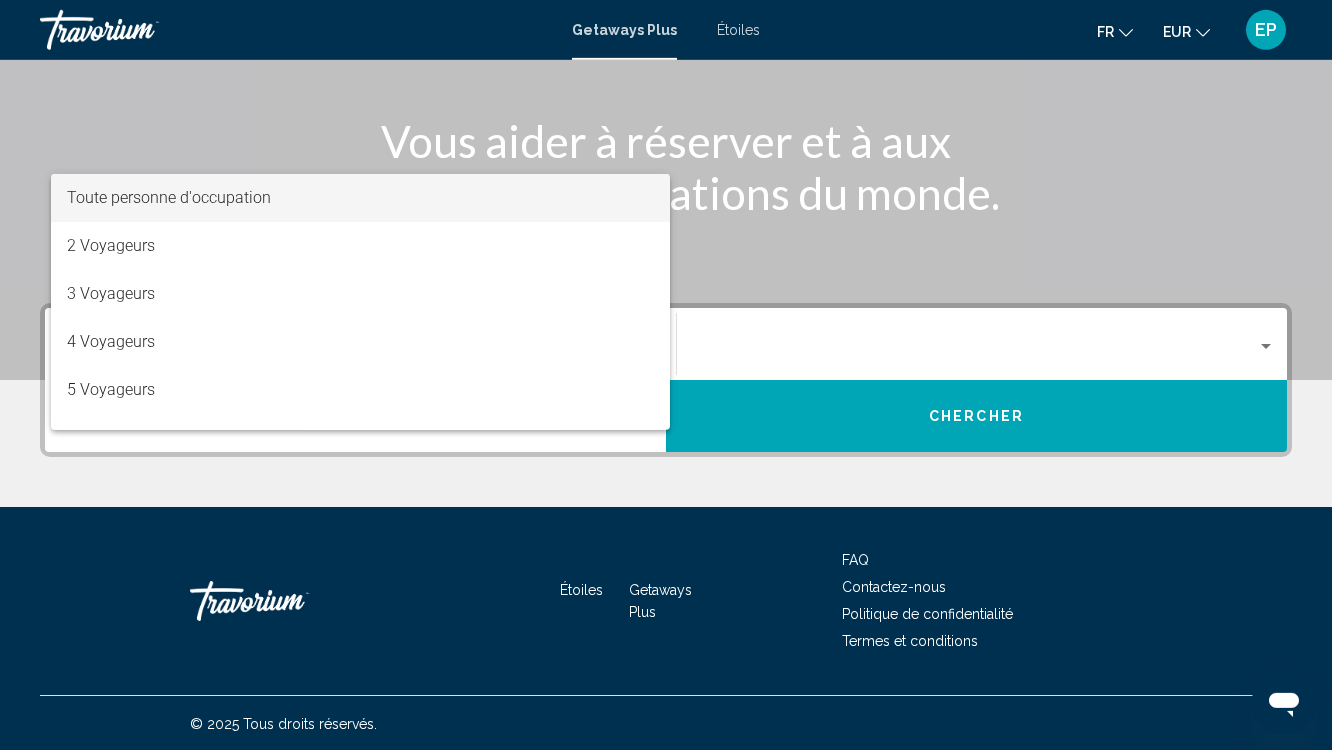 scroll, scrollTop: 221, scrollLeft: 0, axis: vertical 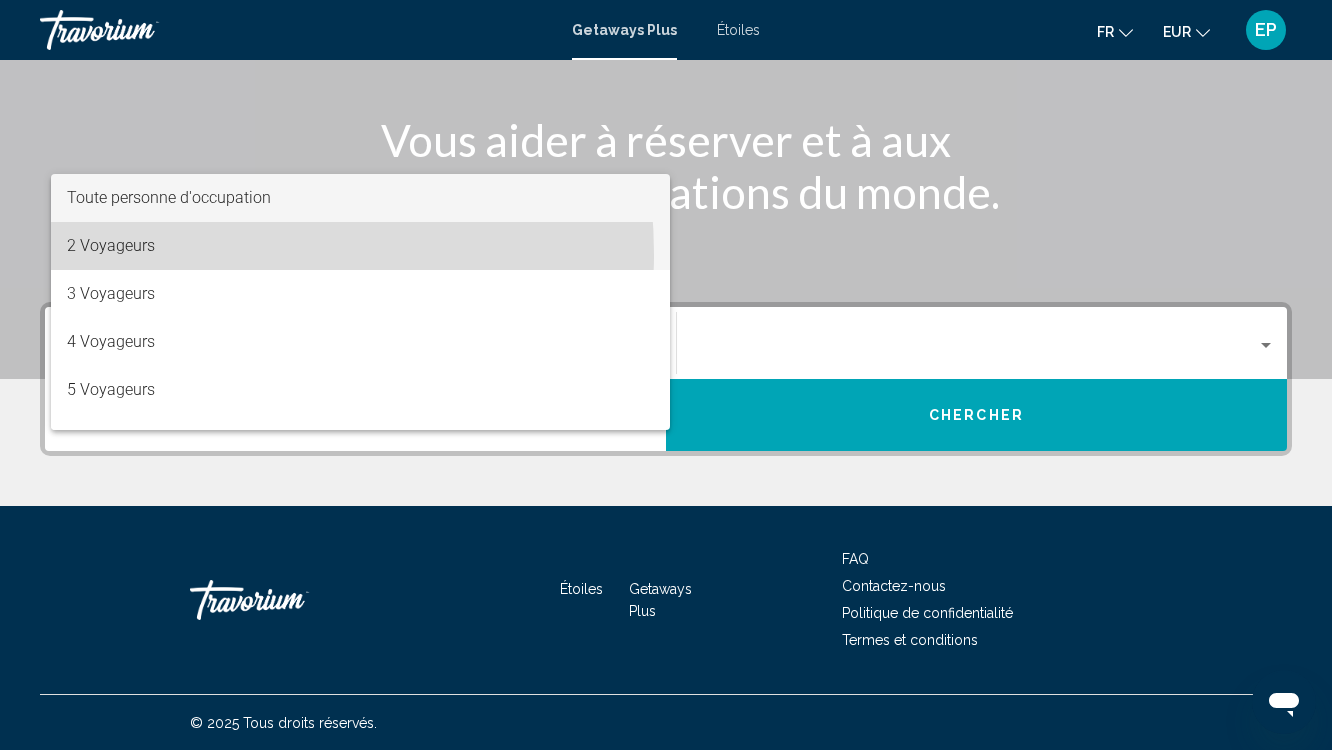 click on "2 Voyageurs" at bounding box center [360, 246] 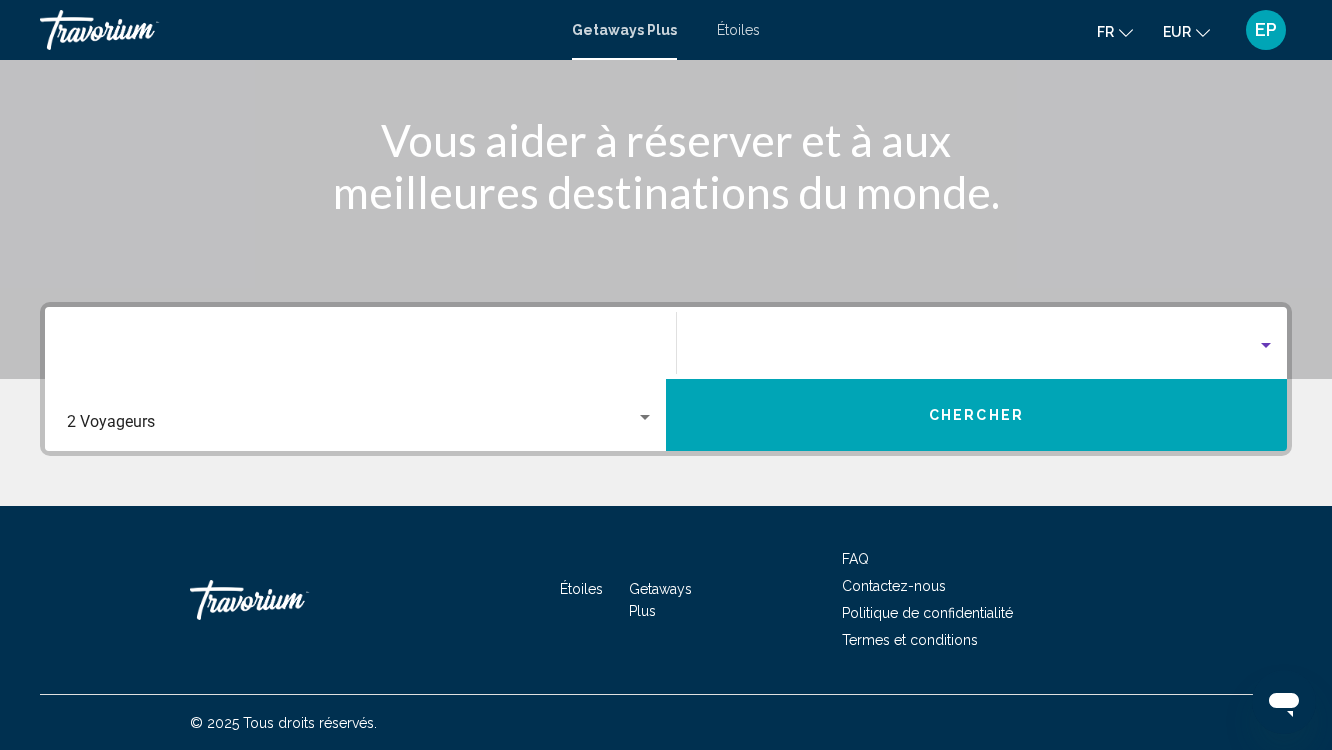 click at bounding box center (1266, 346) 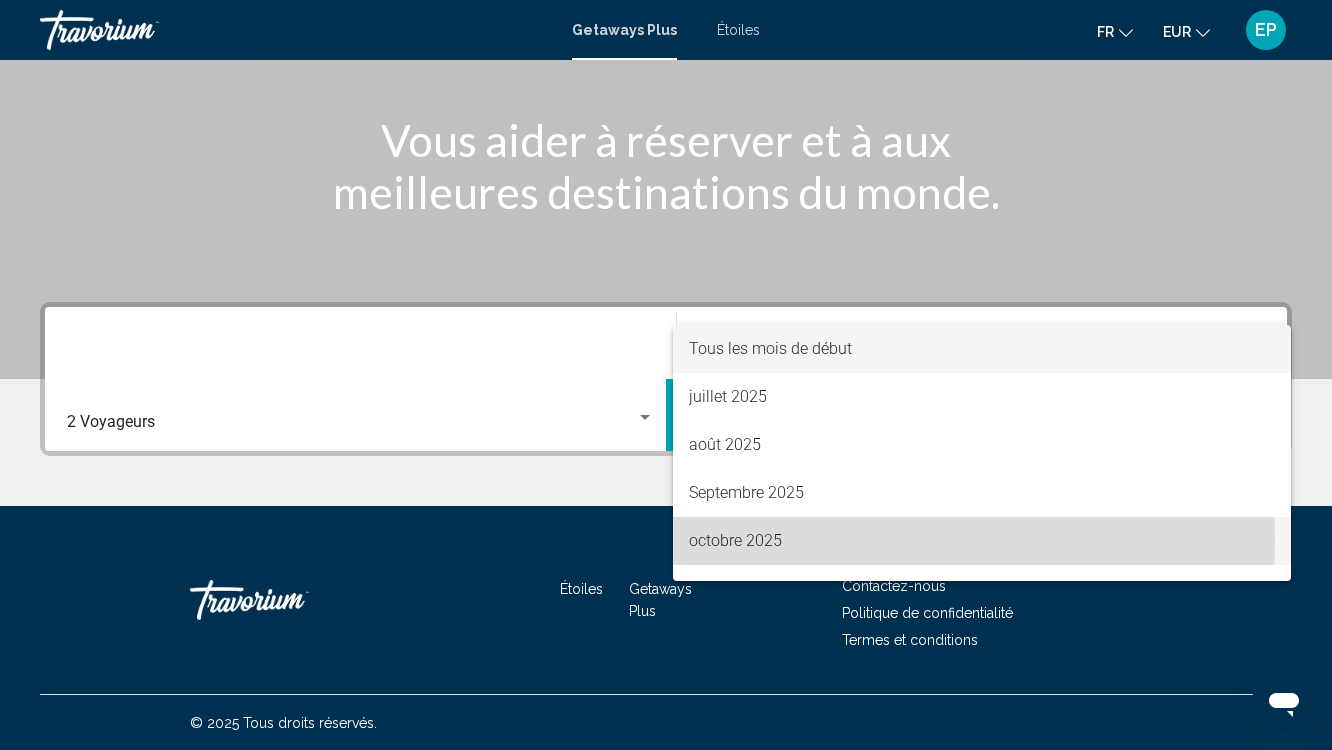 click on "octobre 2025" at bounding box center [982, 541] 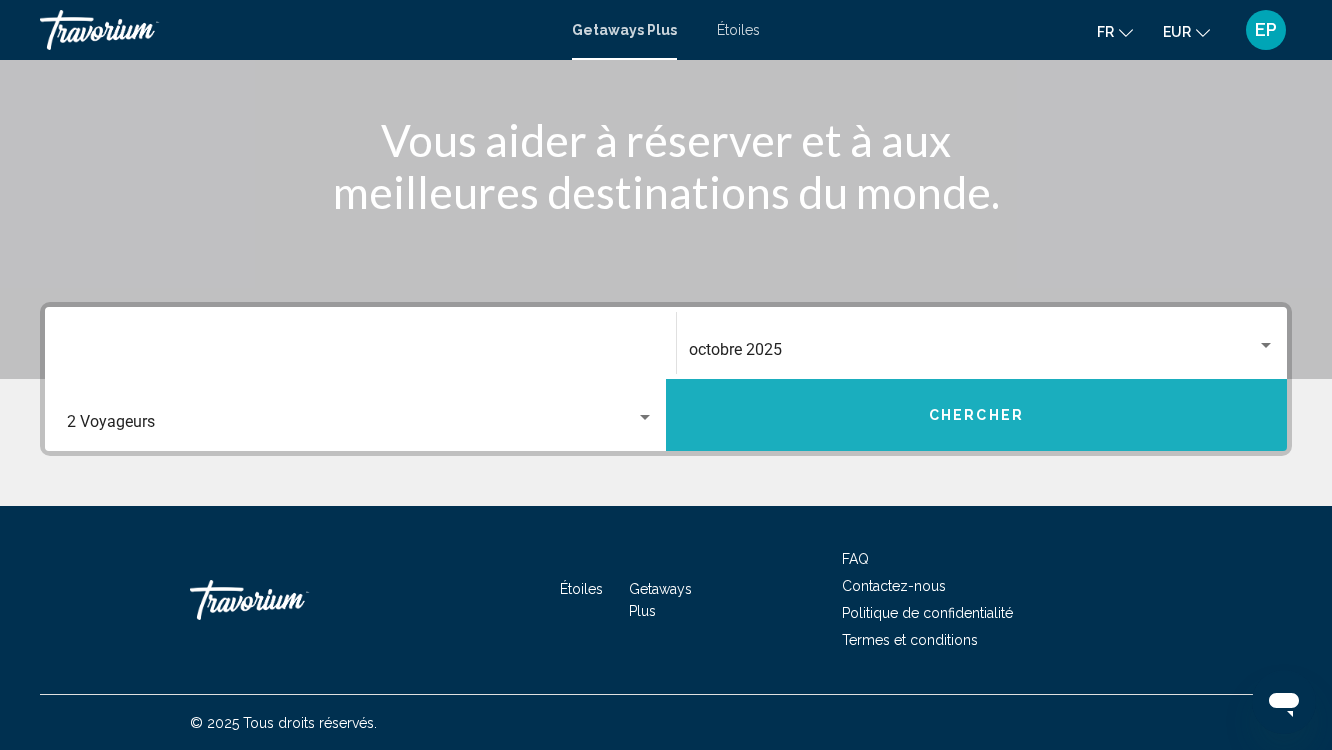click on "Chercher" at bounding box center [976, 415] 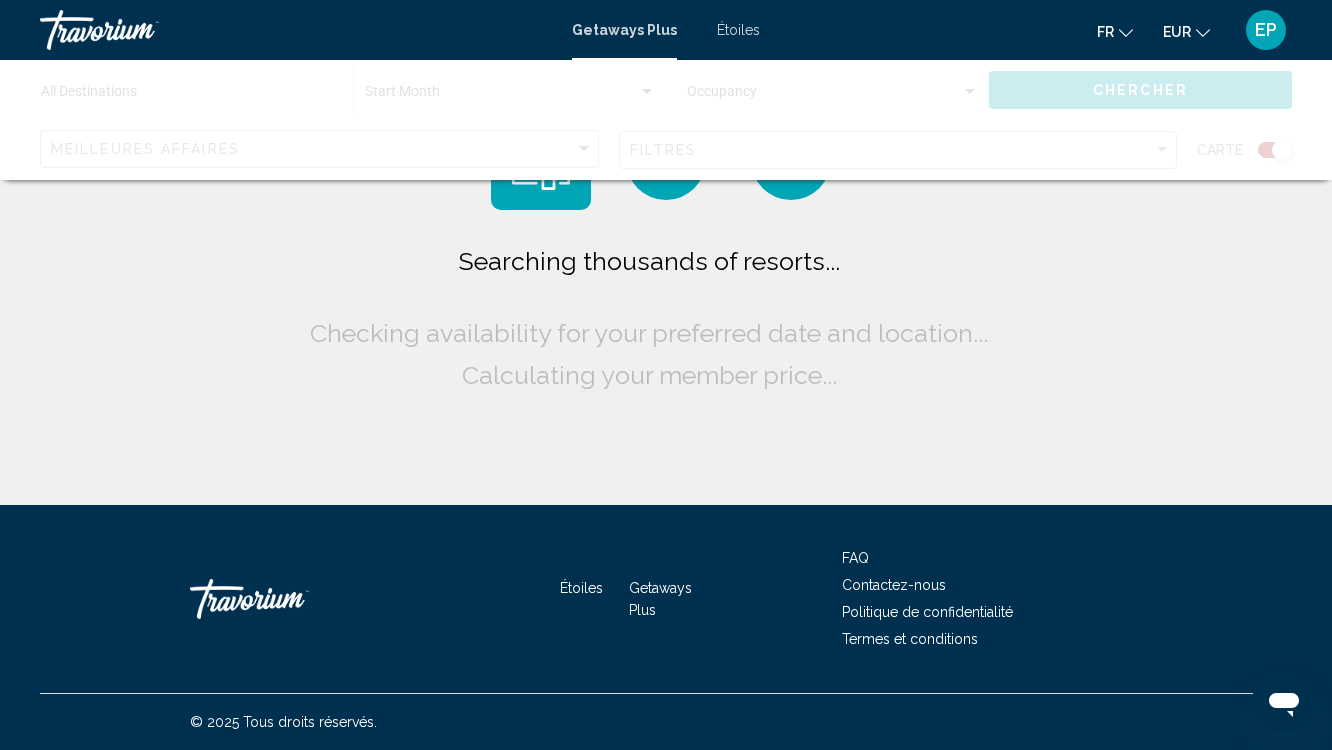 scroll, scrollTop: 0, scrollLeft: 0, axis: both 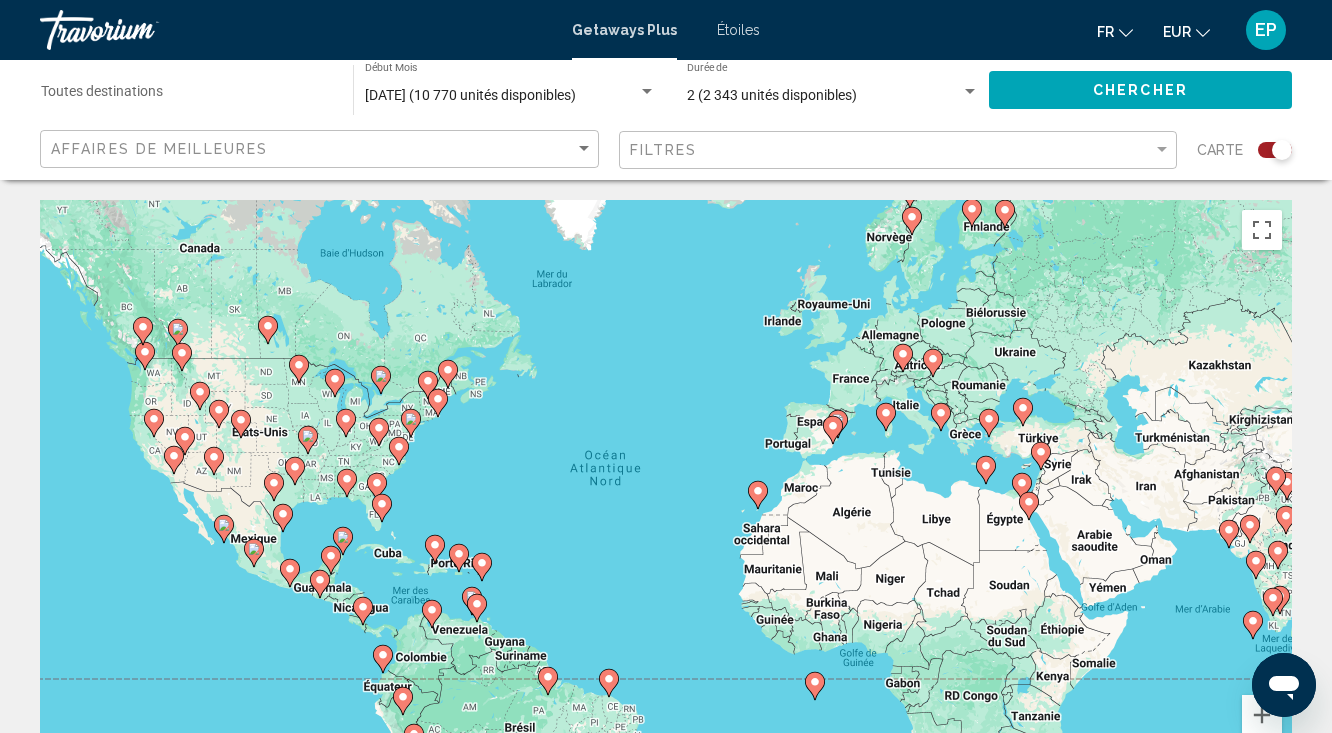 click 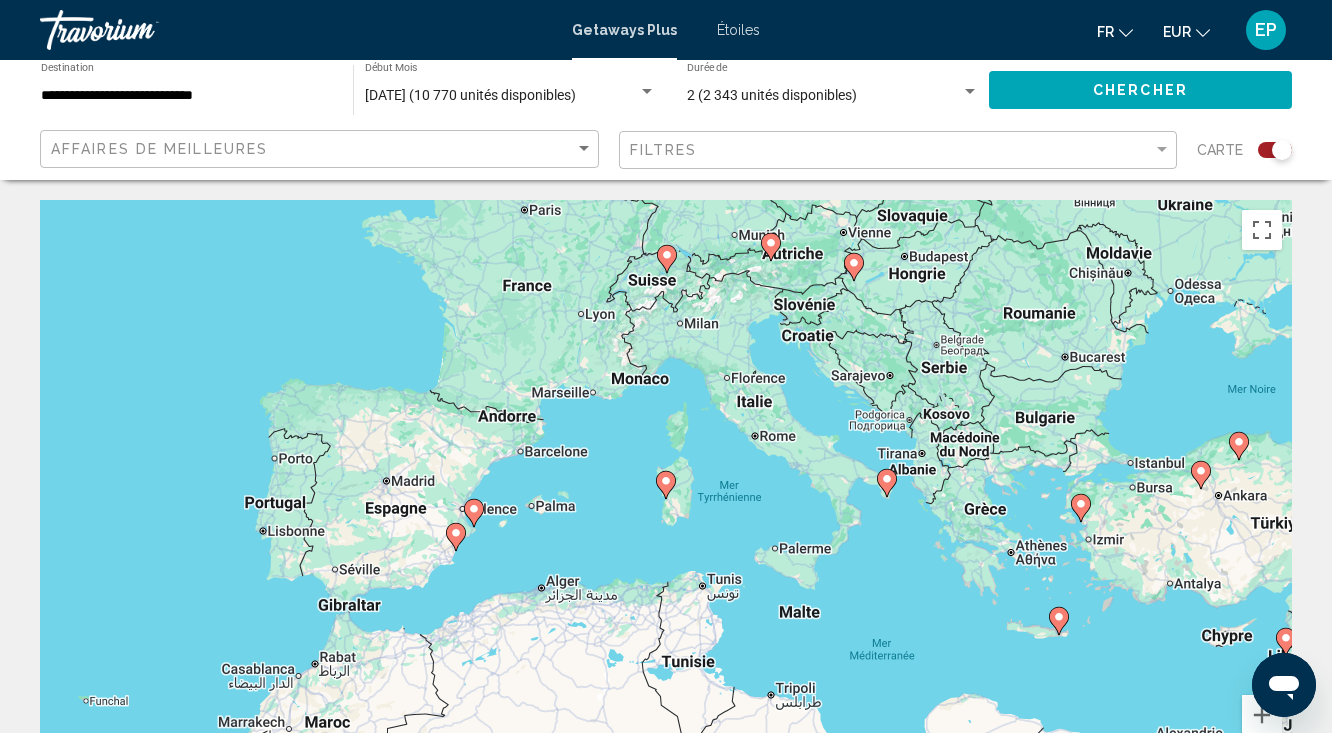 click 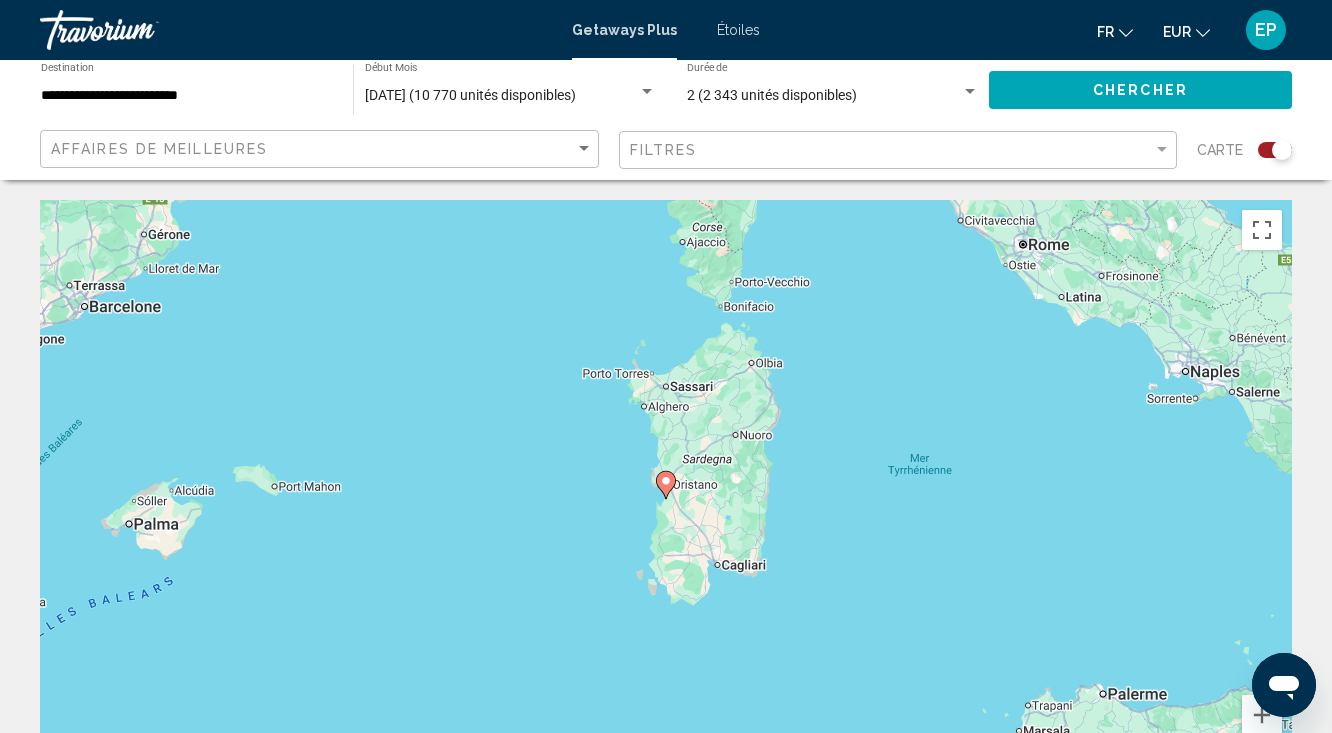click 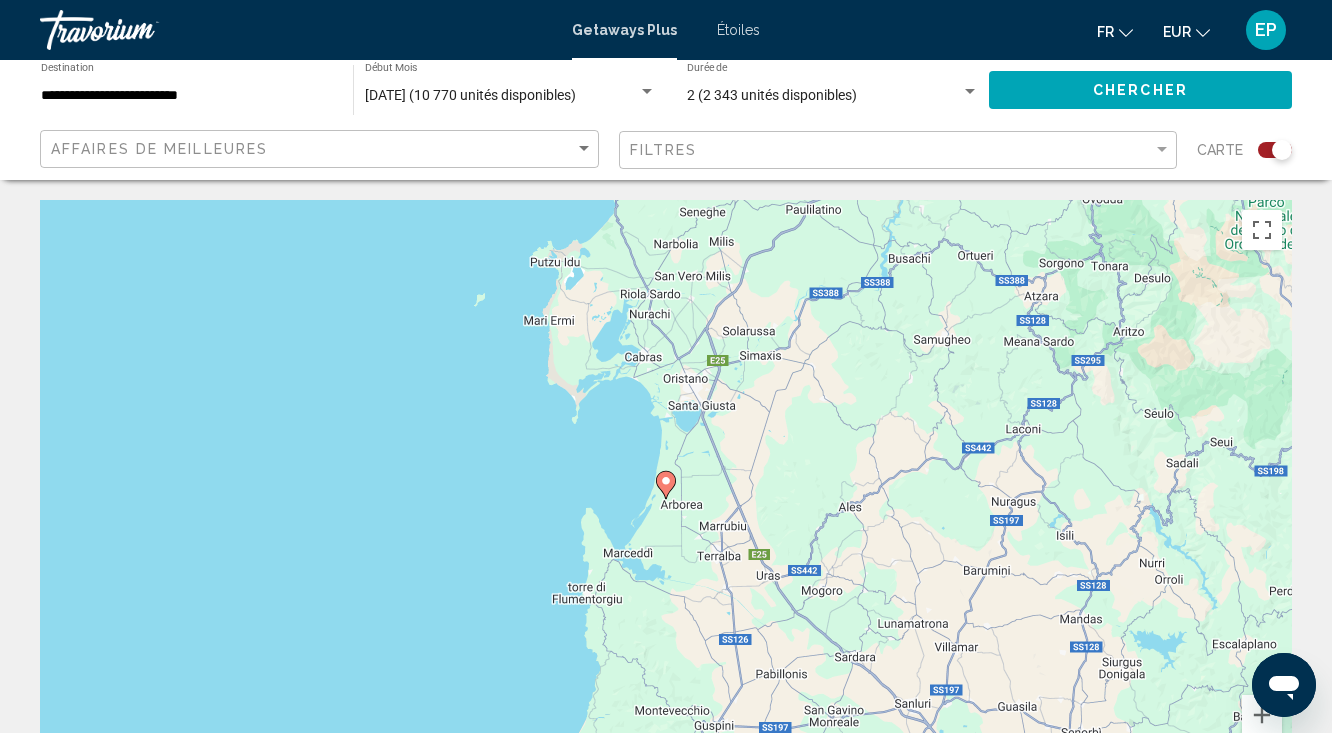 click 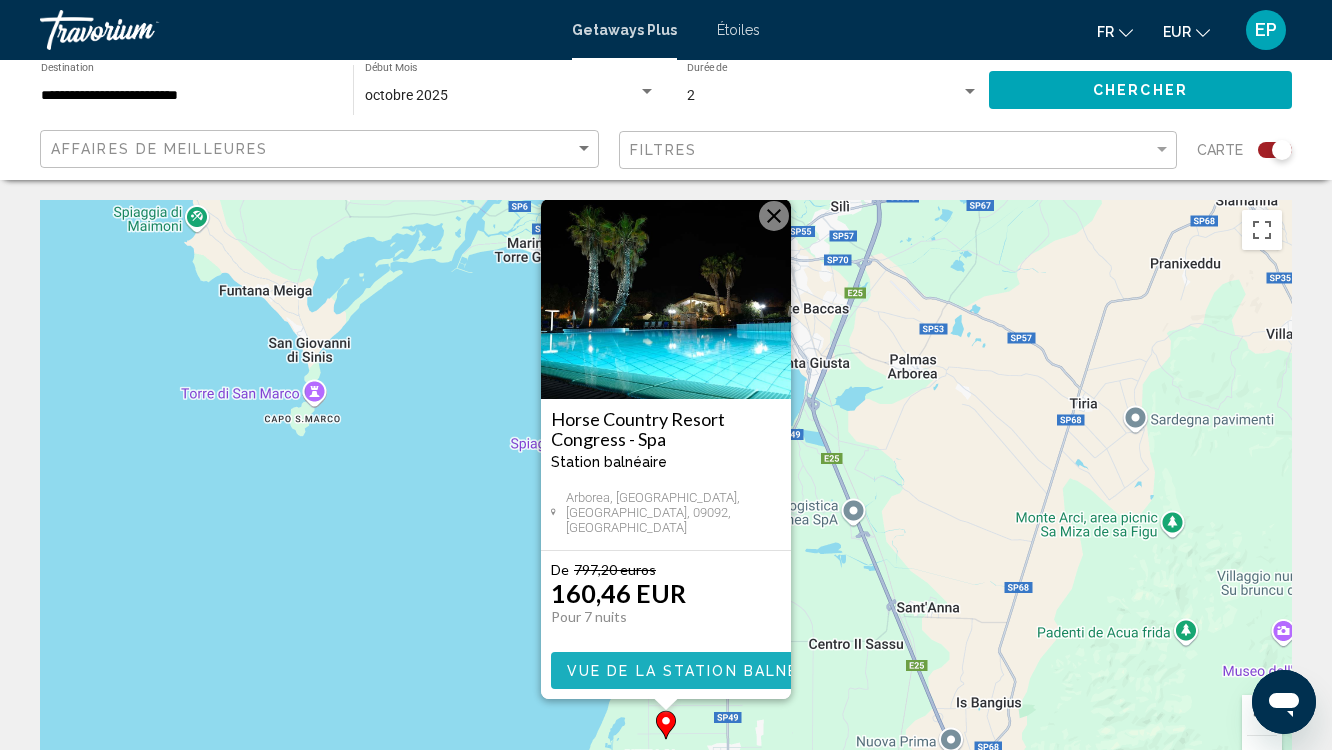 click on "Vue de la station balnéaire" at bounding box center [701, 670] 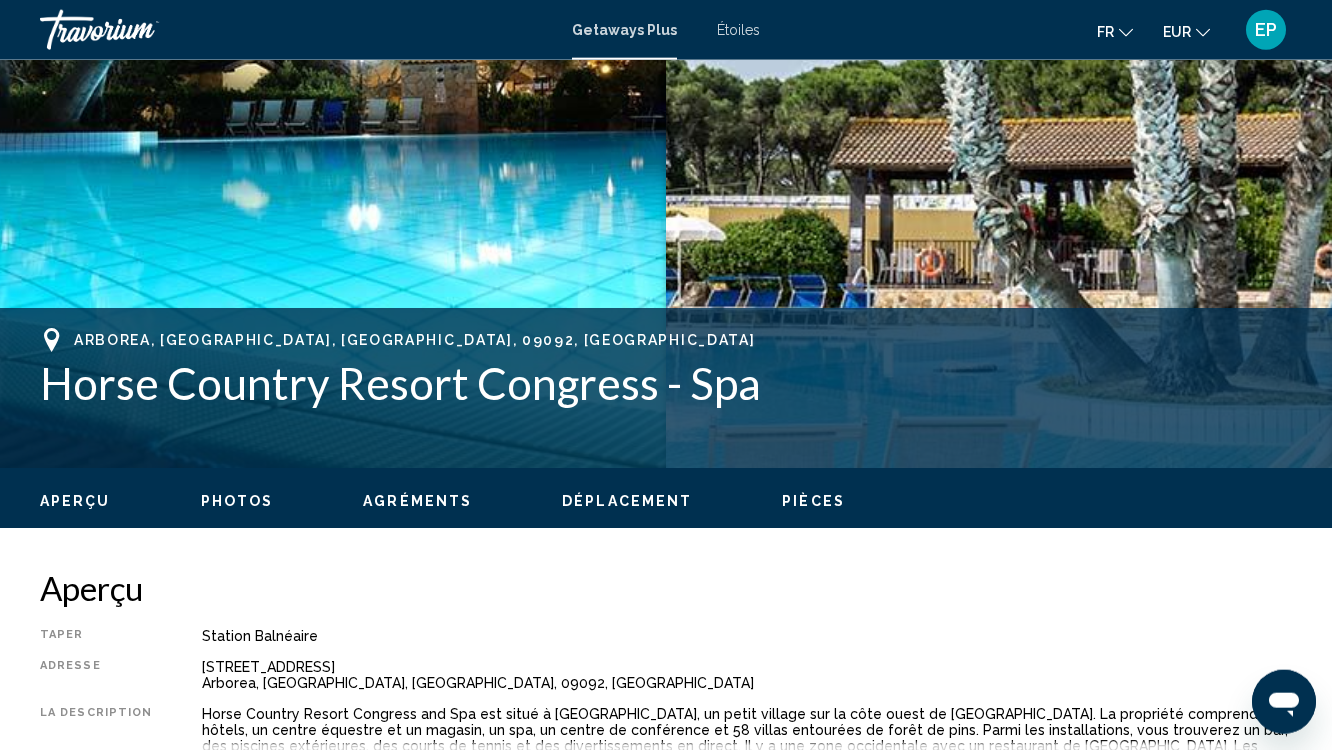 scroll, scrollTop: 620, scrollLeft: 0, axis: vertical 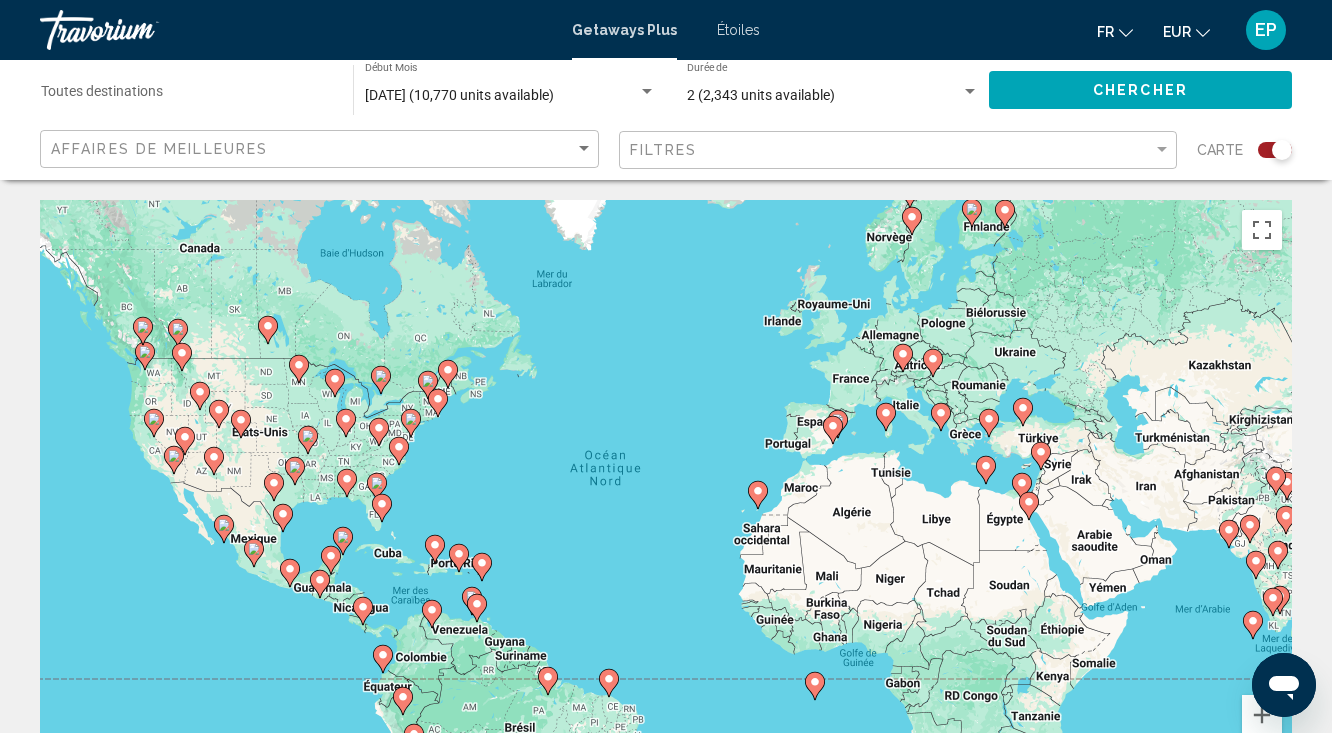 click 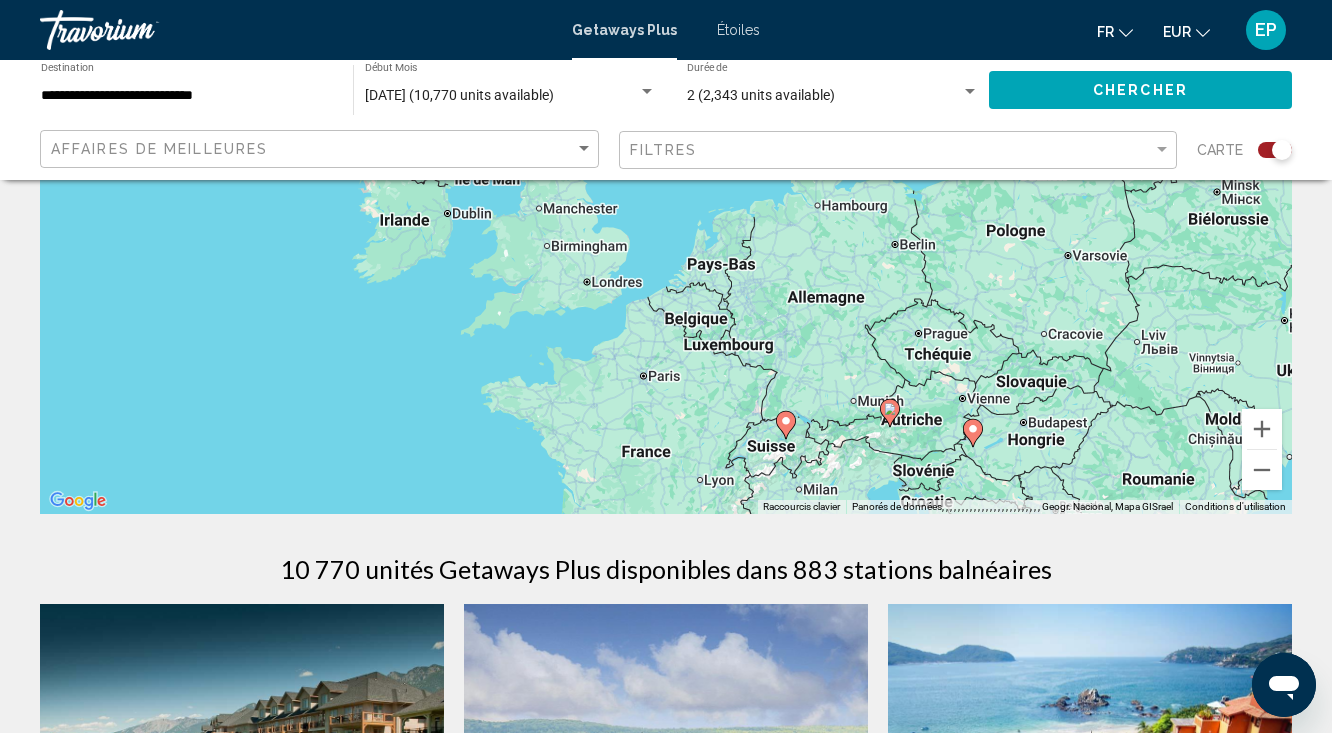 scroll, scrollTop: 332, scrollLeft: 0, axis: vertical 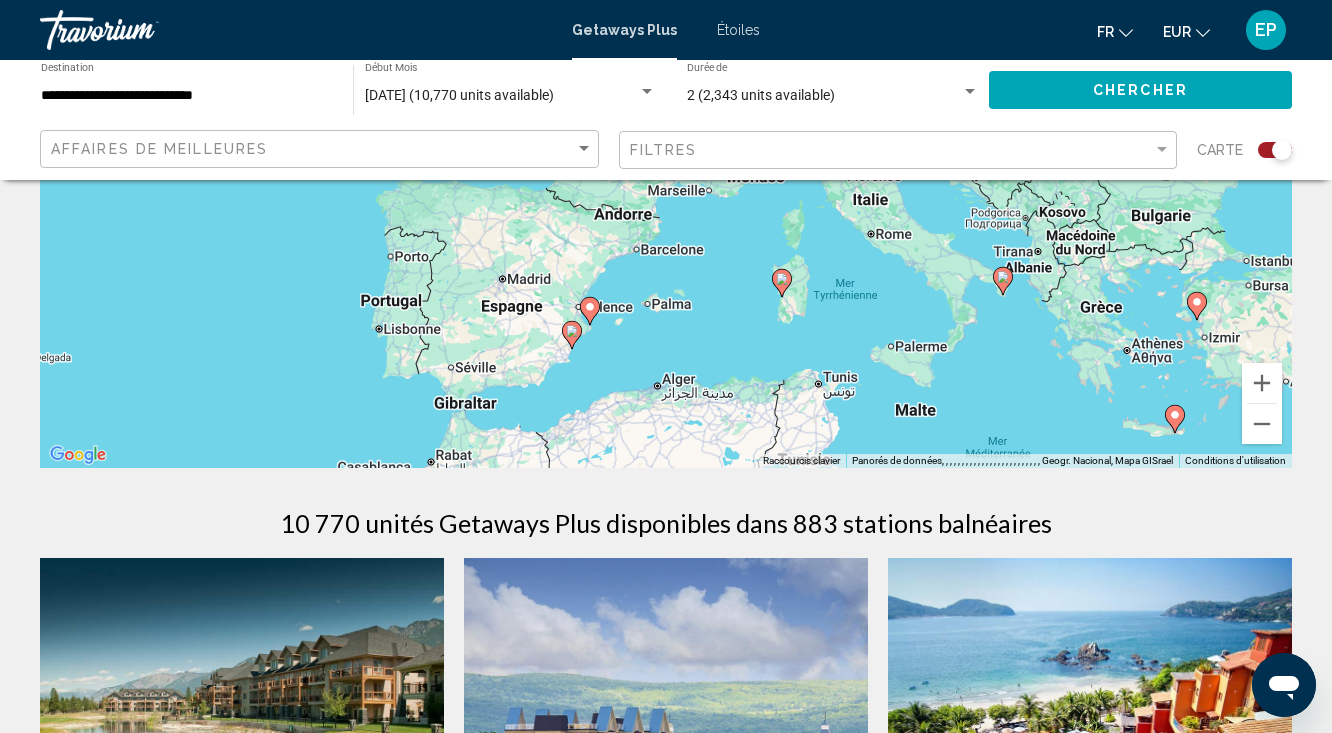 drag, startPoint x: 976, startPoint y: 462, endPoint x: 898, endPoint y: 294, distance: 185.22418 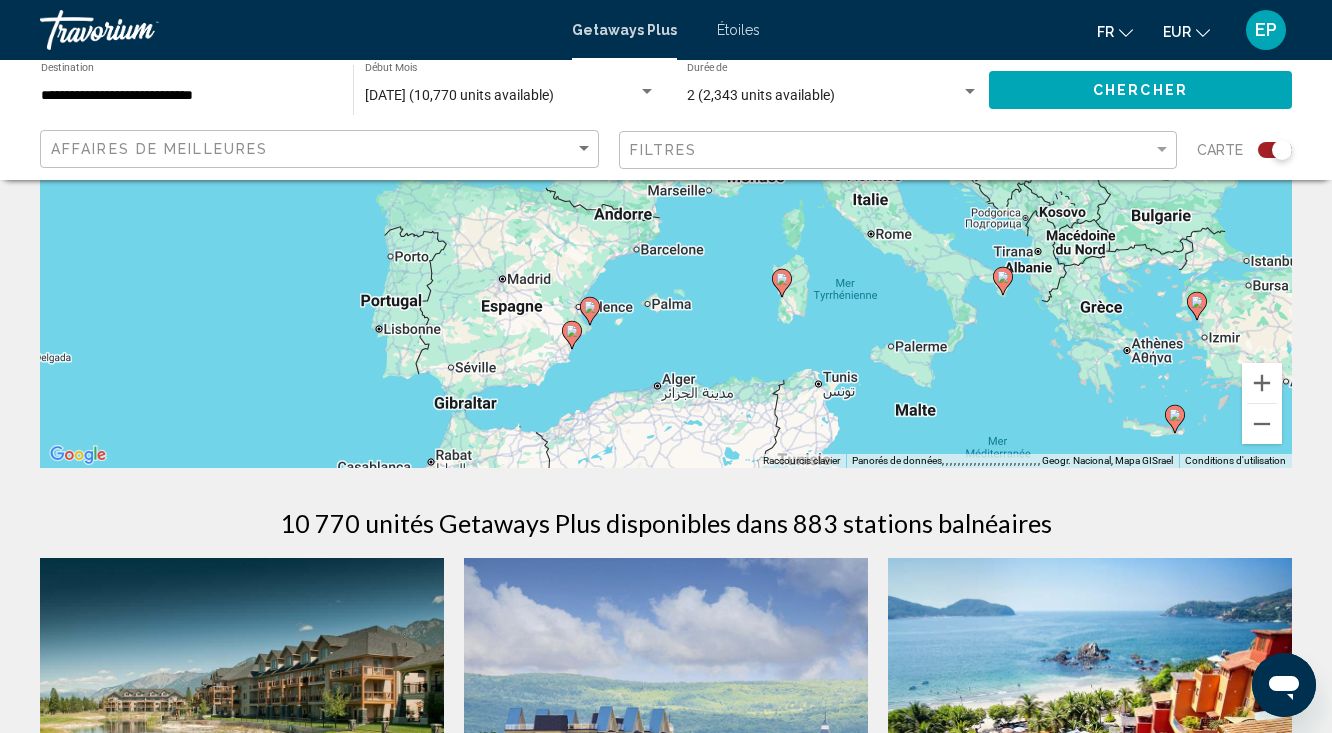 click on "Pour naviguer, appuyez sur les touches fléchées. Pour activer le glissement avec le clavier, appuyez sur Alt-Entrée. Une fois ce mode activé, . moins cléutilisezs fléchées pour la transmission le repère. Pour valider le déplacement, appuyez sur Entrée. Pour annuler, appuyez sur Échap." at bounding box center [666, 168] 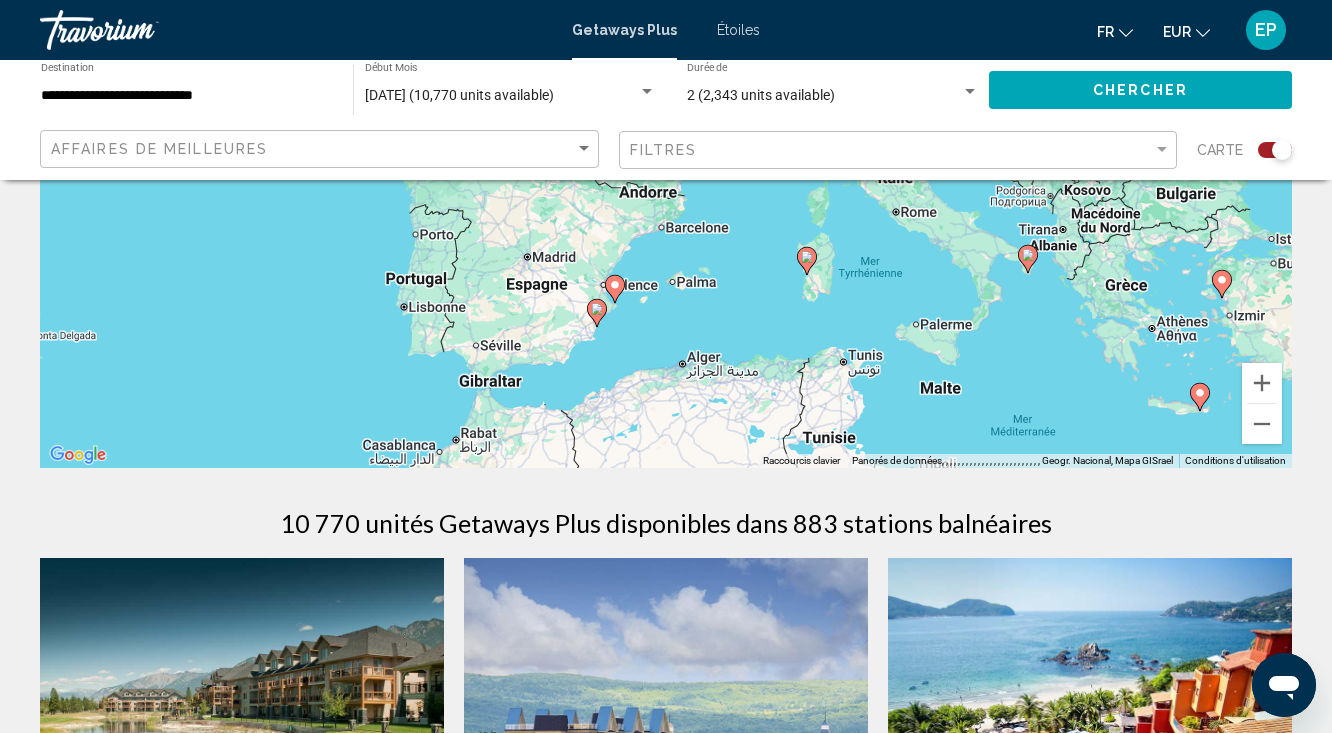 click 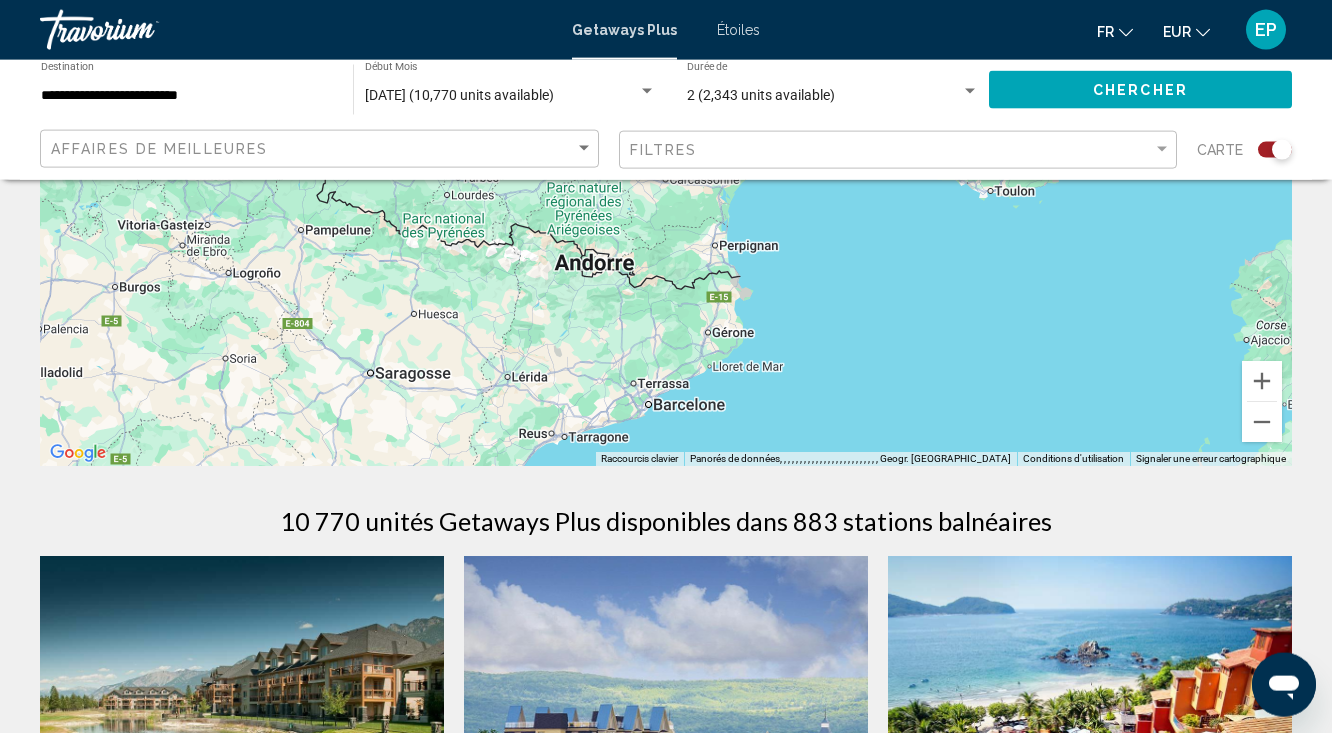 scroll, scrollTop: 332, scrollLeft: 0, axis: vertical 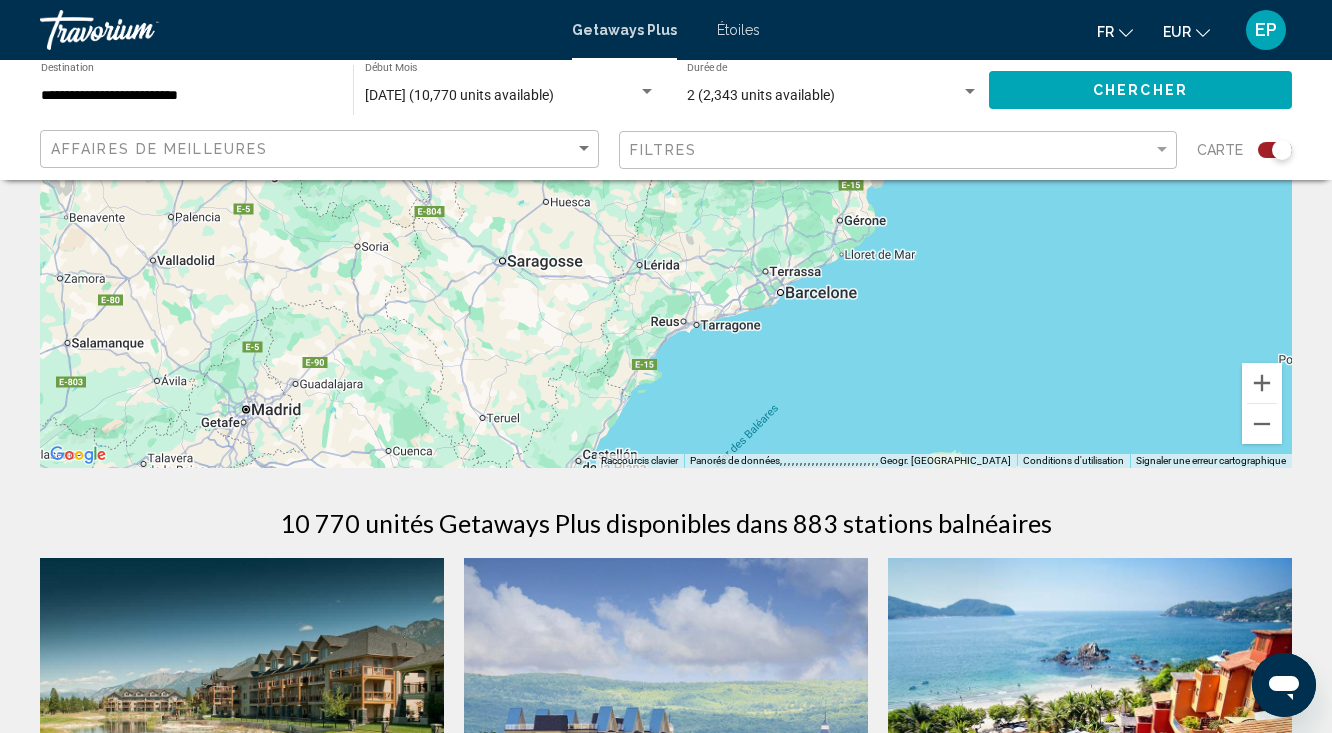 drag, startPoint x: 912, startPoint y: 350, endPoint x: 990, endPoint y: 231, distance: 142.28493 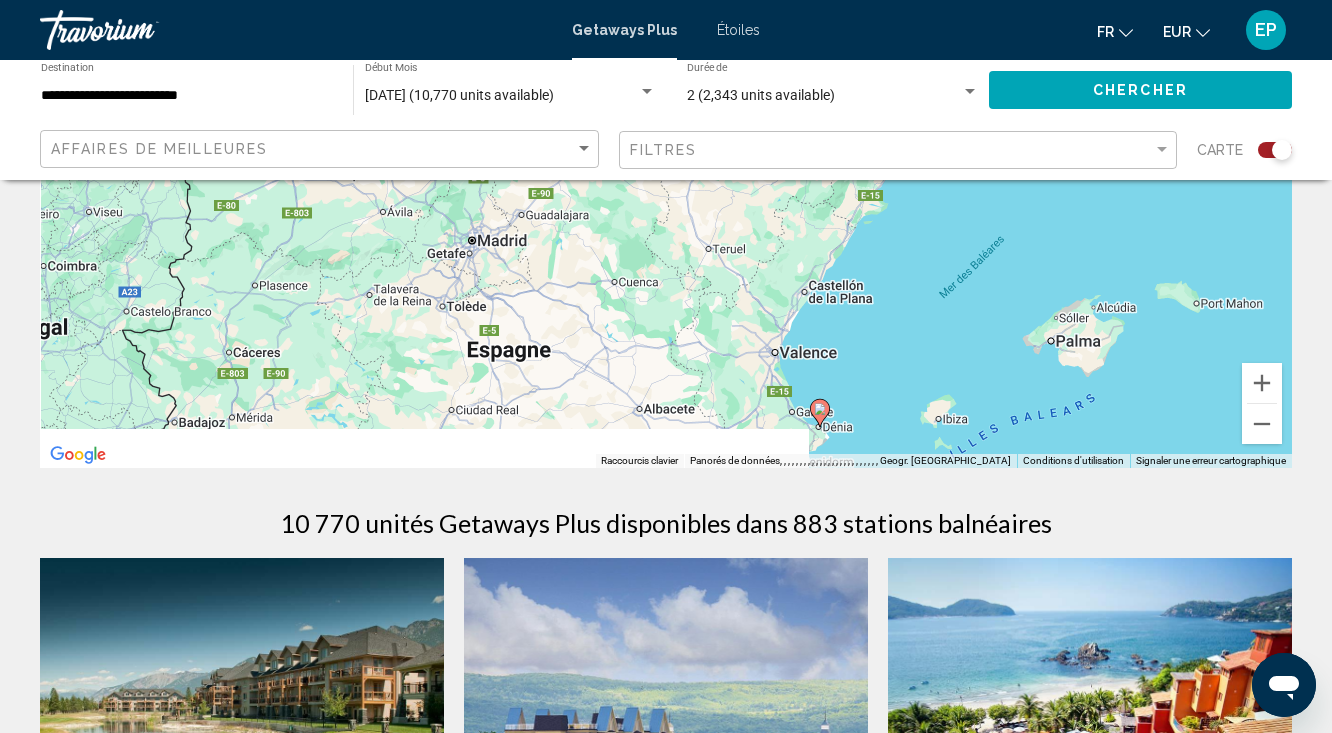drag, startPoint x: 773, startPoint y: 318, endPoint x: 913, endPoint y: 155, distance: 214.86972 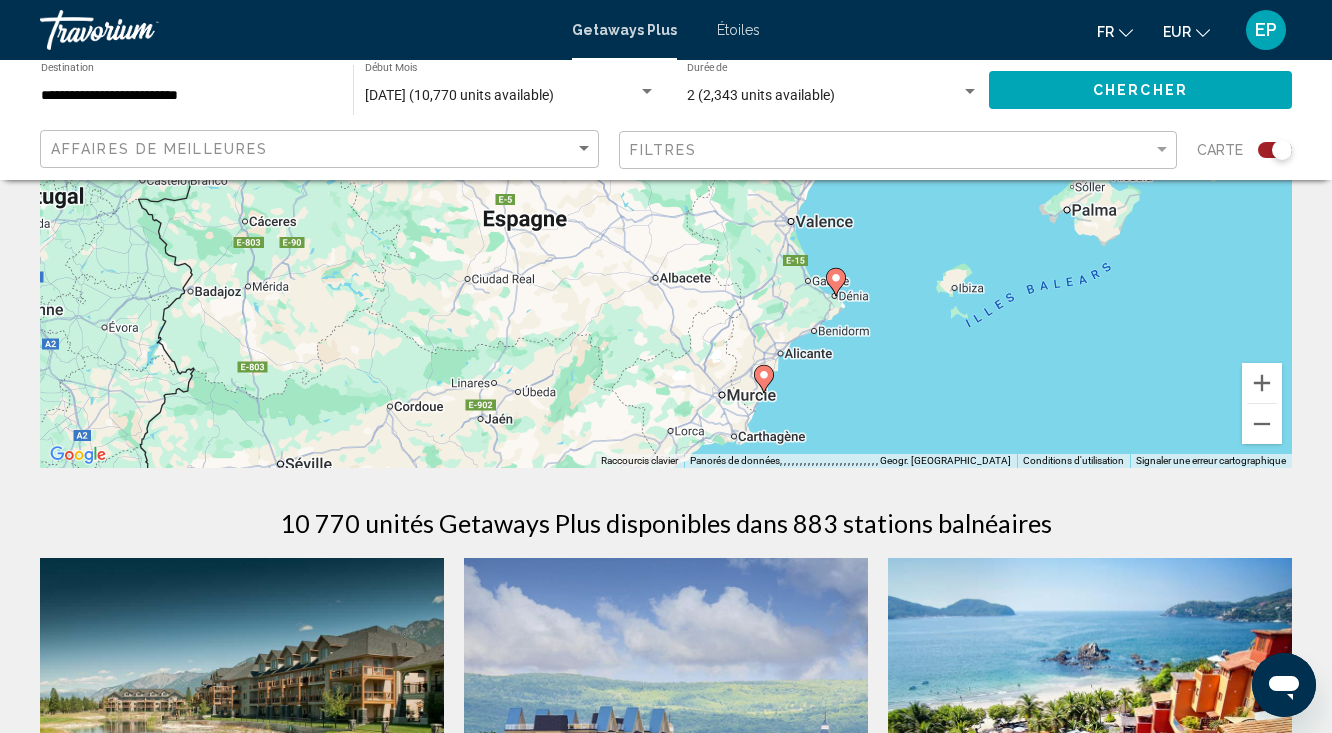 drag, startPoint x: 856, startPoint y: 362, endPoint x: 869, endPoint y: 248, distance: 114.73883 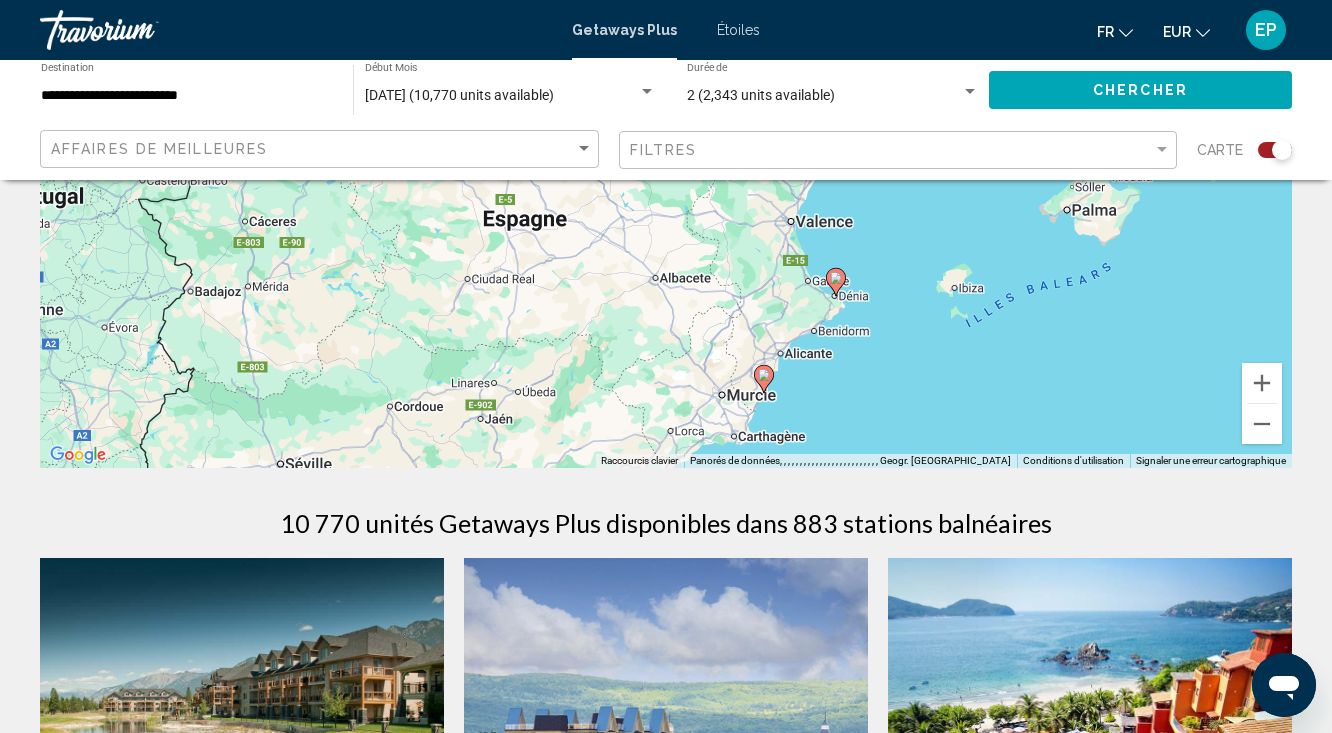 click on "Pour naviguer, appuyez sur les touches fléchées. Pour activer le glissement avec le clavier, appuyez sur Alt-Entrée. Une fois ce mode activé, . moins cléutilisezs fléchées pour la transmission le repère. Pour valider le déplacement, appuyez sur Entrée. Pour annuler, appuyez sur Échap." at bounding box center (666, 168) 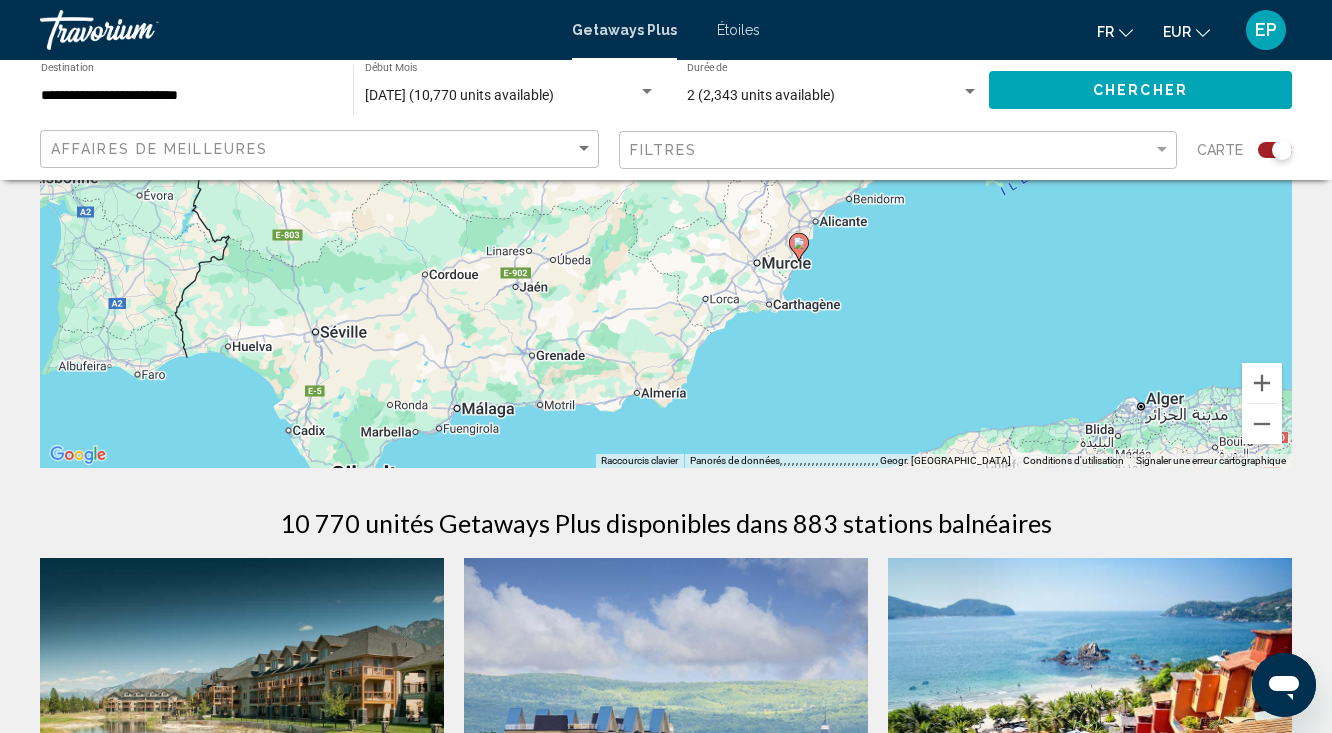 drag, startPoint x: 923, startPoint y: 365, endPoint x: 952, endPoint y: 266, distance: 103.16007 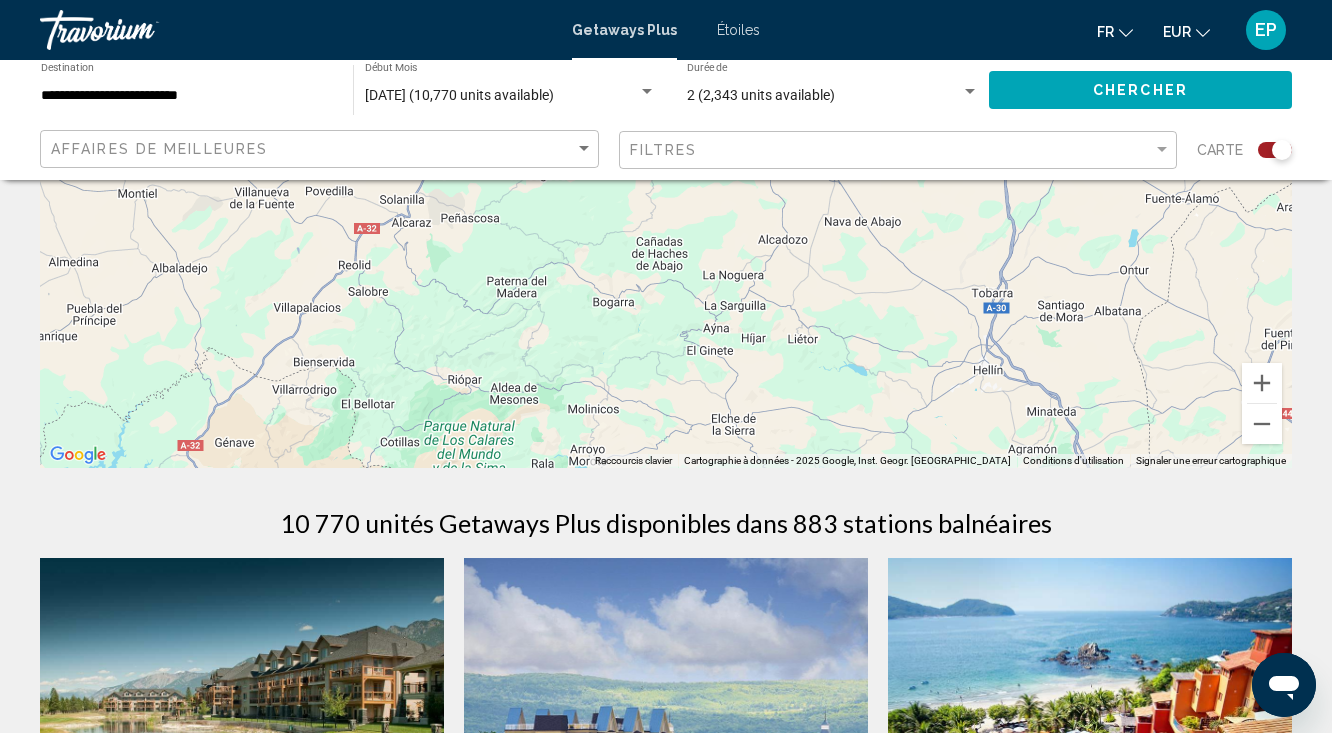 drag, startPoint x: 944, startPoint y: 311, endPoint x: 957, endPoint y: 233, distance: 79.07591 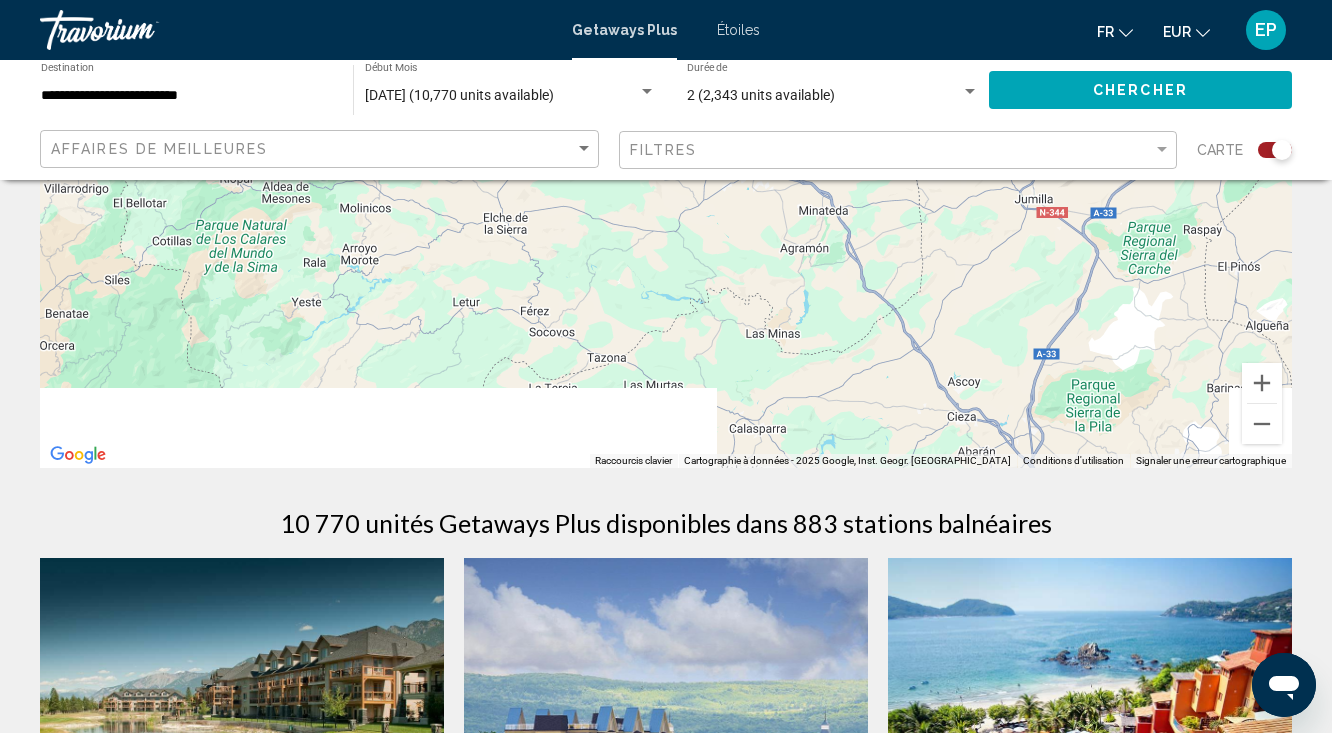 drag, startPoint x: 961, startPoint y: 344, endPoint x: 845, endPoint y: 135, distance: 239.03348 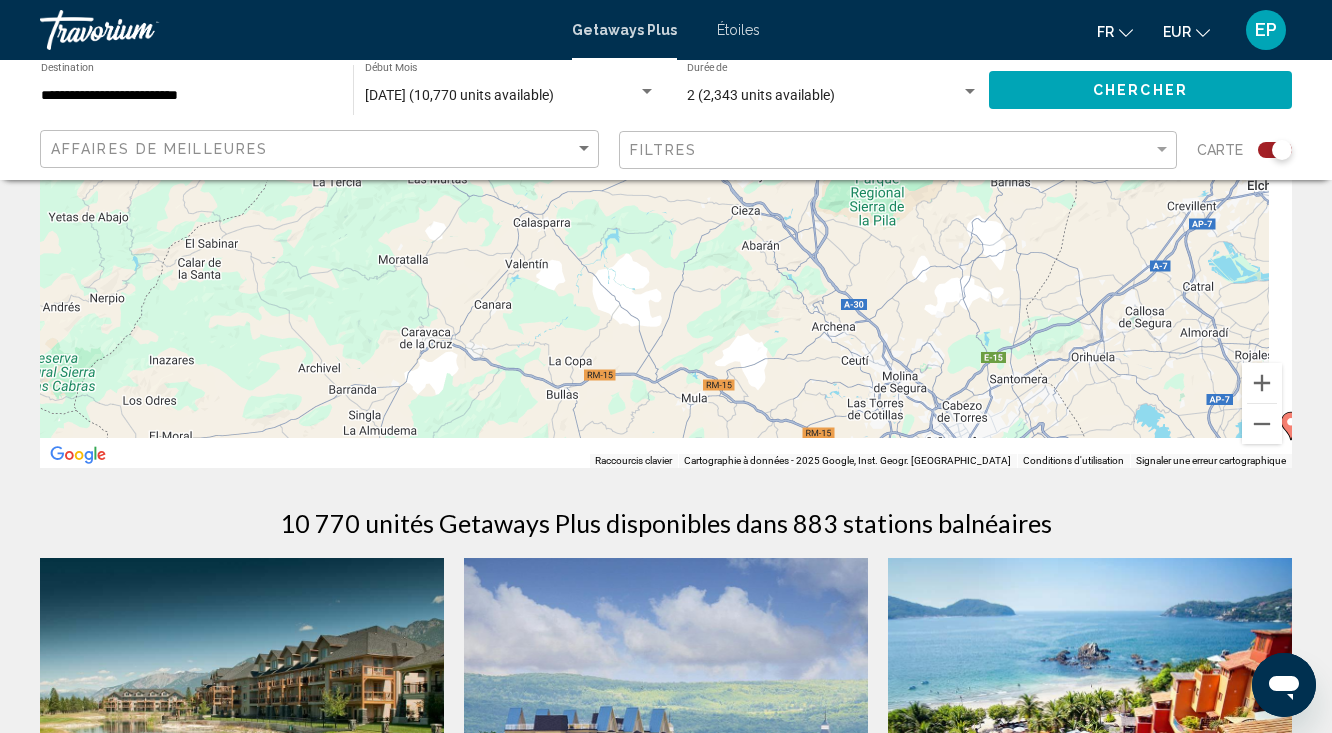 drag, startPoint x: 1002, startPoint y: 369, endPoint x: 718, endPoint y: 226, distance: 317.97012 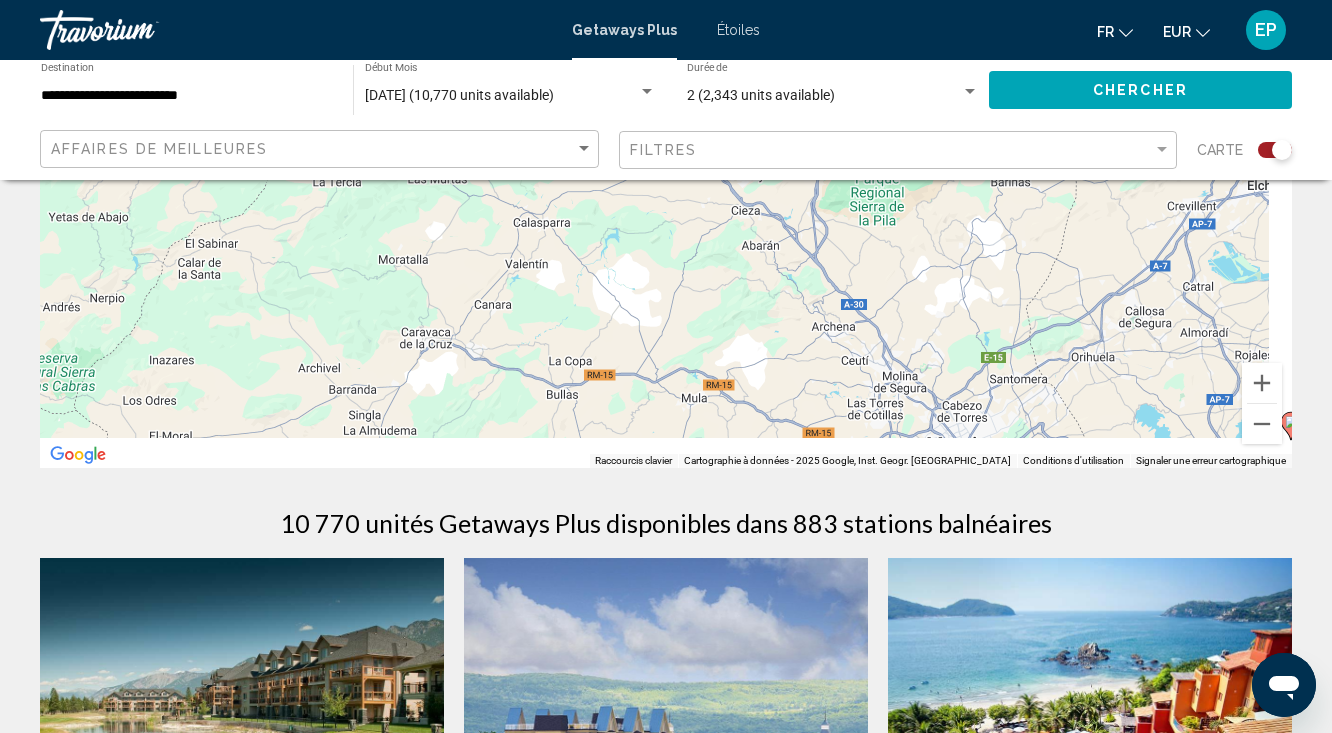 click on "Pour naviguer, appuyez sur les touches fléchées. Pour activer le glissement avec le clavier, appuyez sur Alt-Entrée. Une fois ce mode activé, . moins cléutilisezs fléchées pour la transmission le repère. Pour valider le déplacement, appuyez sur Entrée. Pour annuler, appuyez sur Échap." at bounding box center (666, 168) 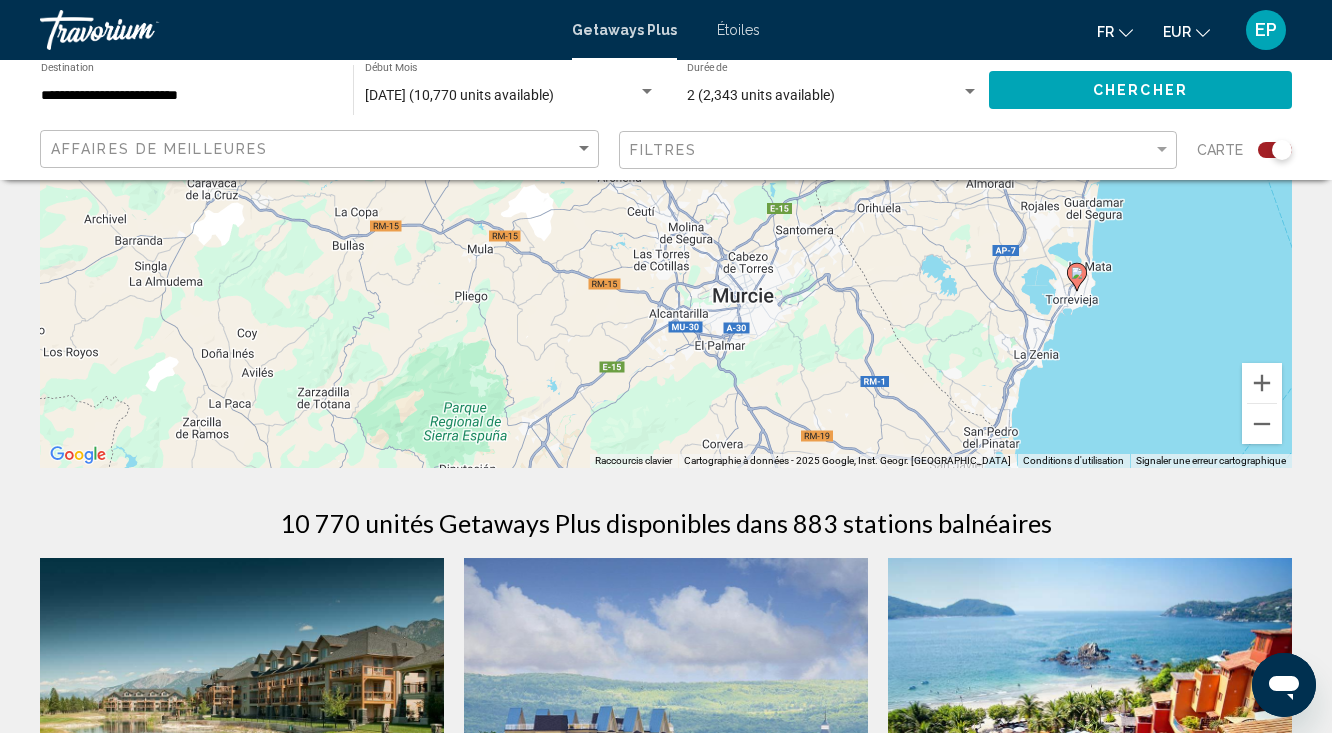 drag, startPoint x: 987, startPoint y: 327, endPoint x: 795, endPoint y: 174, distance: 245.5056 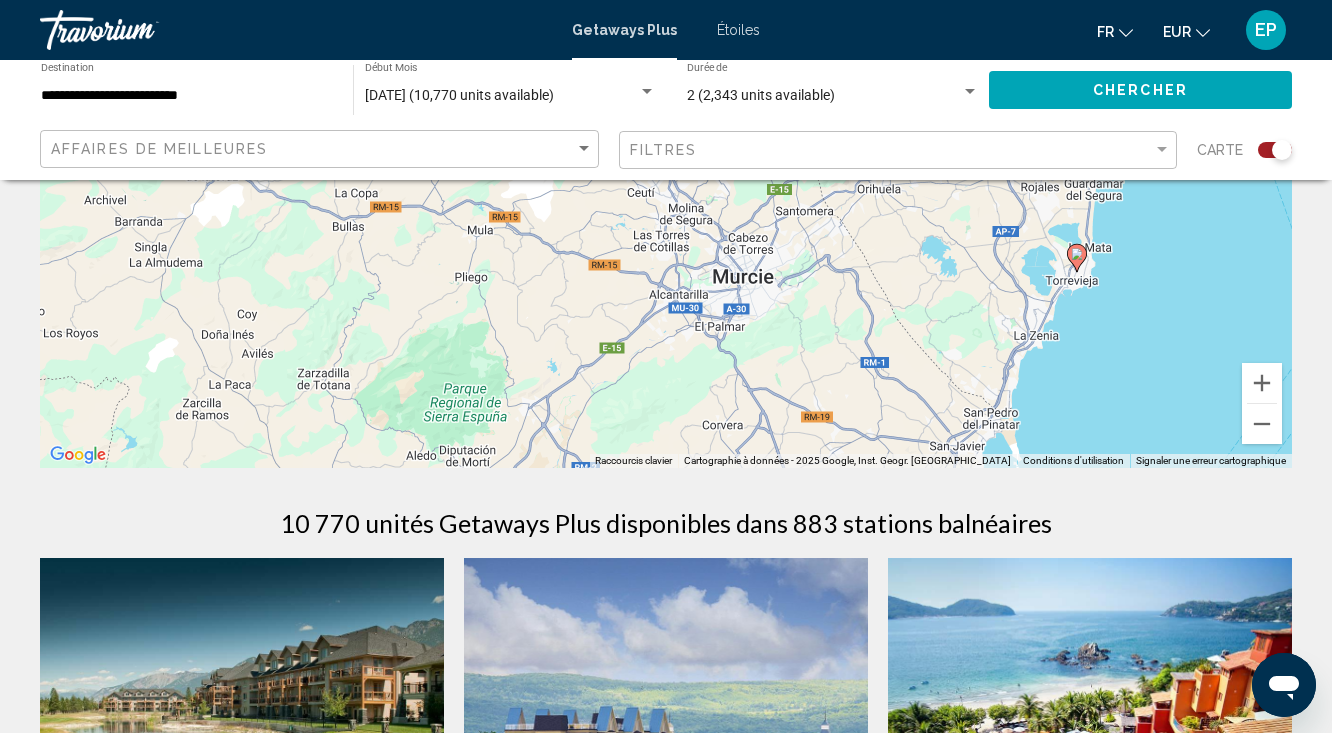 click 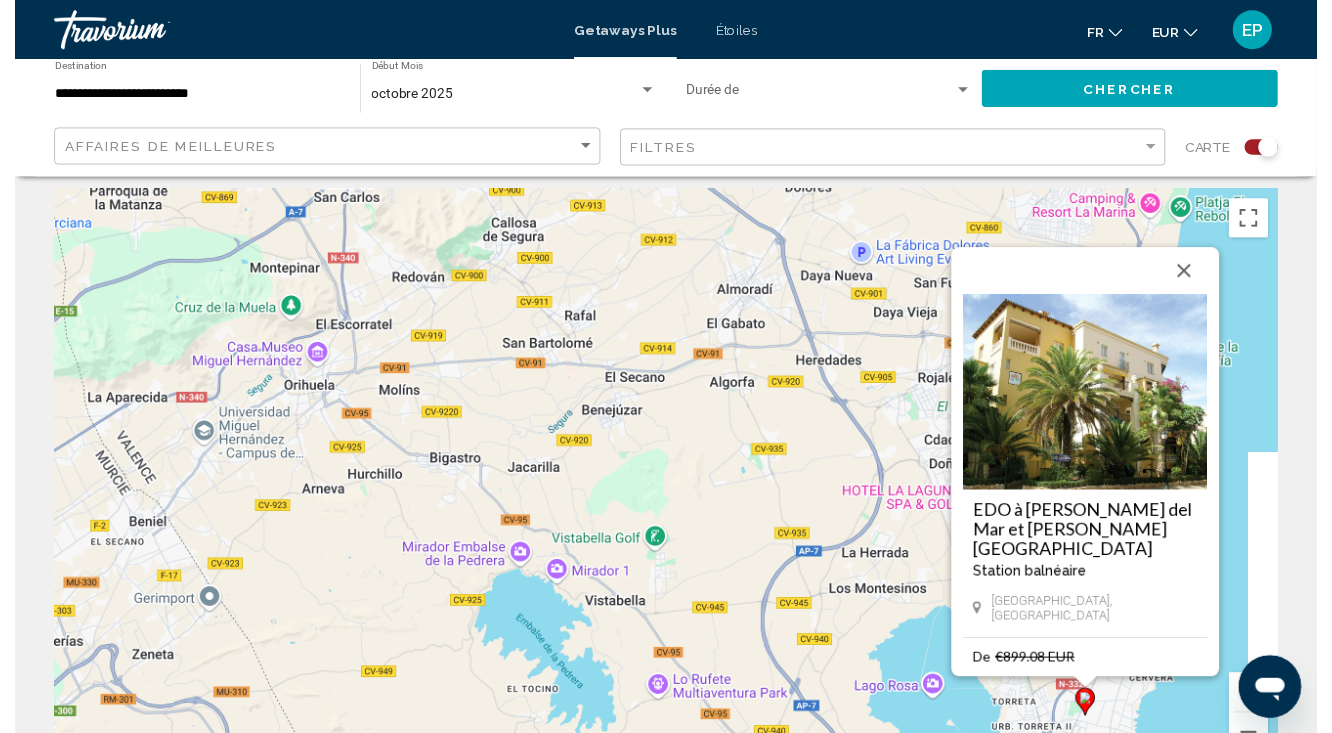 scroll, scrollTop: 0, scrollLeft: 0, axis: both 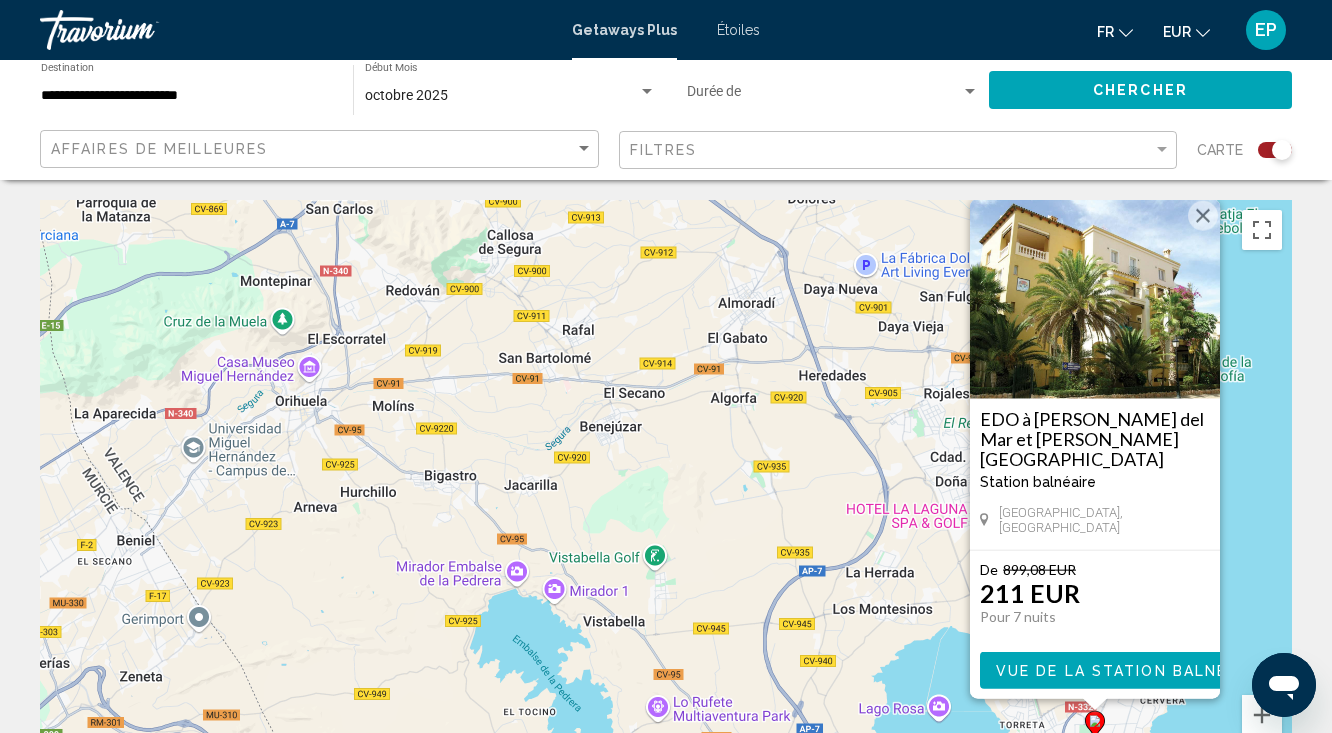 click on "Vue de la station balnéaire" at bounding box center (1130, 670) 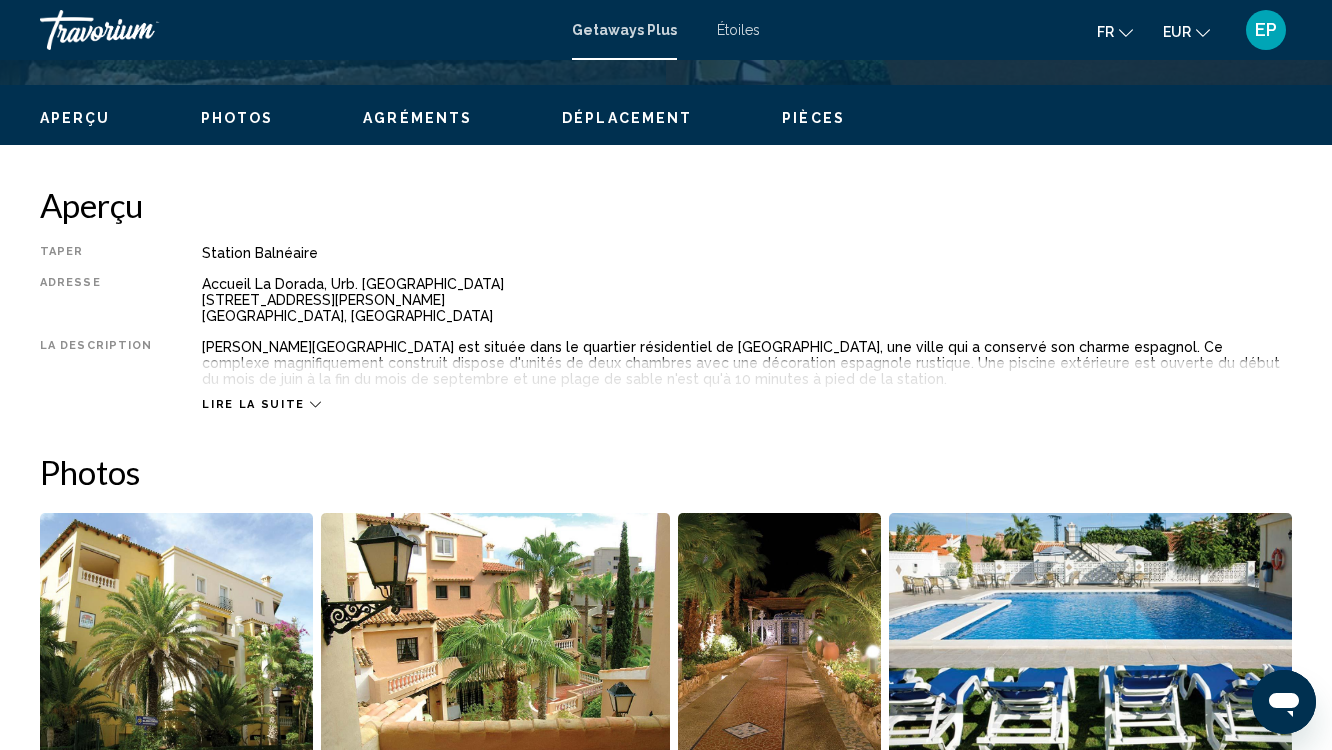 scroll, scrollTop: 1559, scrollLeft: 0, axis: vertical 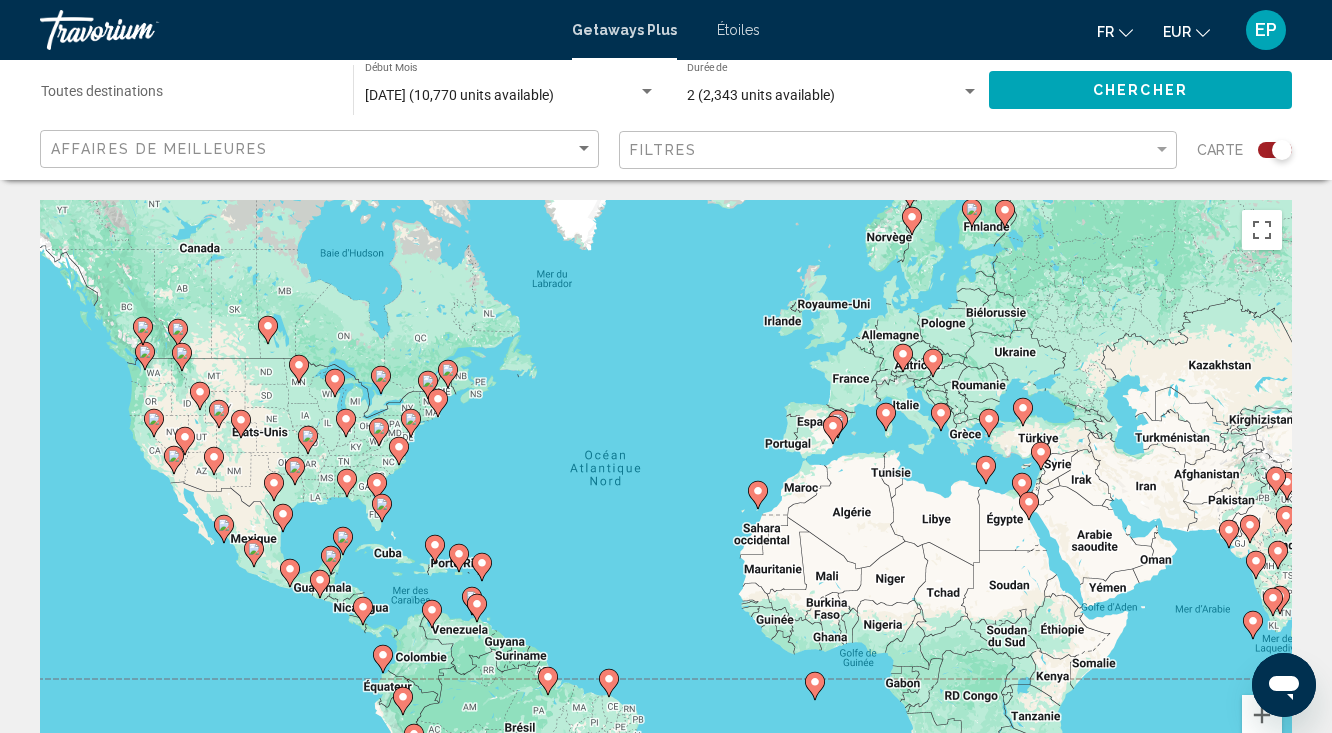 click 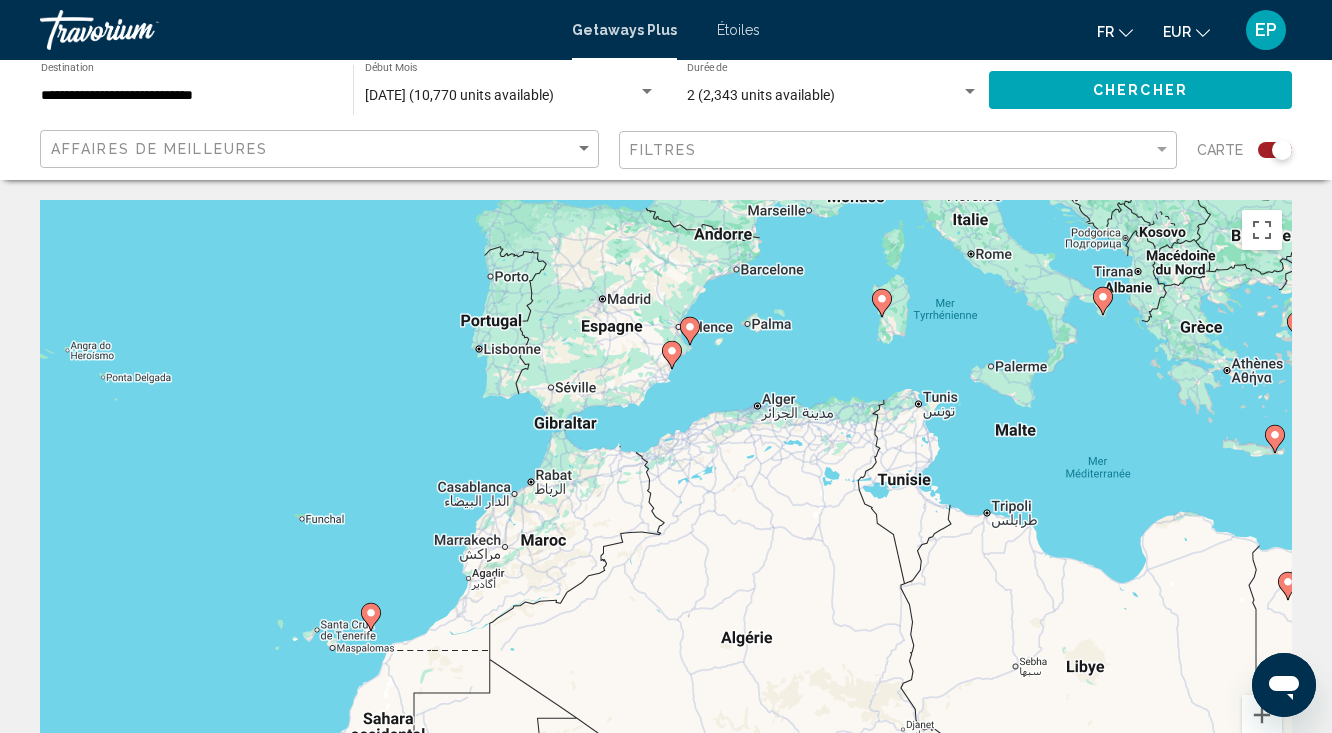 drag, startPoint x: 820, startPoint y: 431, endPoint x: 824, endPoint y: 315, distance: 116.06895 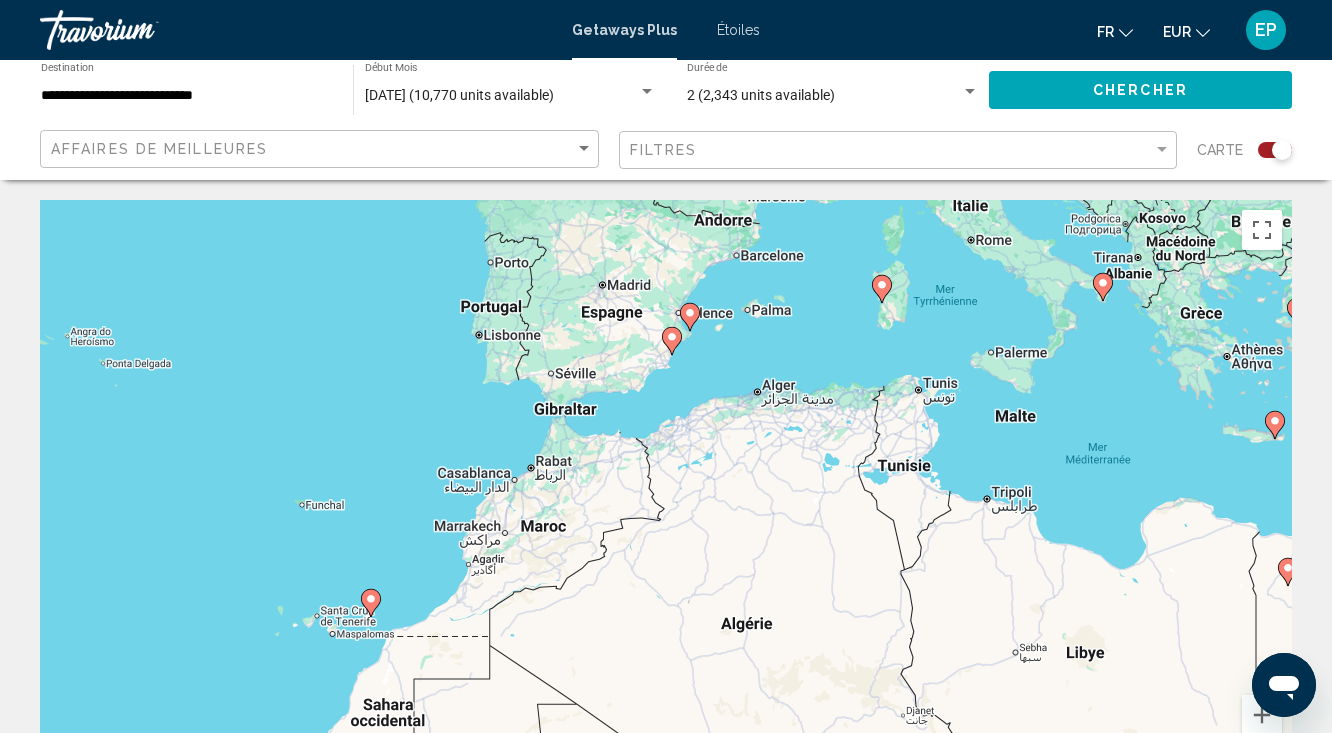 click 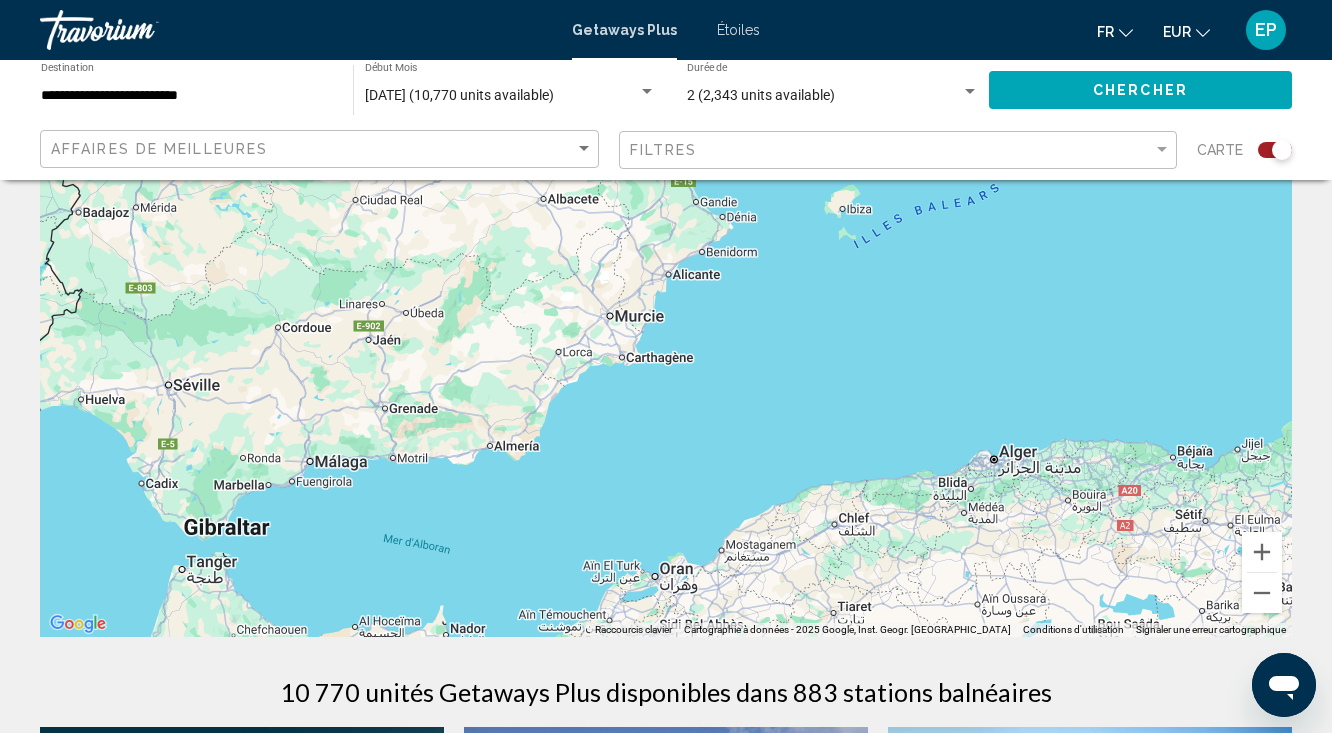 drag, startPoint x: 688, startPoint y: 310, endPoint x: 685, endPoint y: 586, distance: 276.0163 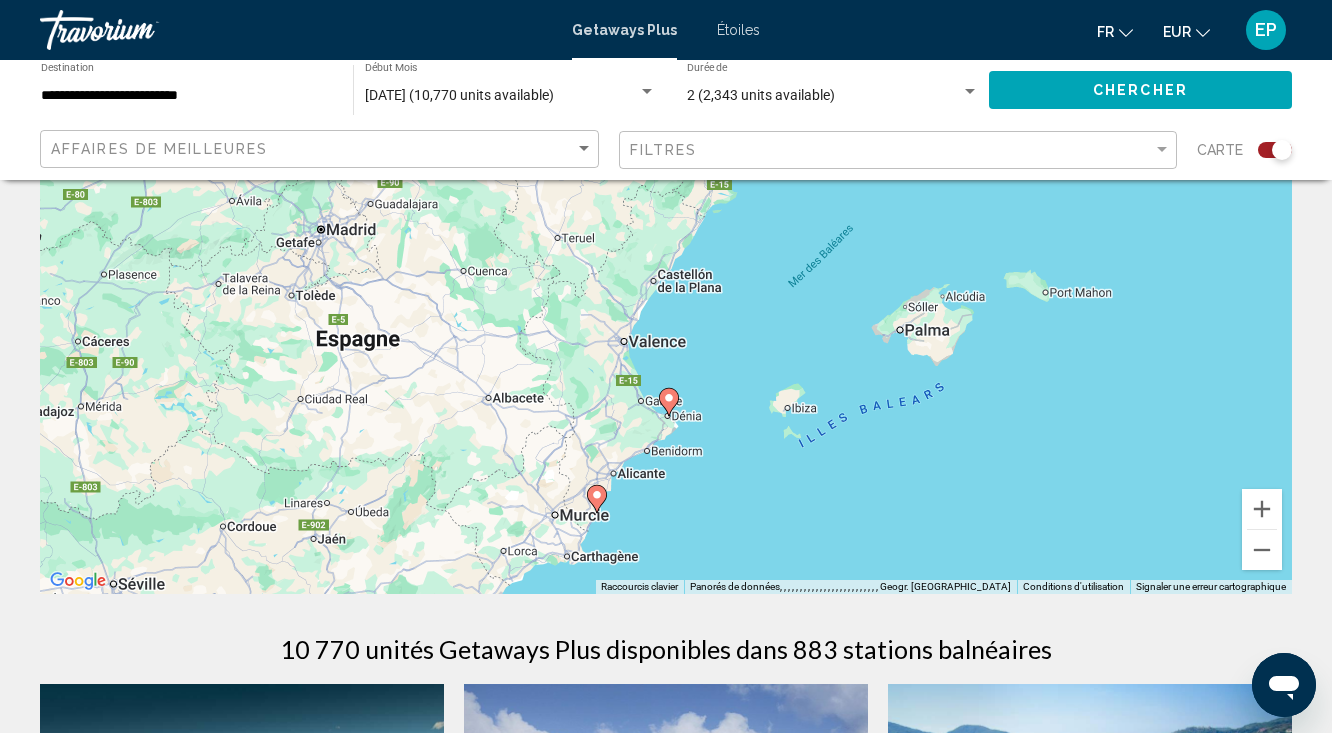 drag, startPoint x: 752, startPoint y: 449, endPoint x: 718, endPoint y: 505, distance: 65.51336 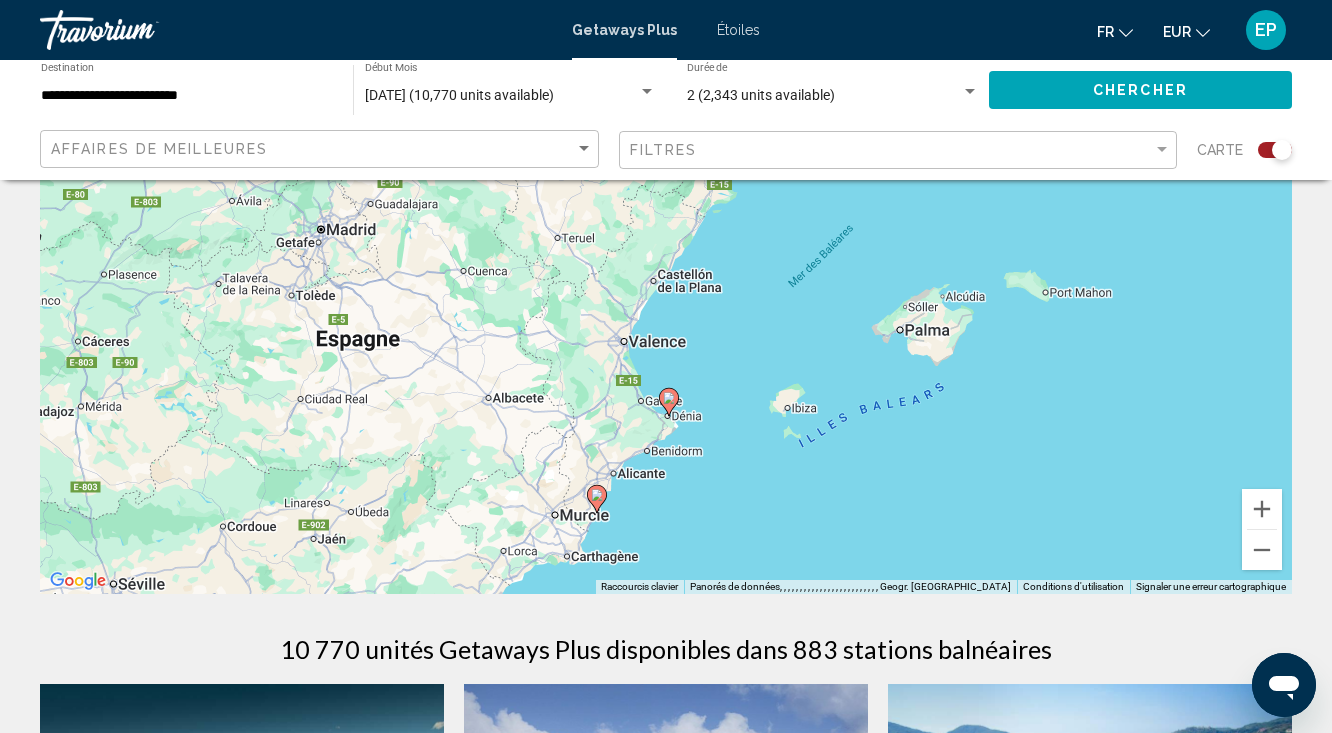 click 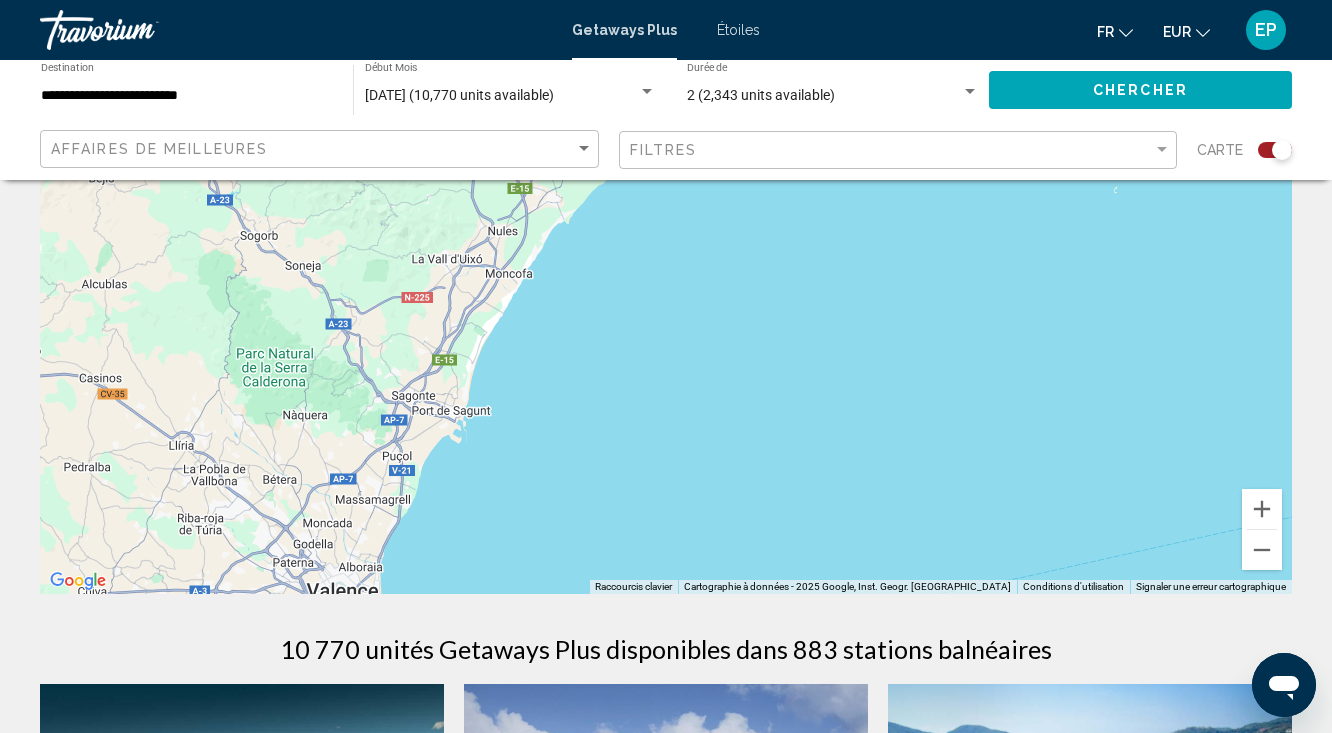 drag, startPoint x: 754, startPoint y: 474, endPoint x: 927, endPoint y: 143, distance: 373.4836 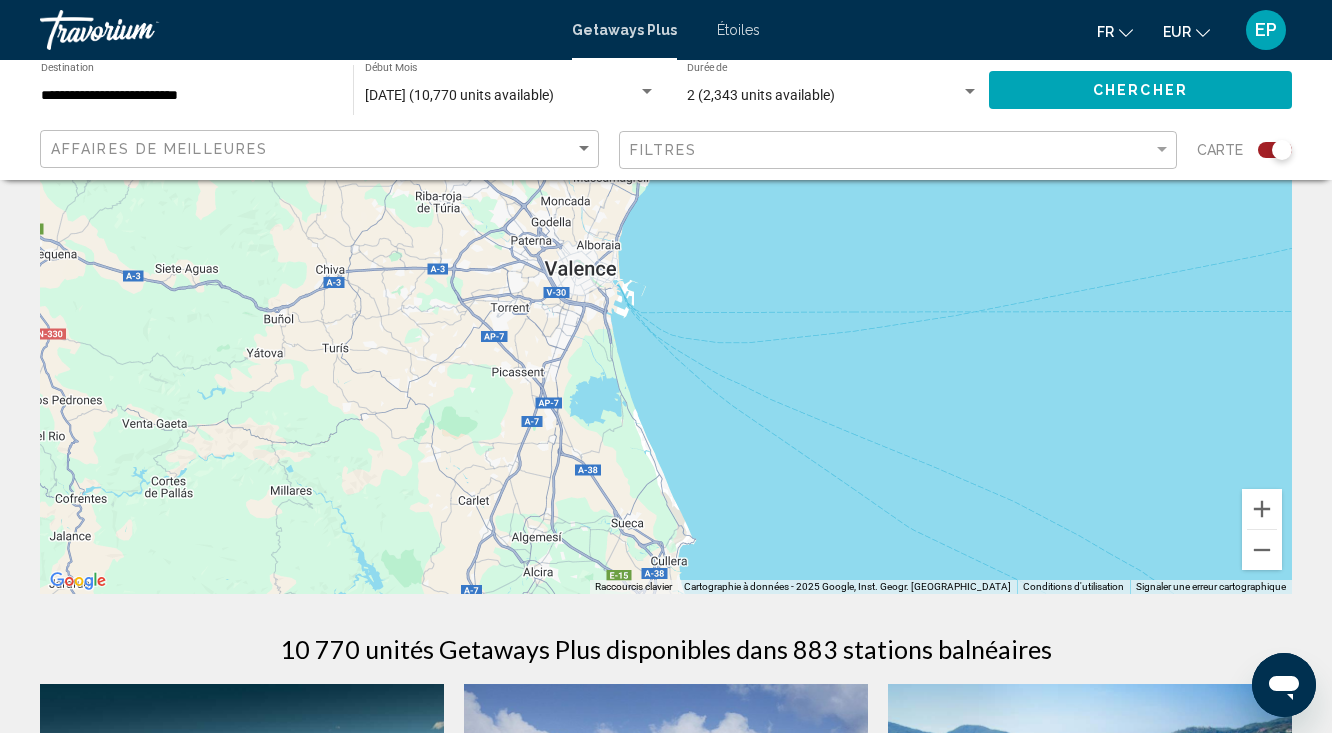 click on "Pour naviguer, appuyez sur les touches fléchées." at bounding box center (666, 294) 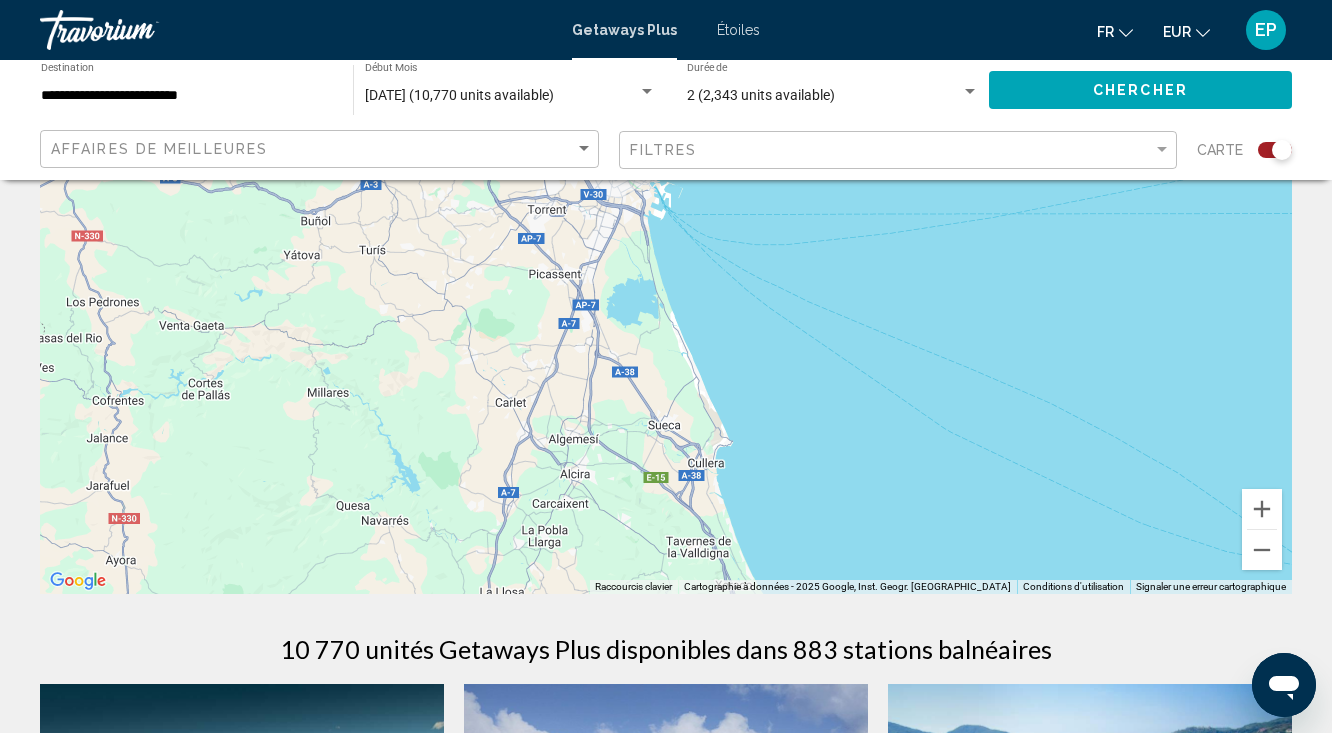 drag, startPoint x: 745, startPoint y: 392, endPoint x: 728, endPoint y: 199, distance: 193.74725 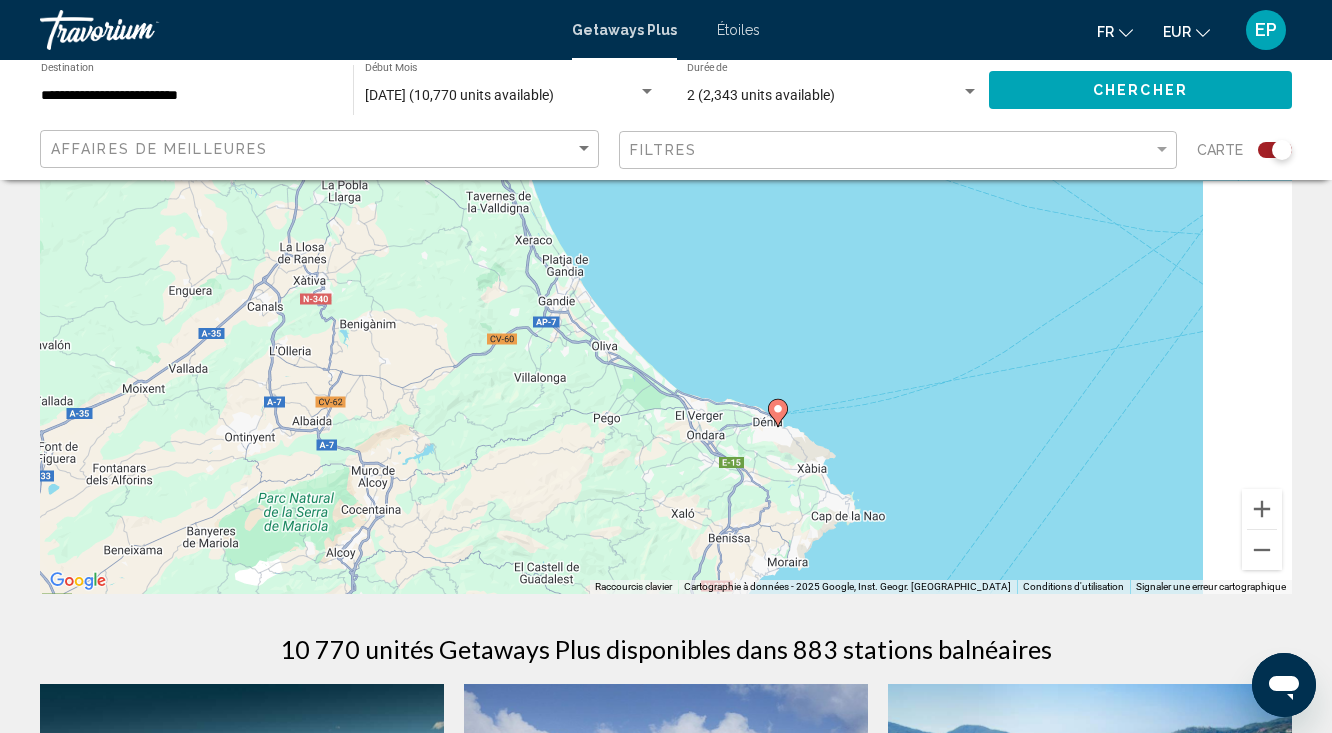 drag, startPoint x: 921, startPoint y: 437, endPoint x: 642, endPoint y: 178, distance: 380.68622 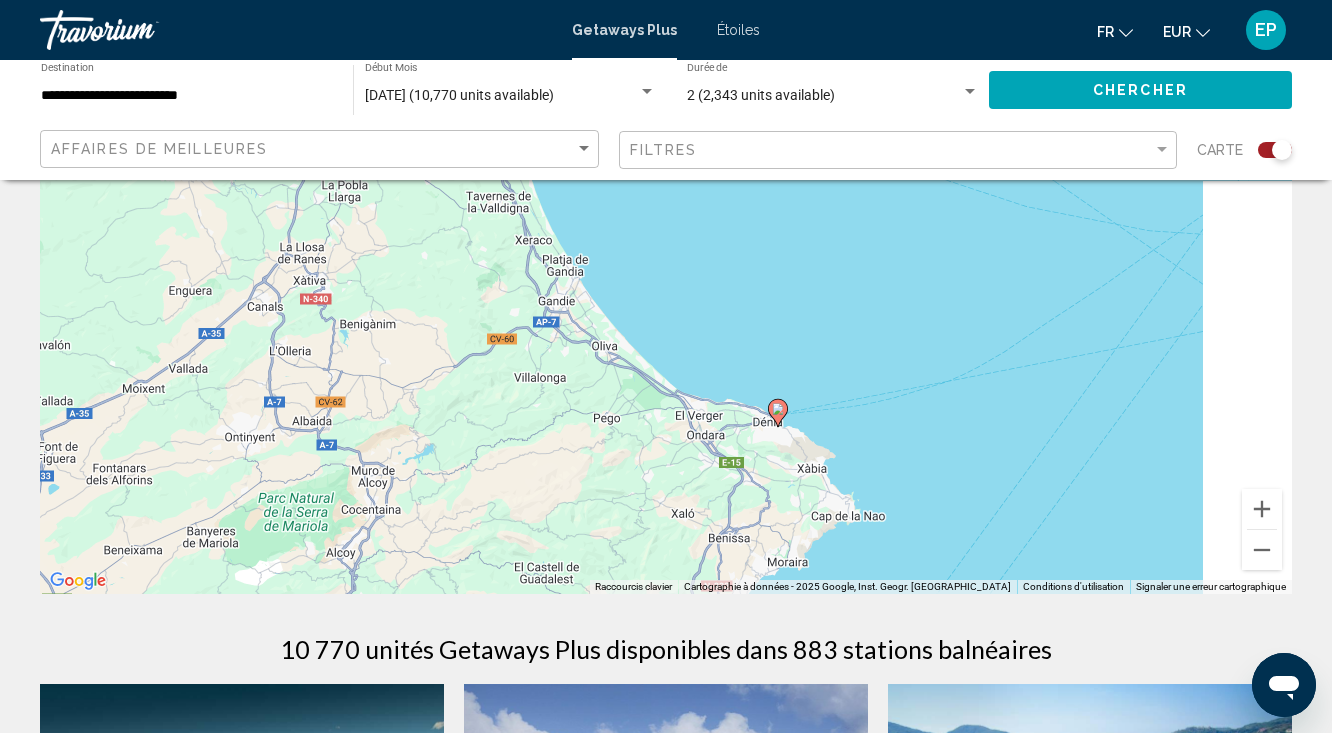 click on "Pour naviguer, appuyez sur les touches fléchées. Pour activer le glissement avec le clavier, appuyez sur Alt-Entrée. Une fois ce mode activé, . moins cléutilisezs fléchées pour la transmission le repère. Pour valider le déplacement, appuyez sur Entrée. Pour annuler, appuyez sur Échap." at bounding box center [666, 294] 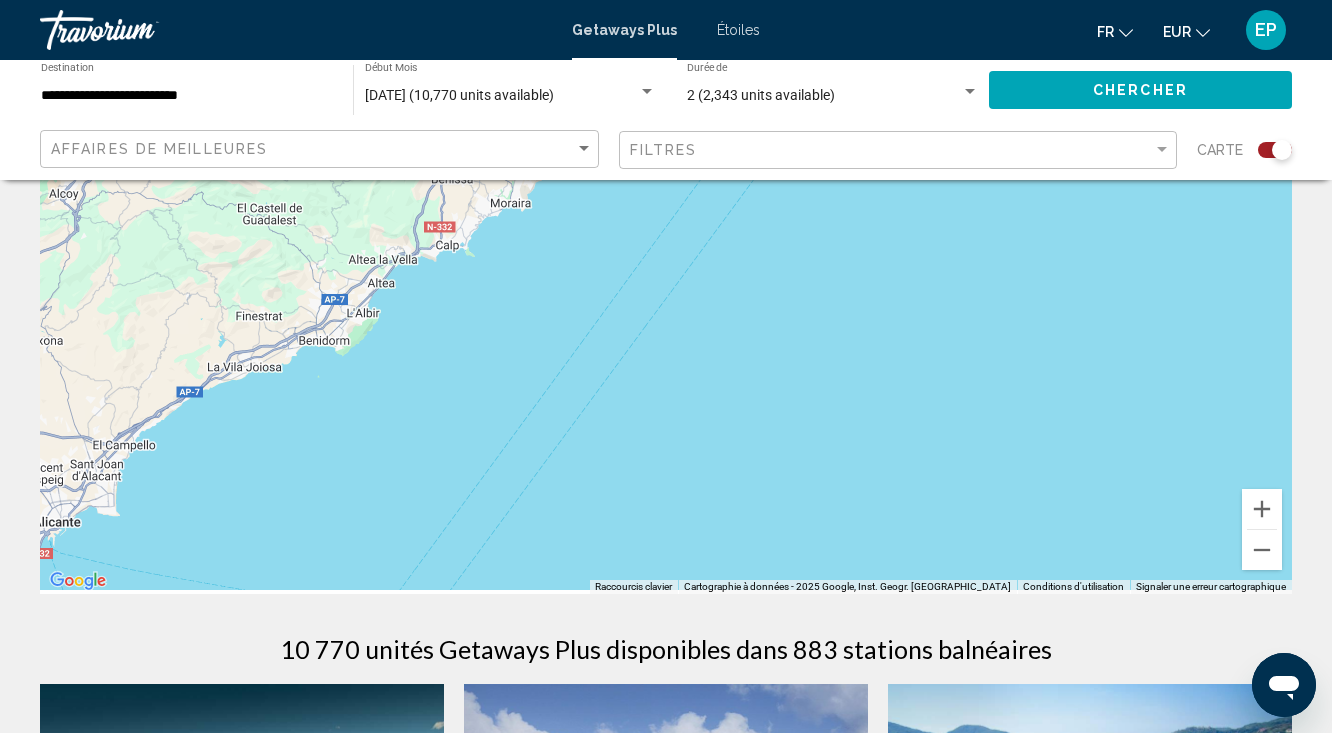 drag, startPoint x: 919, startPoint y: 403, endPoint x: 738, endPoint y: 174, distance: 291.89383 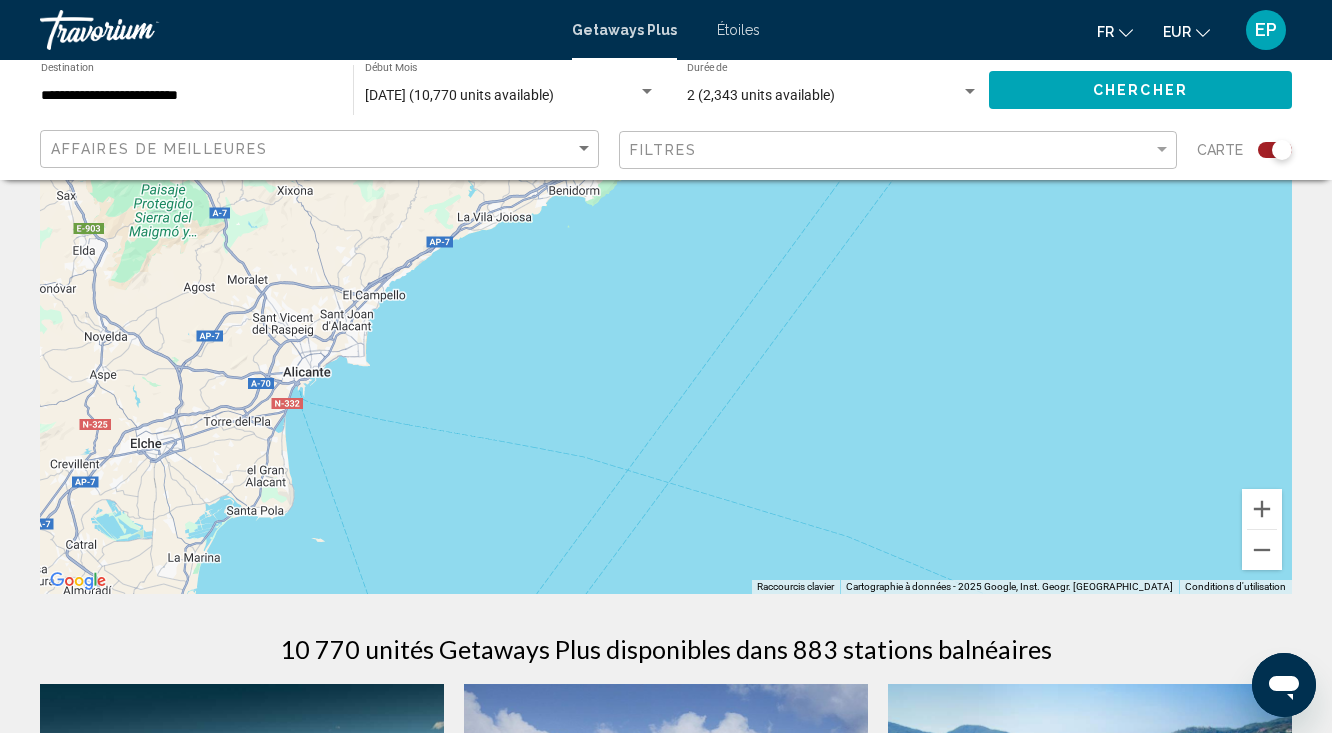 drag, startPoint x: 444, startPoint y: 350, endPoint x: 772, endPoint y: 241, distance: 345.6371 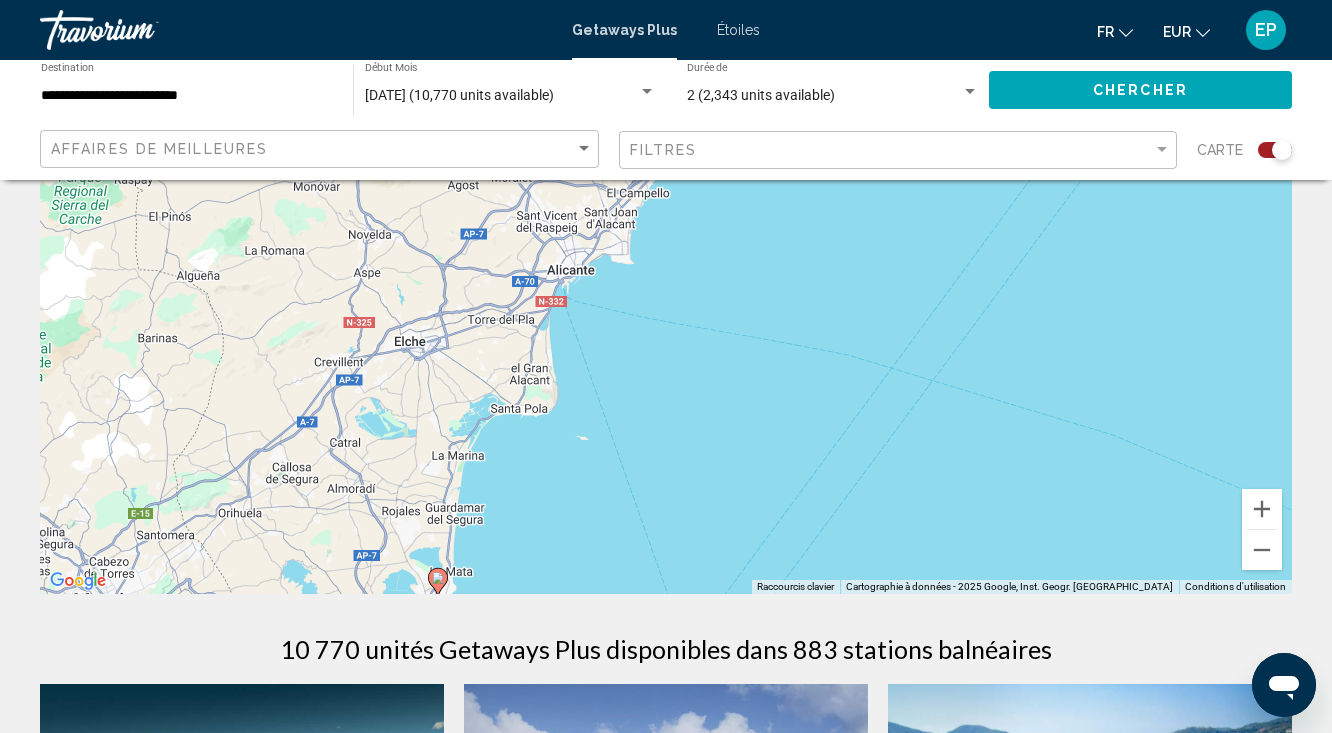 drag, startPoint x: 603, startPoint y: 368, endPoint x: 810, endPoint y: 269, distance: 229.45587 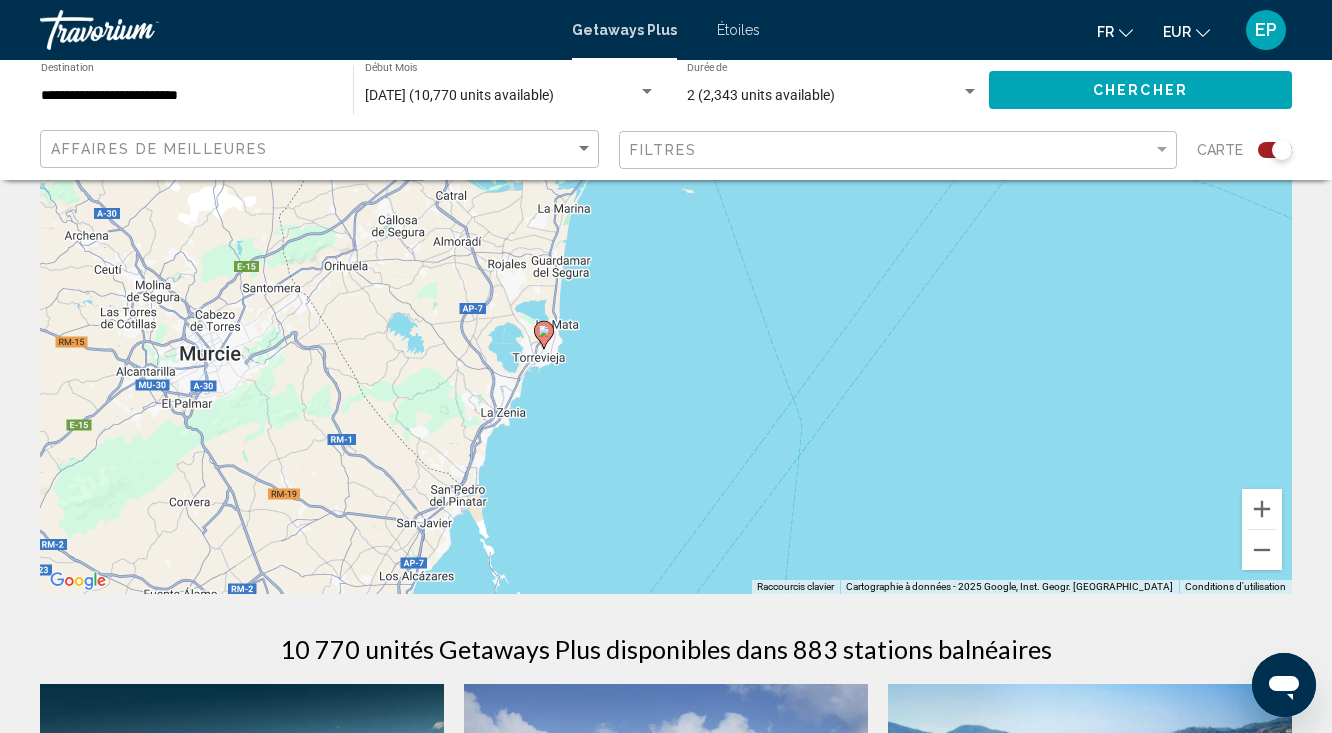 drag, startPoint x: 684, startPoint y: 375, endPoint x: 730, endPoint y: 229, distance: 153.07515 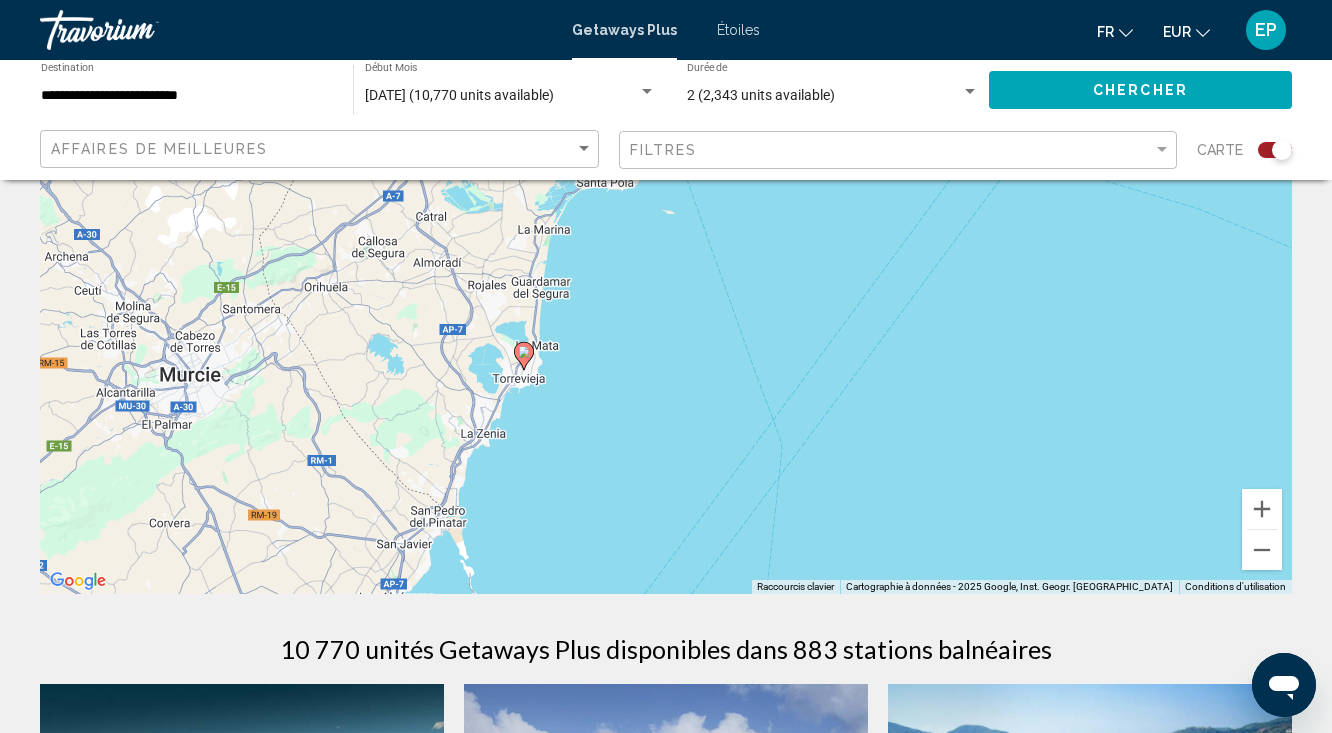drag, startPoint x: 580, startPoint y: 337, endPoint x: 522, endPoint y: 523, distance: 194.83327 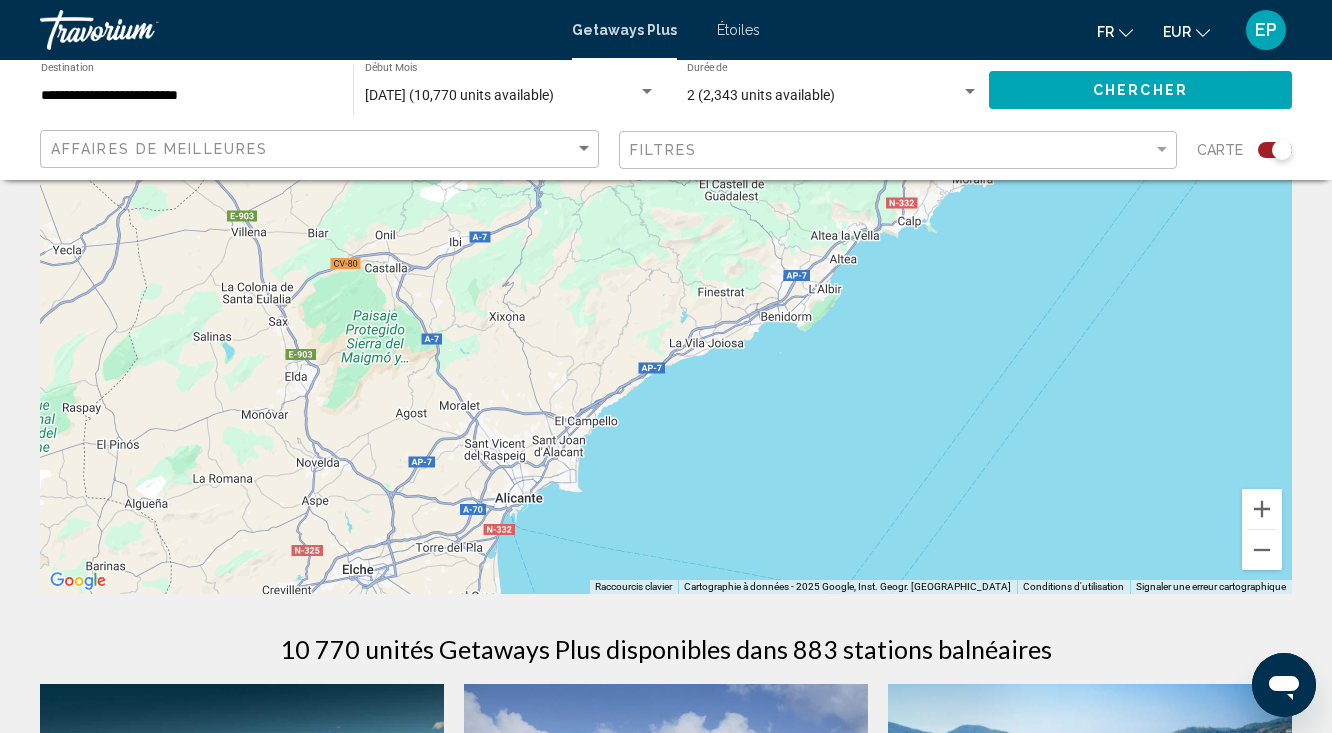 drag, startPoint x: 680, startPoint y: 219, endPoint x: 554, endPoint y: 525, distance: 330.92596 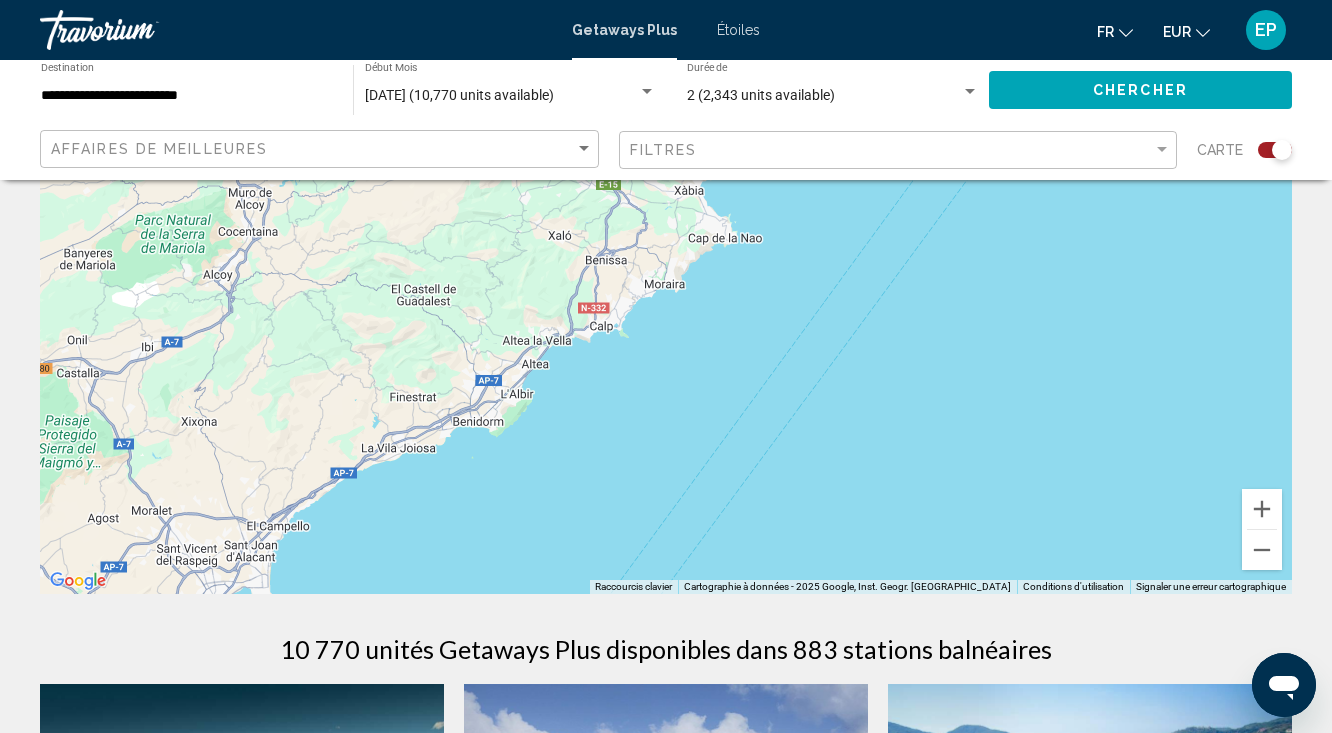 drag, startPoint x: 814, startPoint y: 361, endPoint x: 540, endPoint y: 453, distance: 289.03287 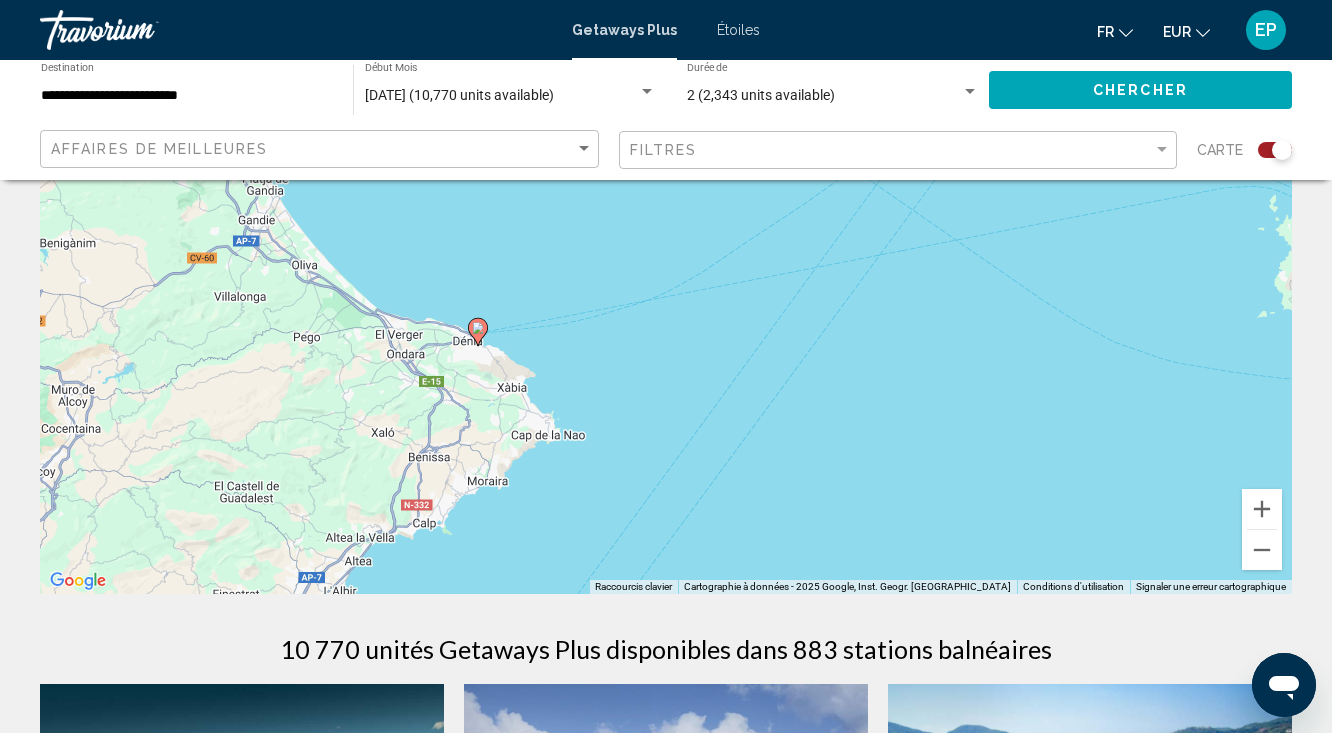 drag, startPoint x: 697, startPoint y: 323, endPoint x: 585, endPoint y: 530, distance: 235.35718 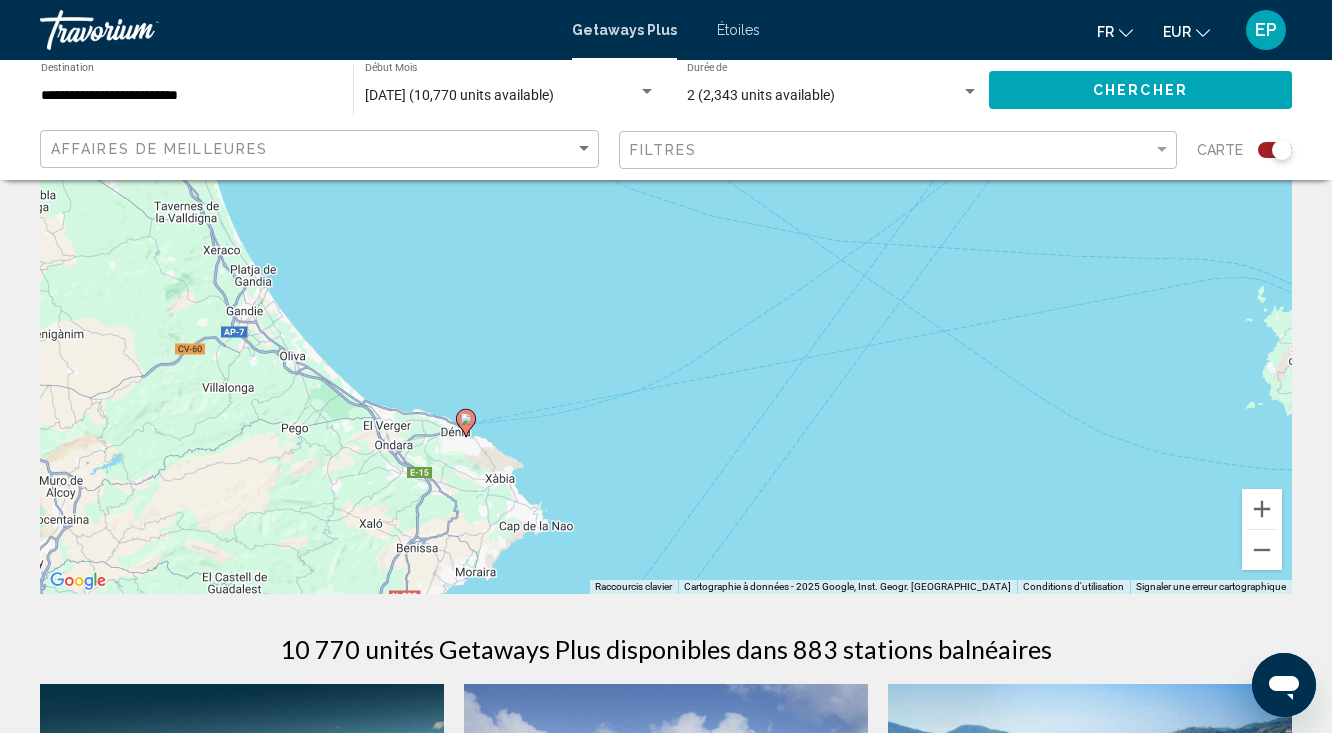 click 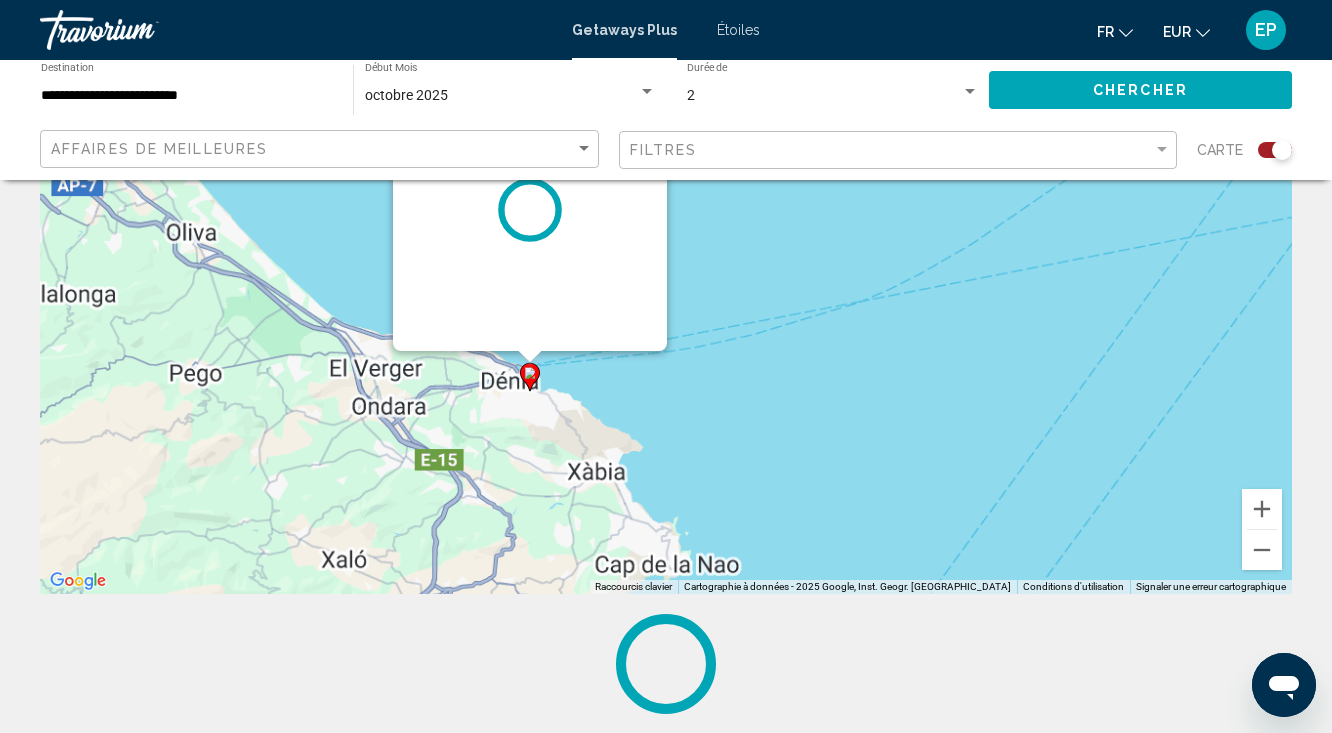 scroll, scrollTop: 0, scrollLeft: 0, axis: both 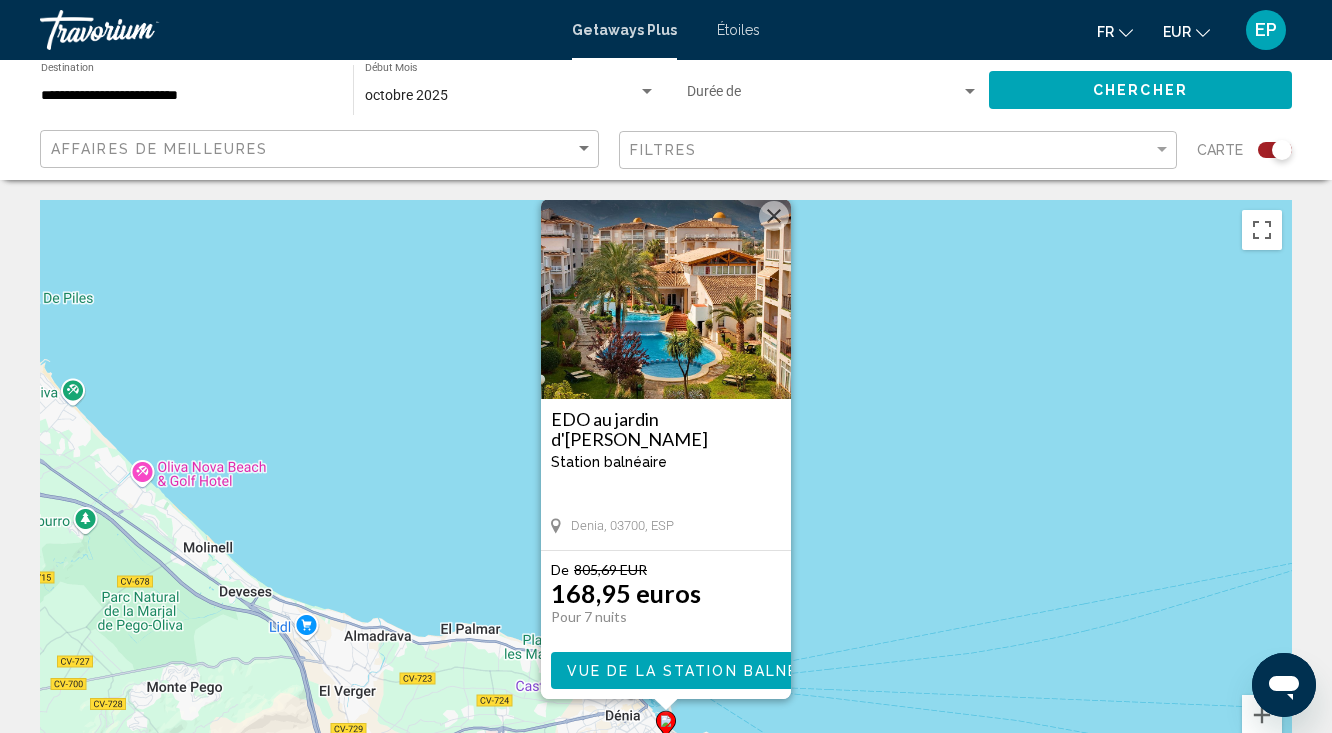 click on "Vue de la station balnéaire" at bounding box center (701, 671) 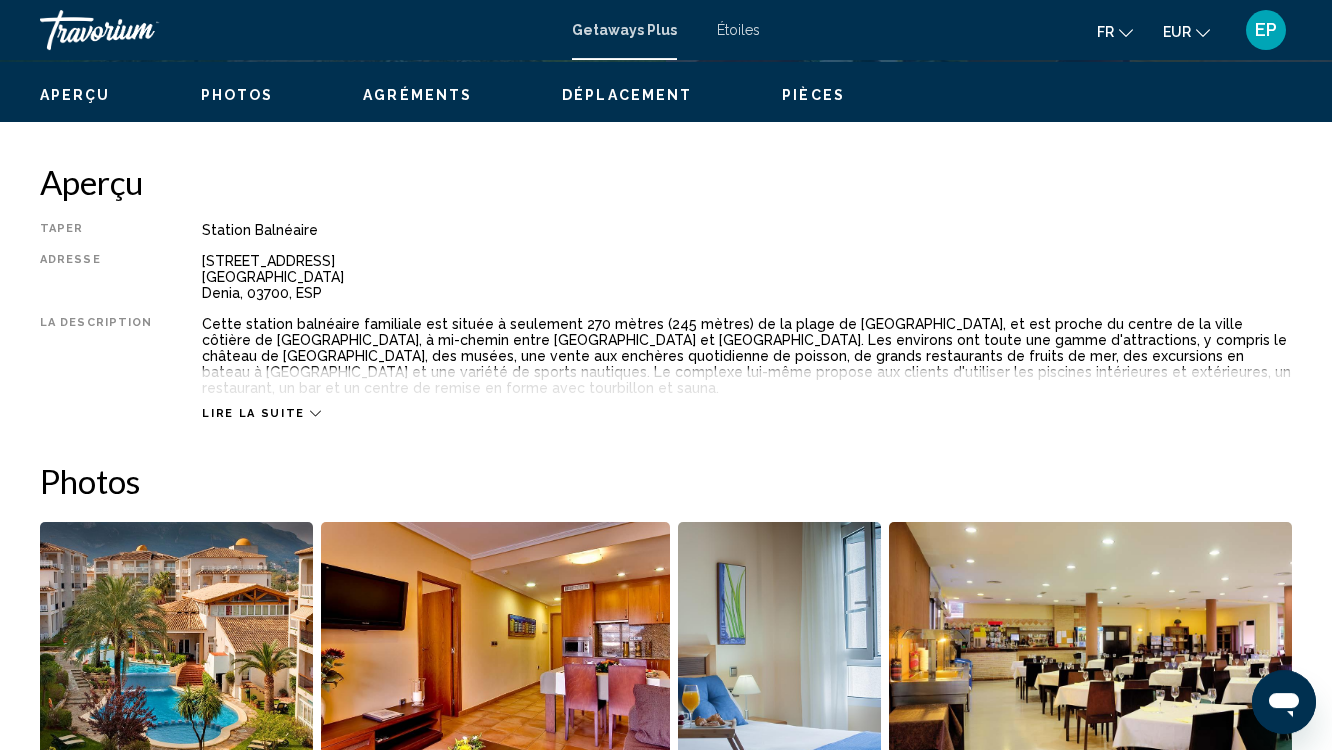 scroll, scrollTop: 950, scrollLeft: 0, axis: vertical 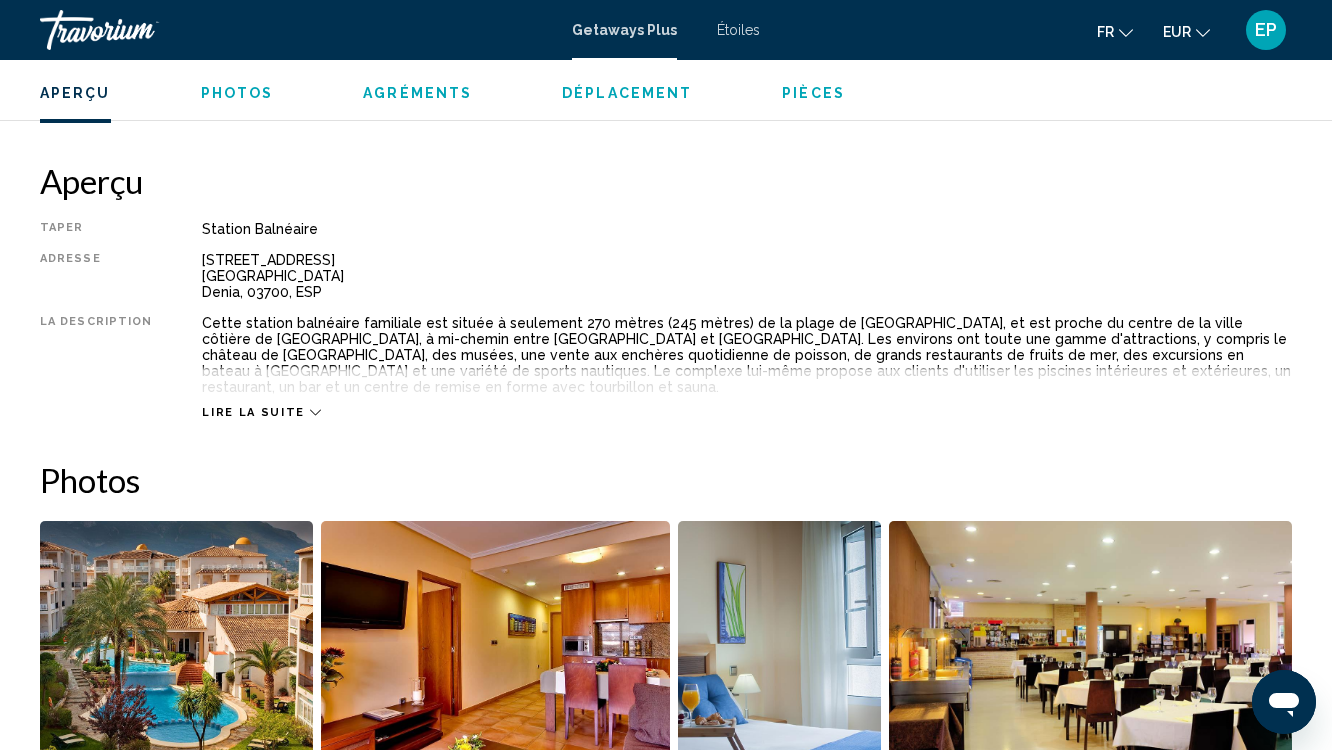 click on "Lire la suite" at bounding box center (253, 412) 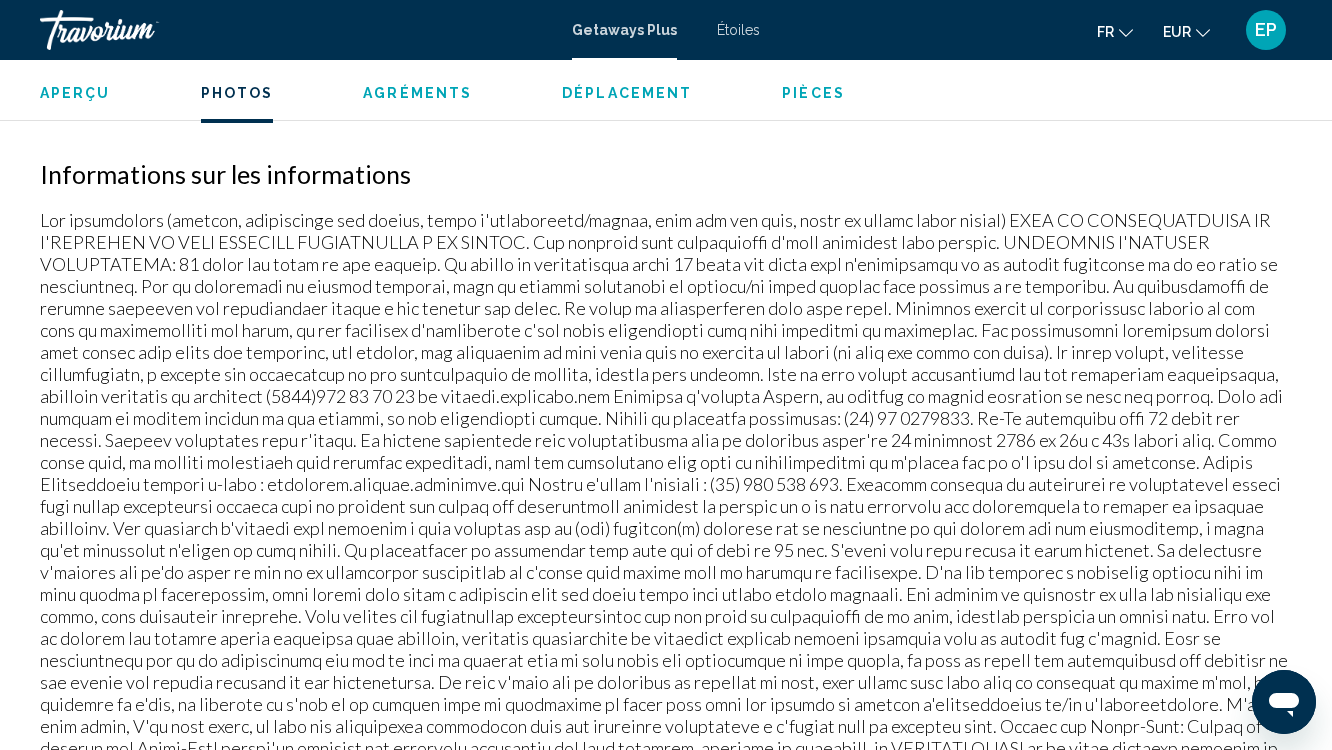 scroll, scrollTop: 1254, scrollLeft: 0, axis: vertical 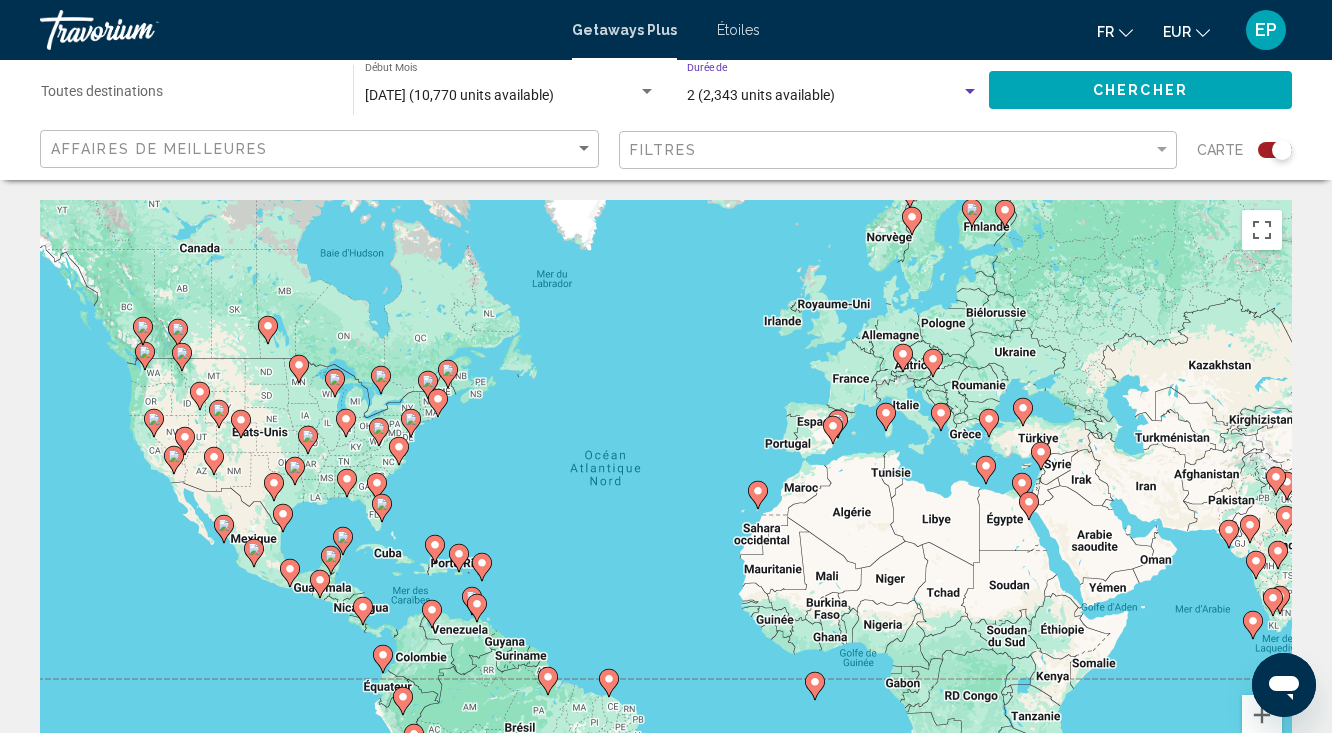 click at bounding box center [970, 92] 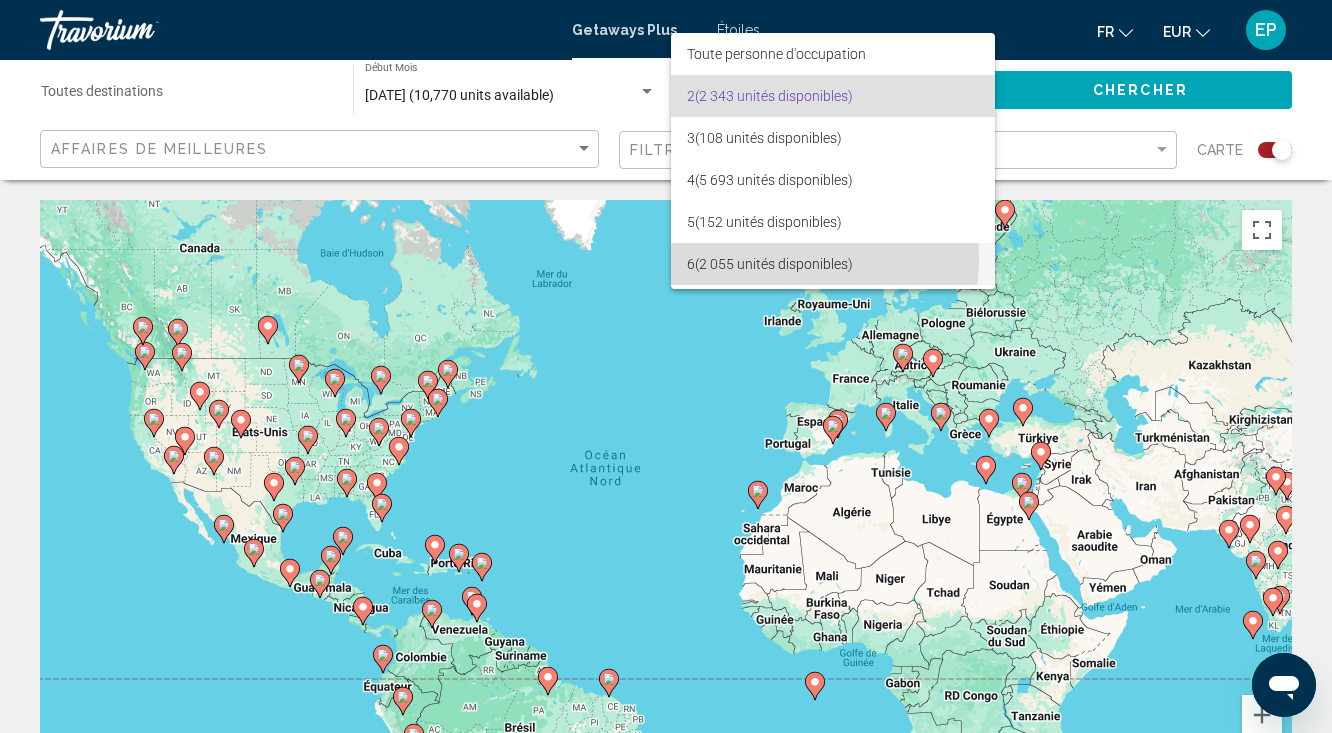 click on "6 (2 055 unités disponibles)" at bounding box center (833, 264) 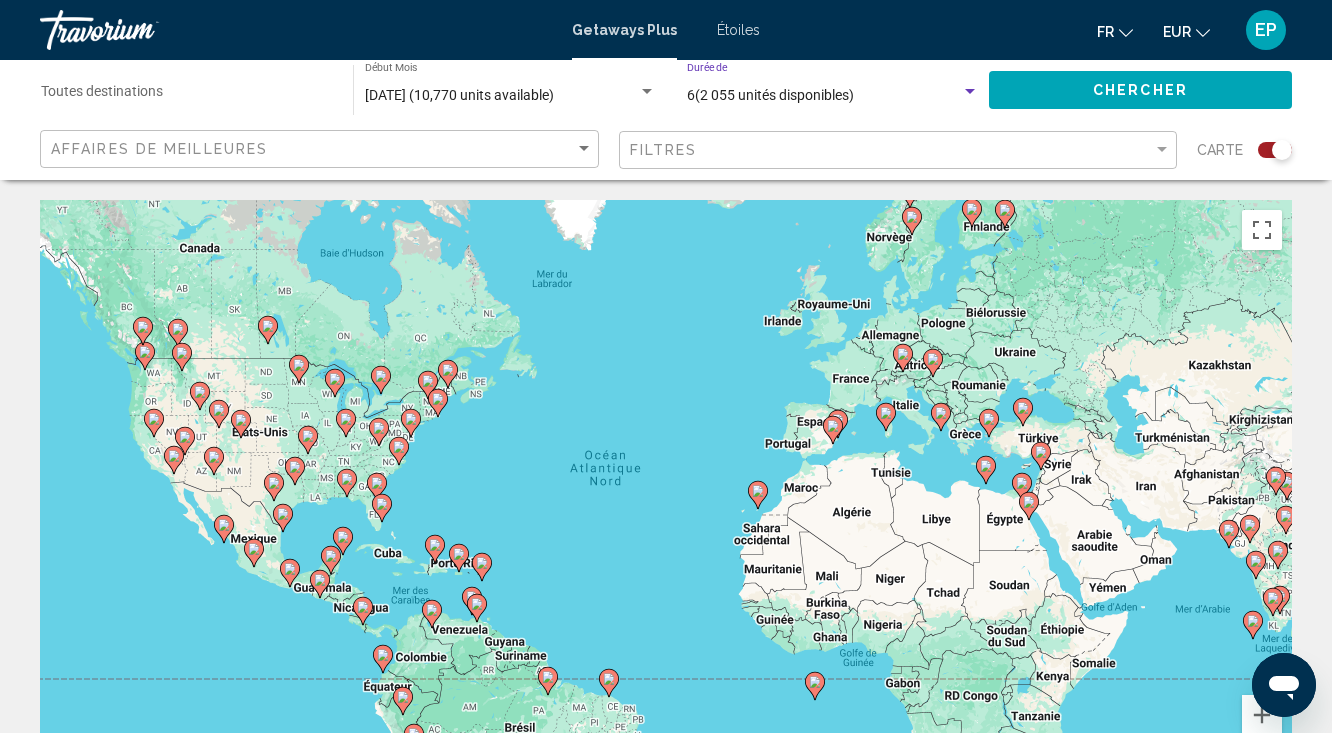 click on "Chercher" 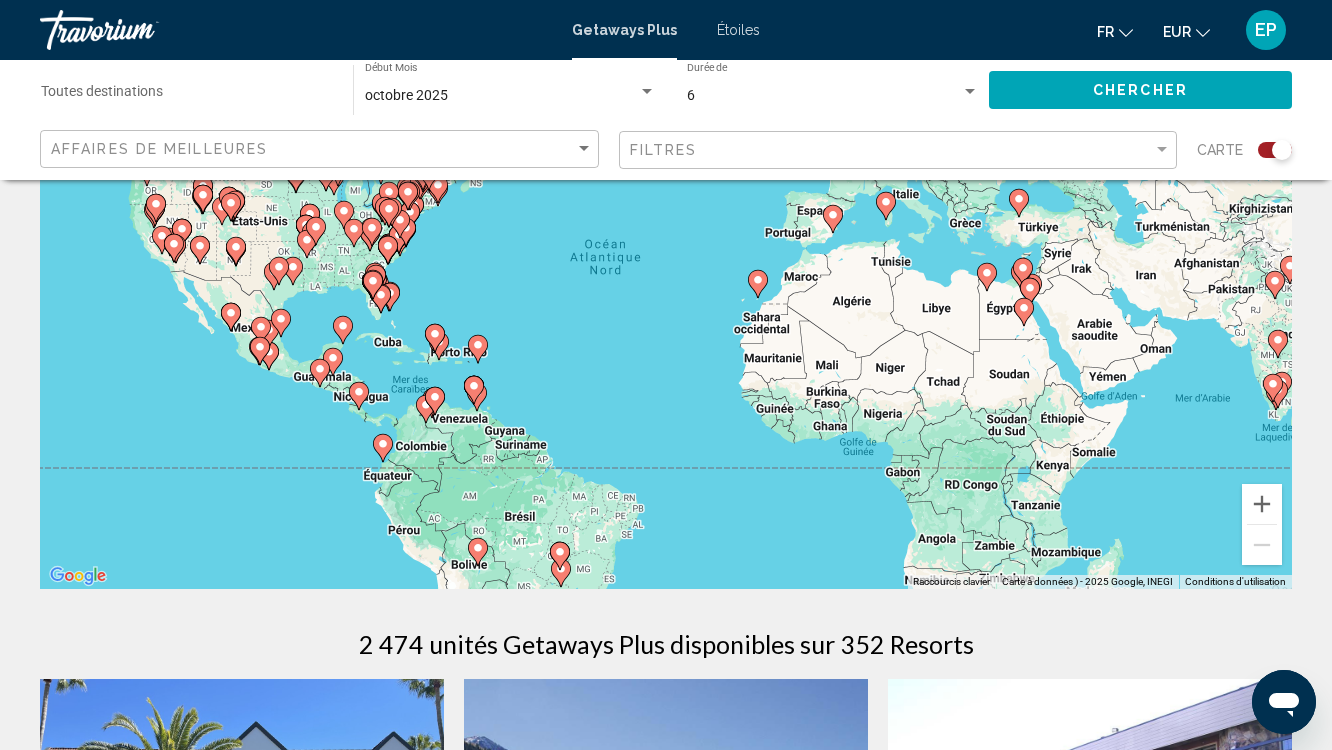scroll, scrollTop: 0, scrollLeft: 0, axis: both 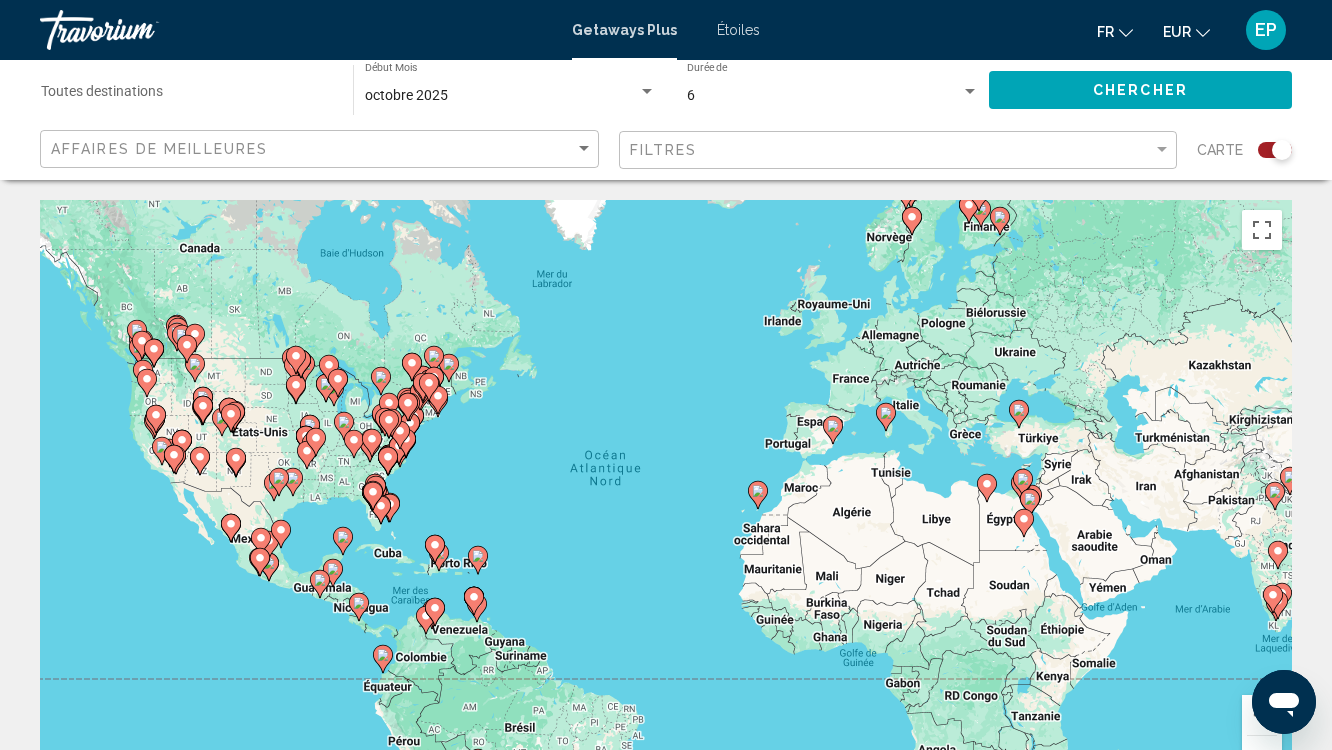 click 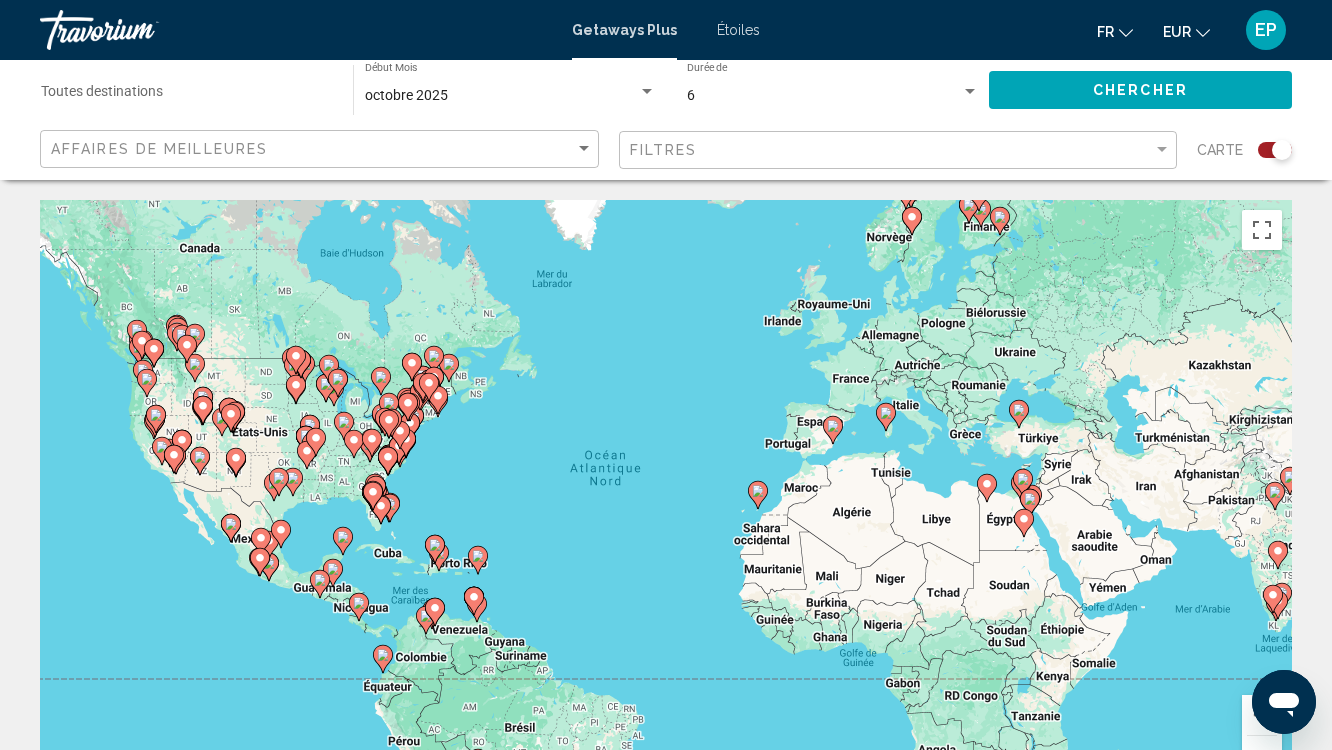 type on "**********" 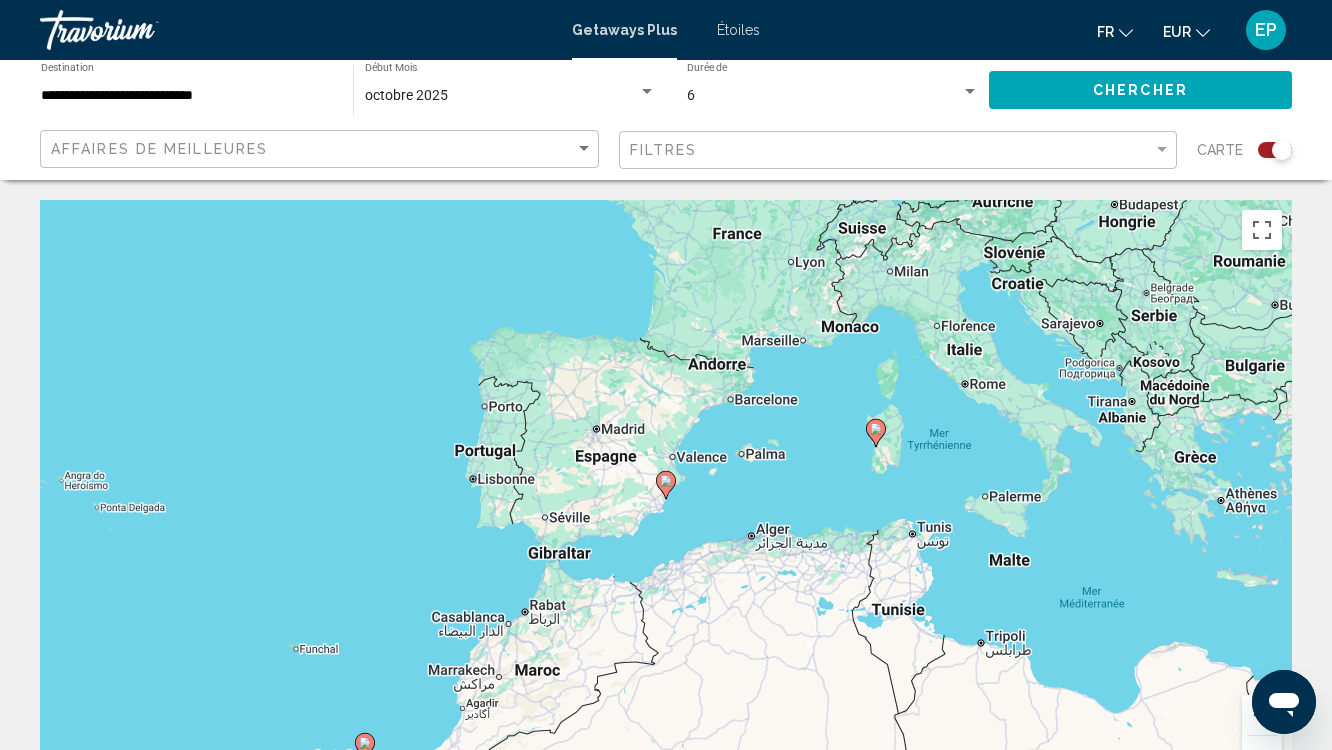 click 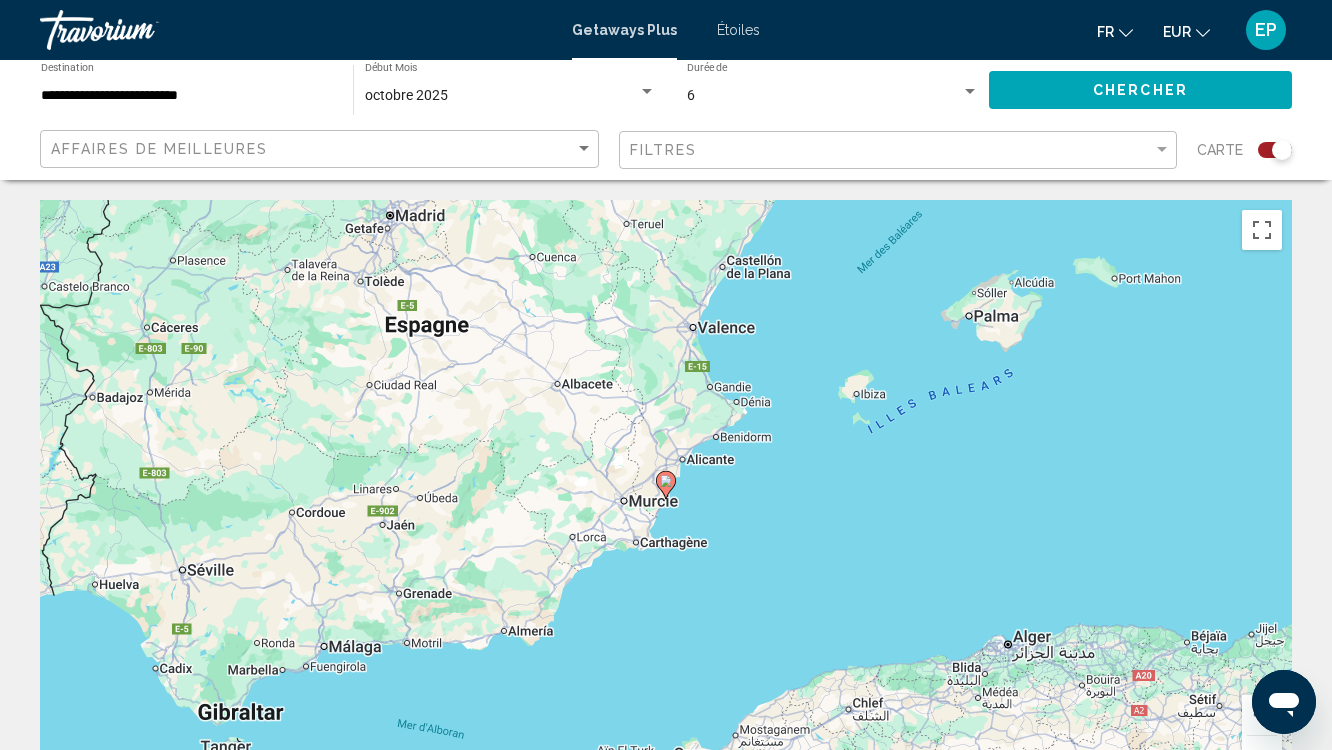 click 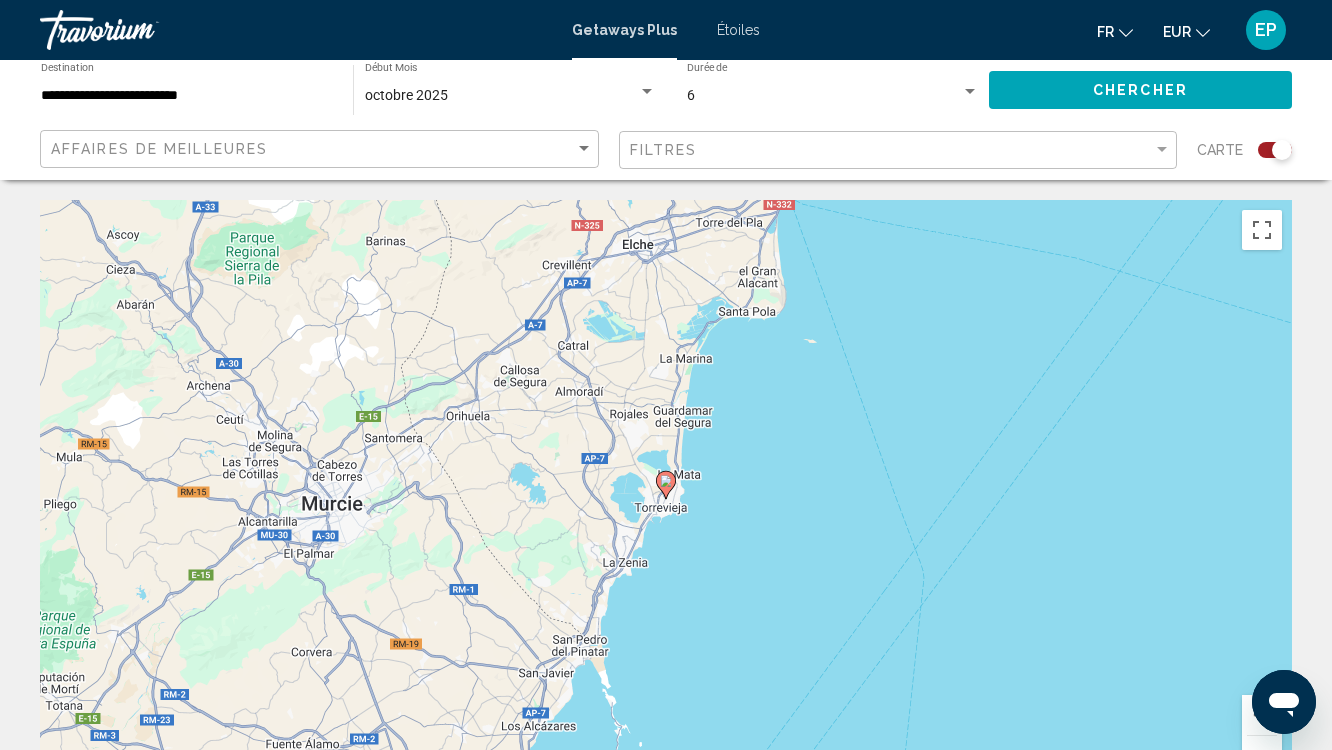click 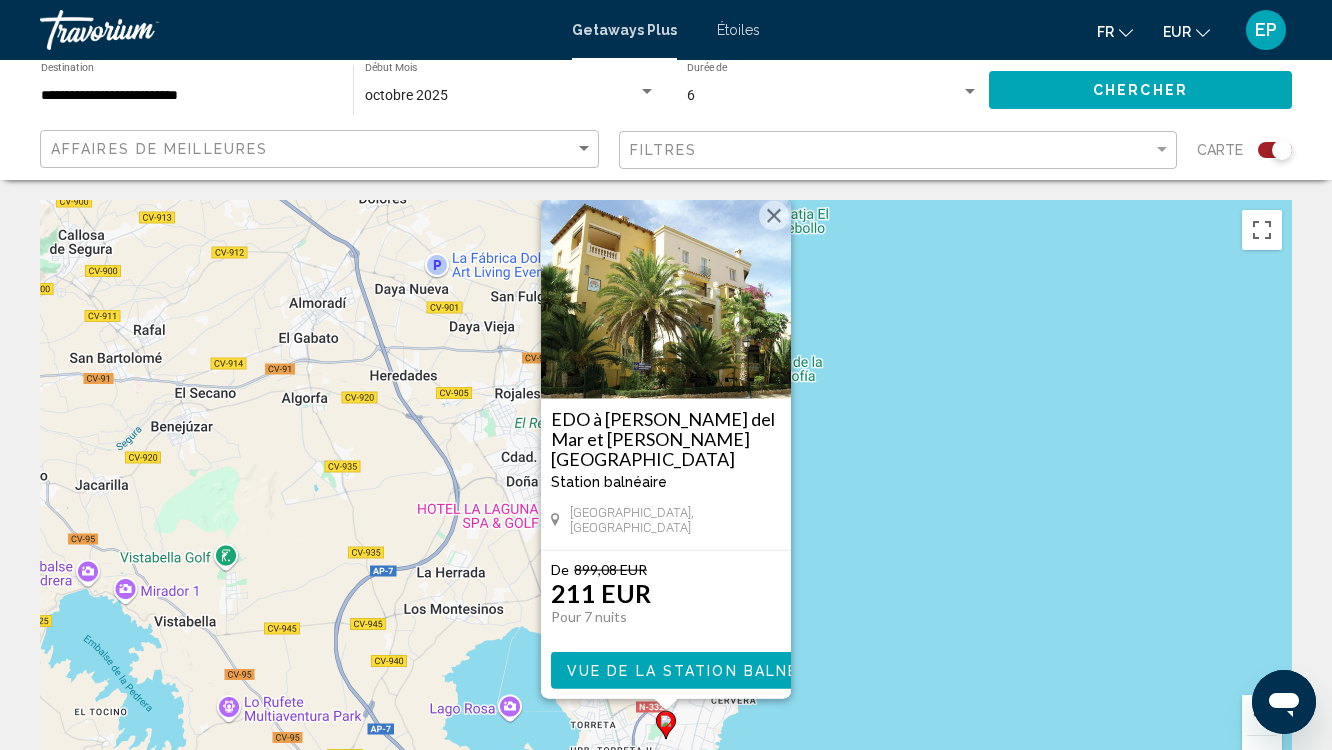 click on "Vue de la station balnéaire" at bounding box center (701, 671) 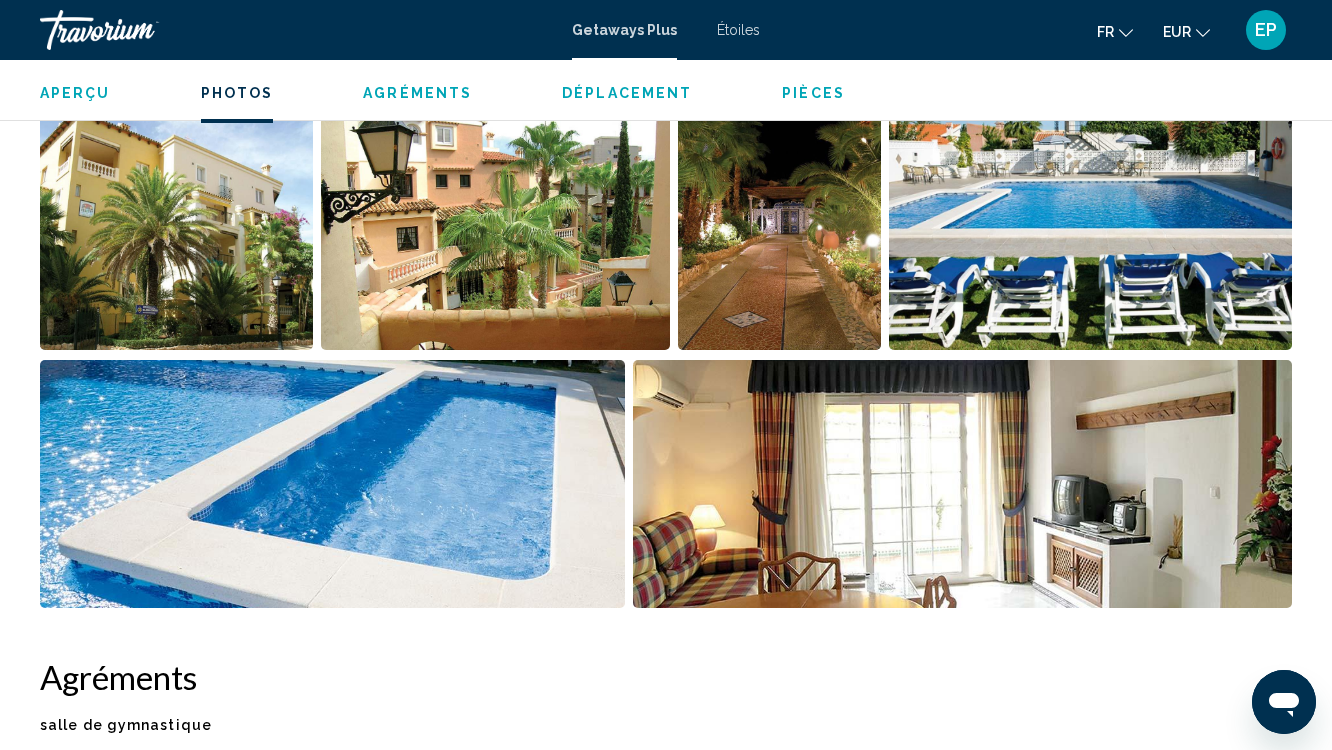 scroll, scrollTop: 704, scrollLeft: 0, axis: vertical 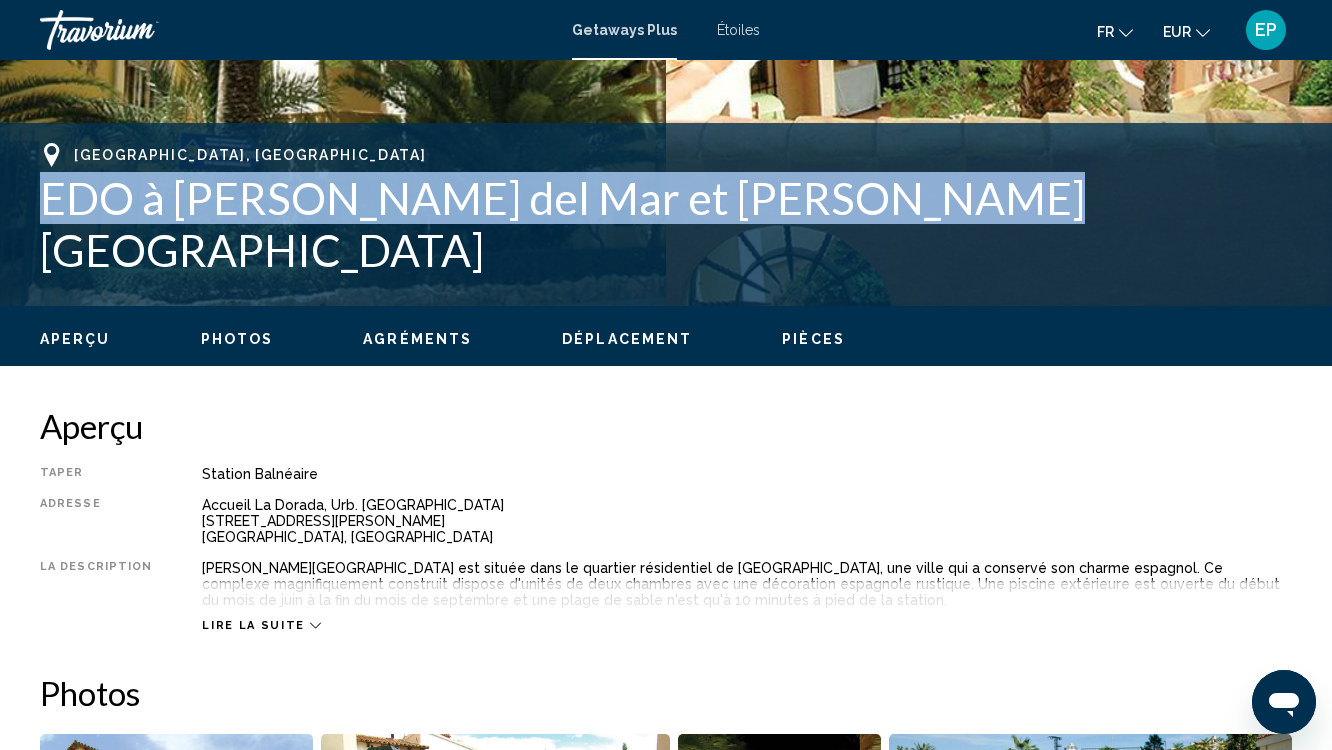 drag, startPoint x: 39, startPoint y: 223, endPoint x: 1042, endPoint y: 229, distance: 1003.01794 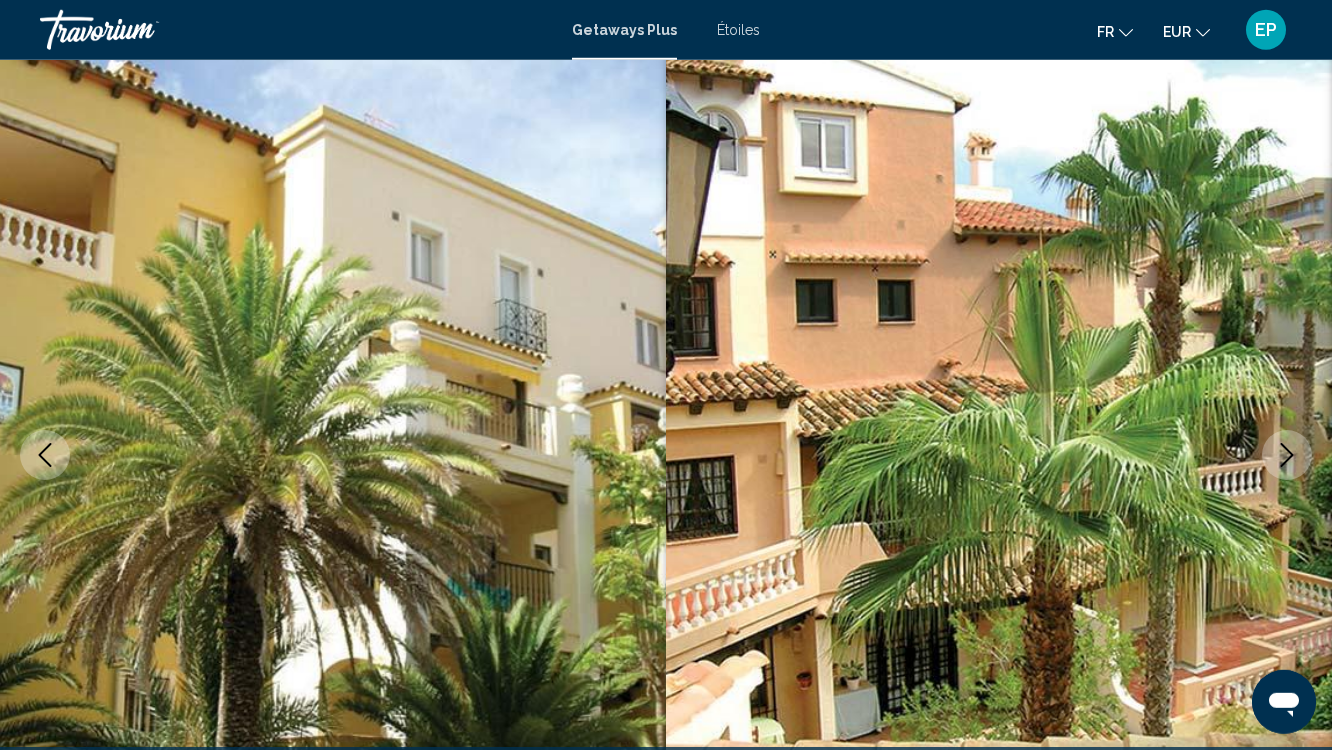 scroll, scrollTop: 70, scrollLeft: 0, axis: vertical 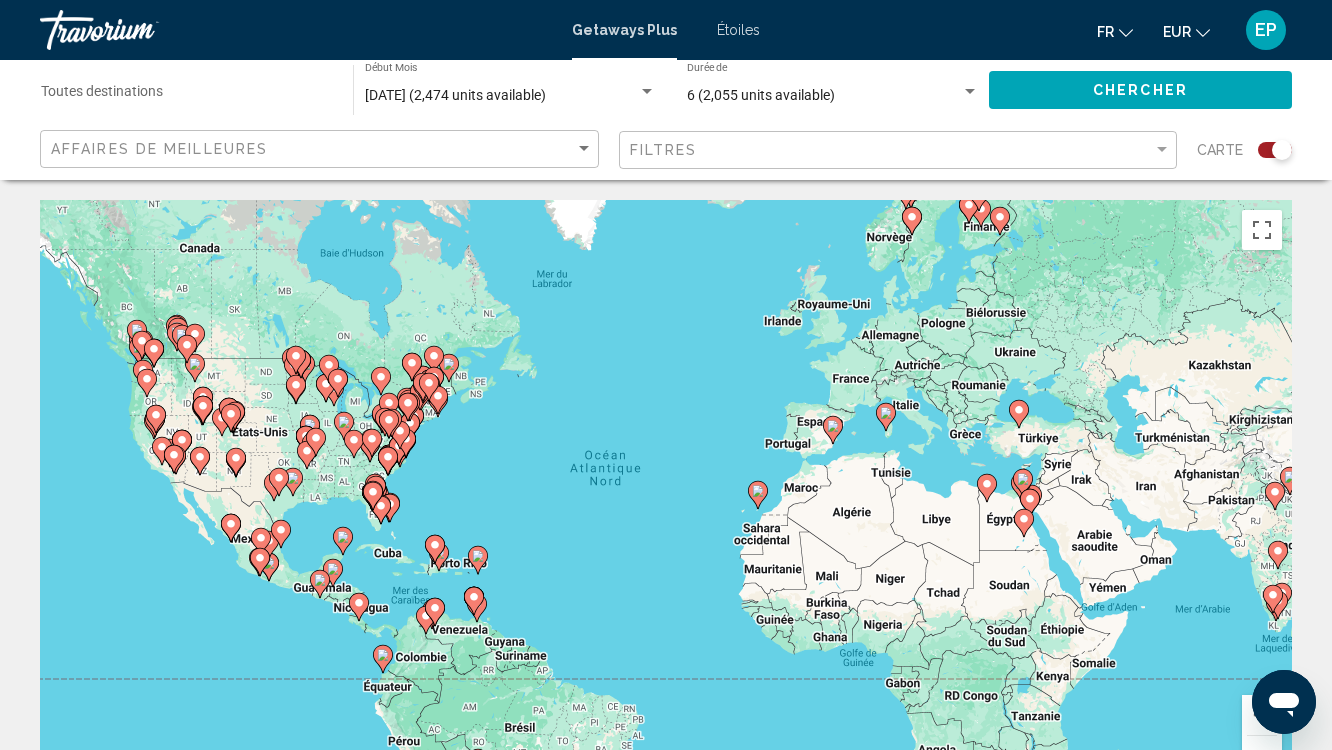 click on "[DATE] (2,474 units available)" at bounding box center (455, 95) 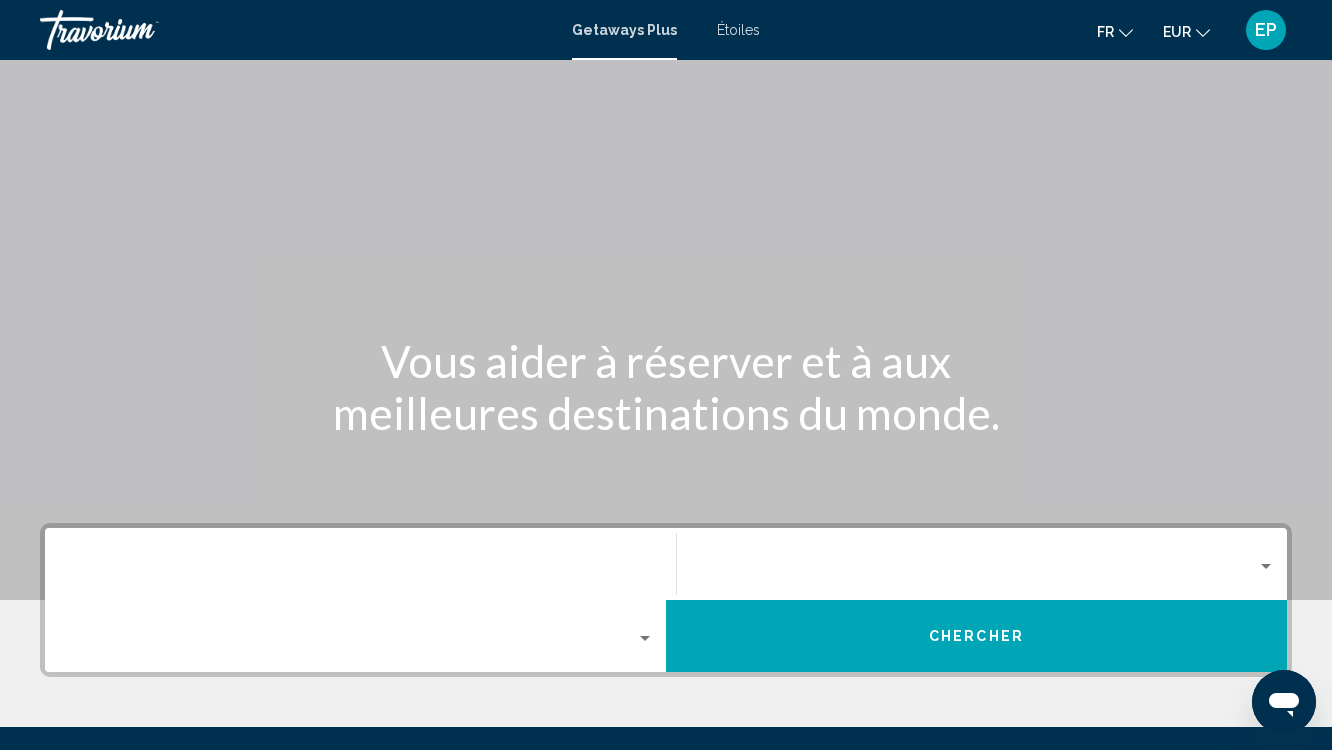 scroll, scrollTop: 221, scrollLeft: 0, axis: vertical 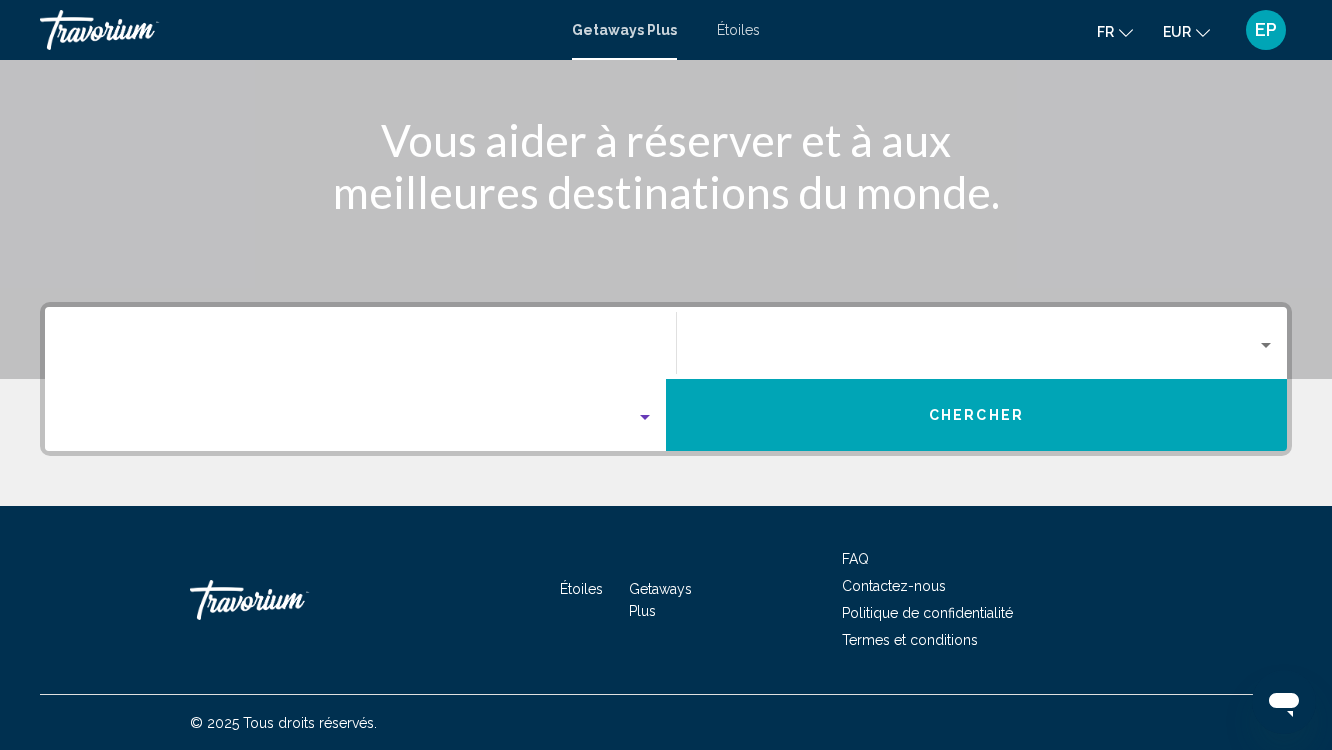 click at bounding box center (645, 418) 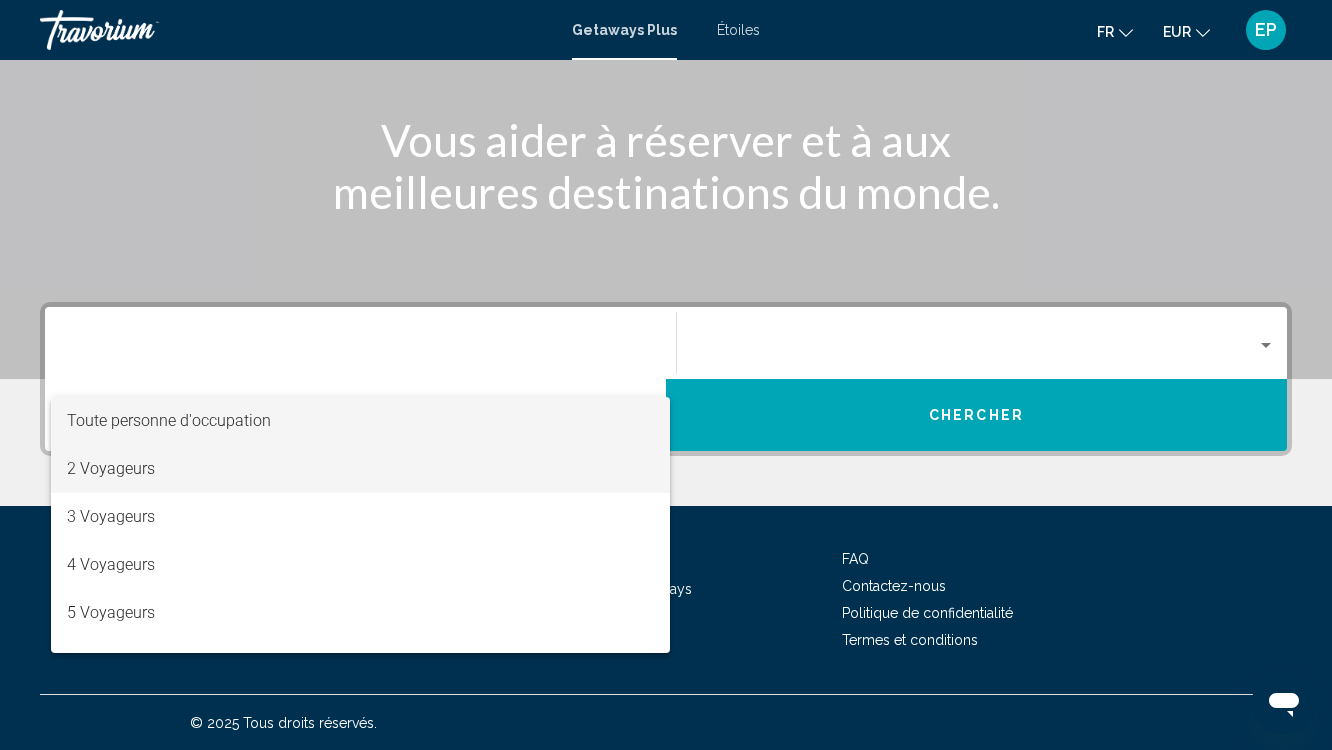 click on "2 Voyageurs" at bounding box center [360, 469] 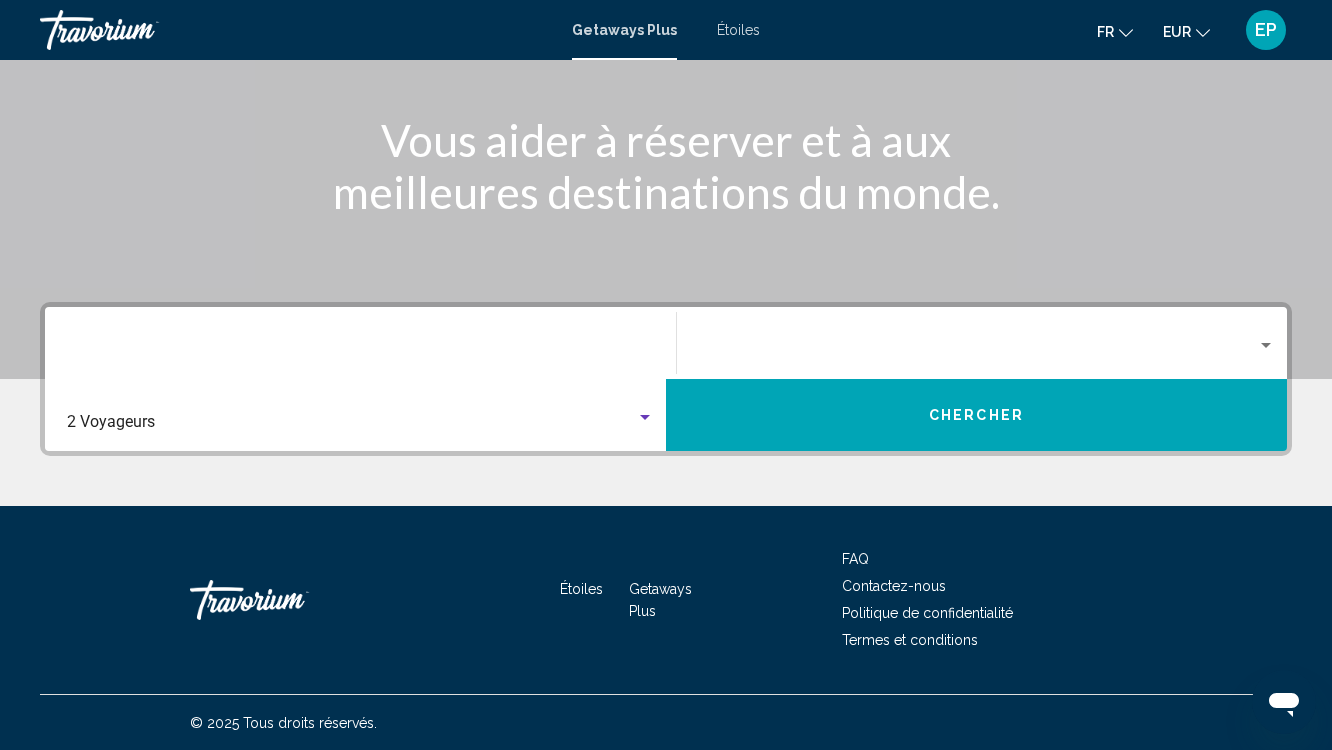 click at bounding box center (1266, 346) 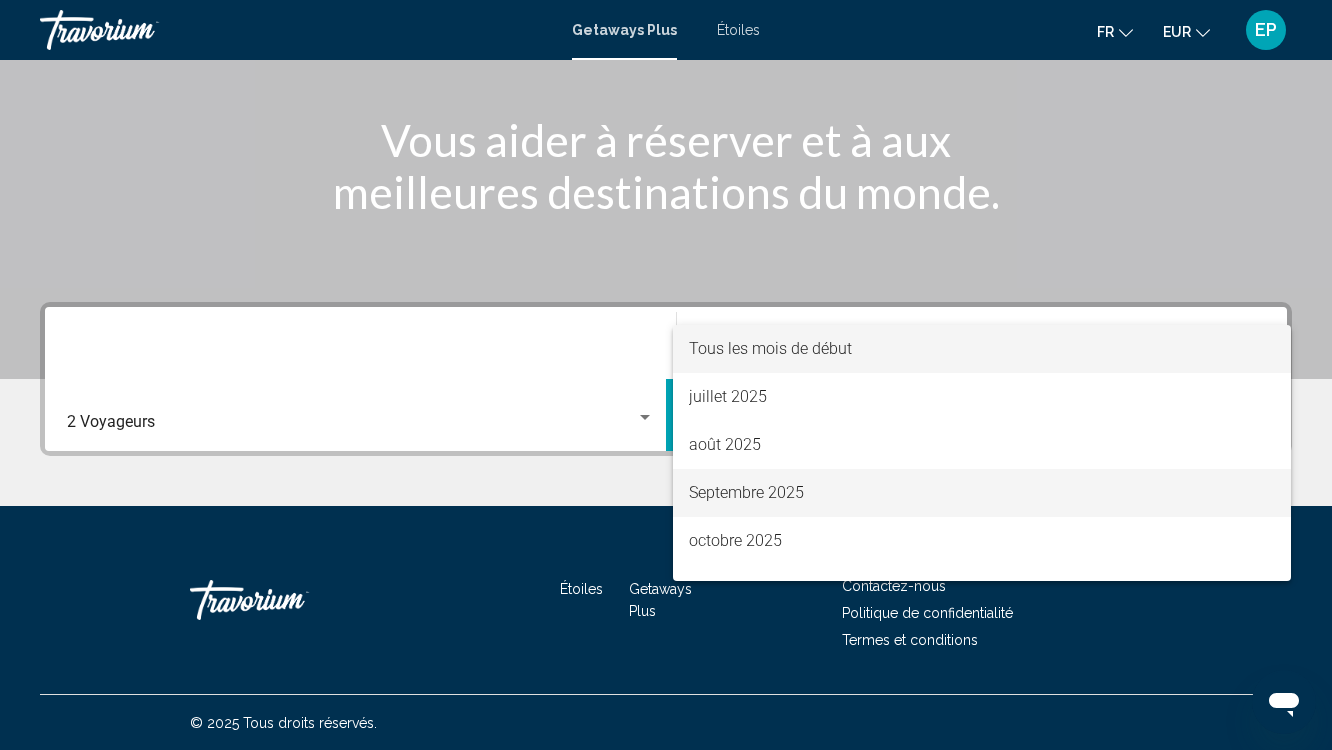 click on "Septembre 2025" at bounding box center [982, 493] 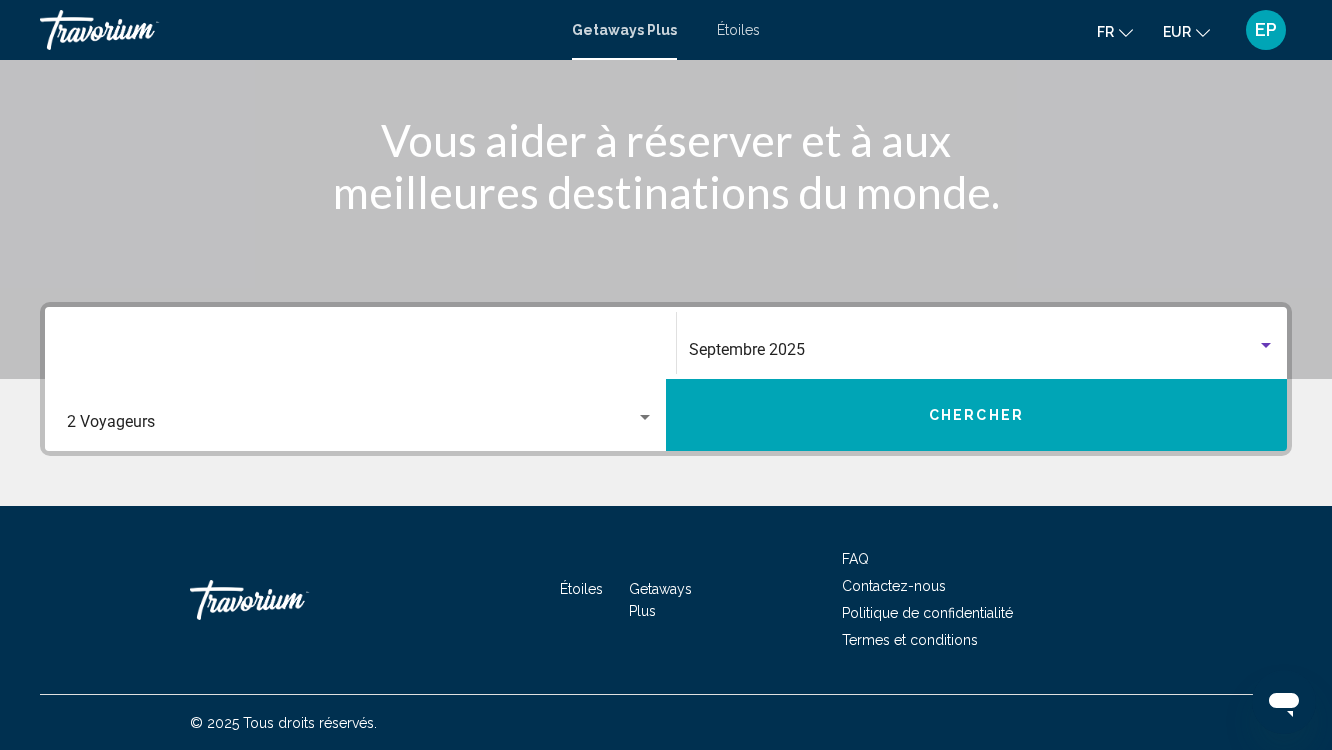 click on "Chercher" at bounding box center [976, 415] 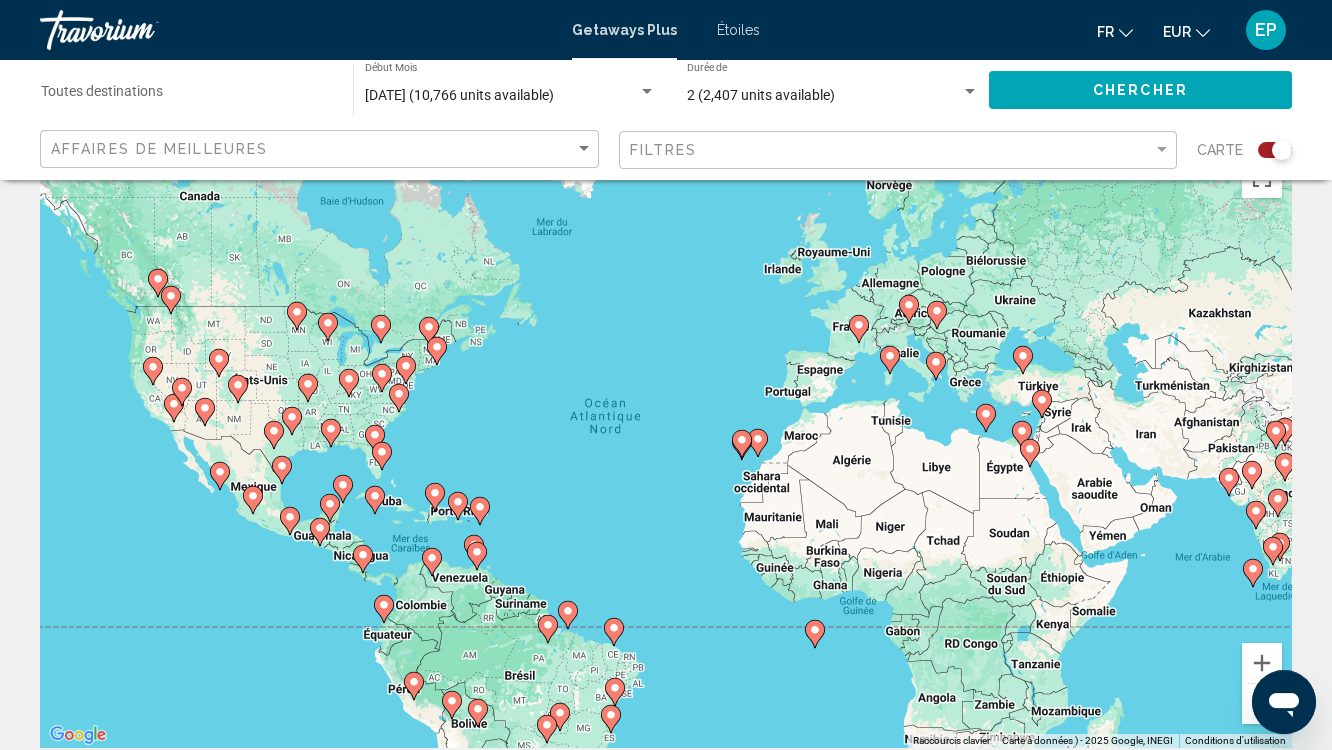 scroll, scrollTop: 0, scrollLeft: 0, axis: both 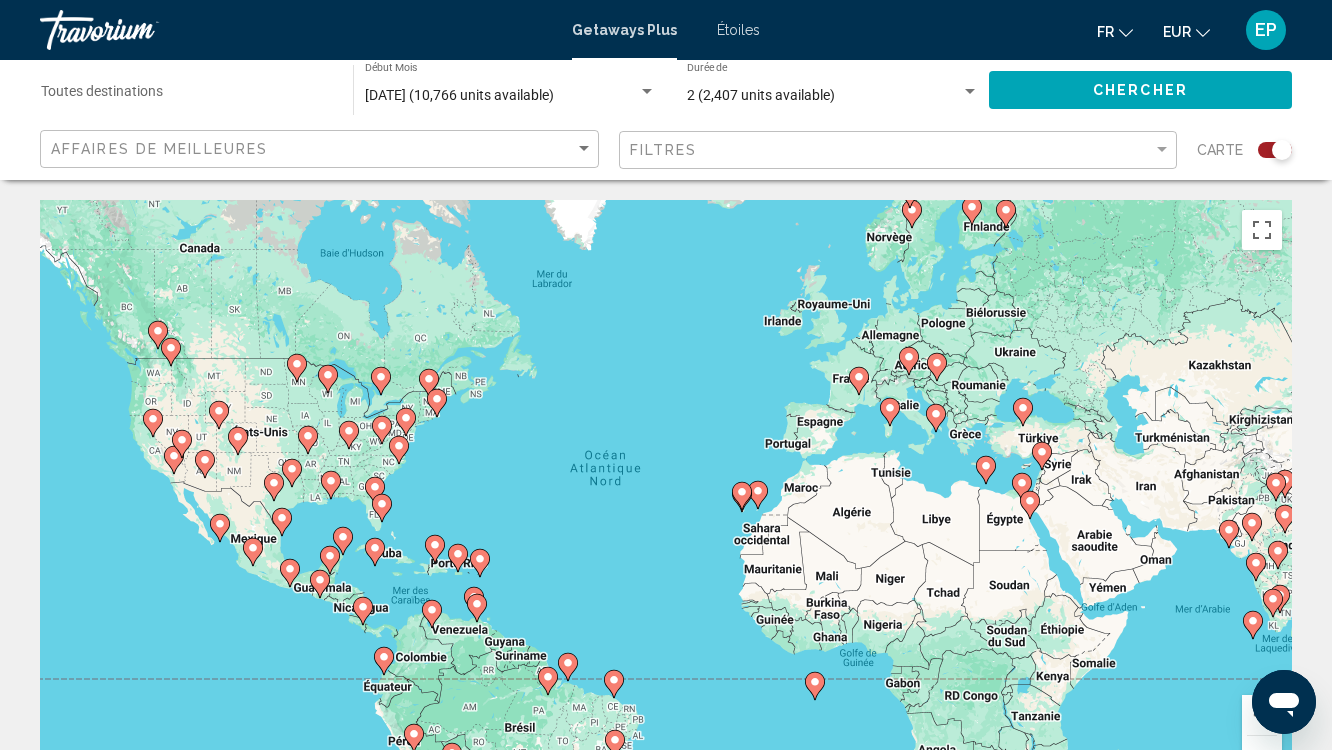 click on "[DATE] (10,766 units available)" at bounding box center (459, 95) 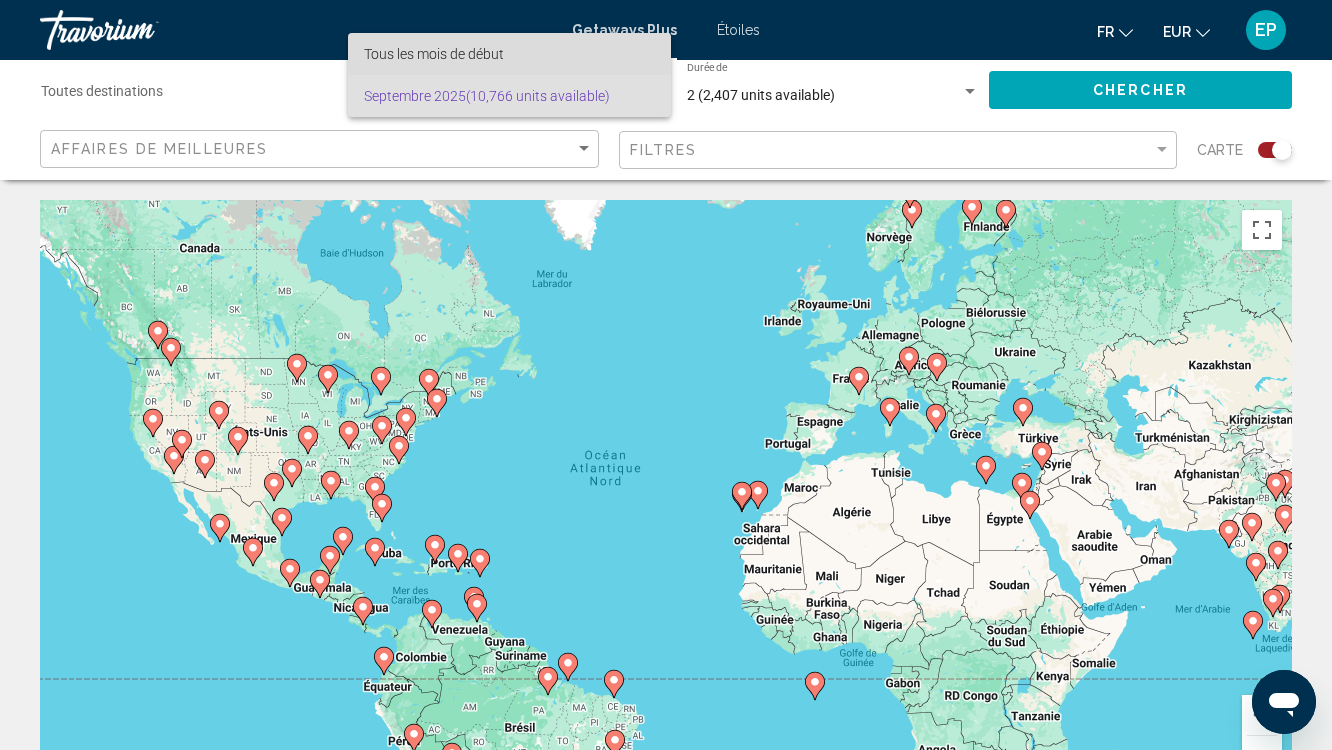 click on "Tous les mois de début" at bounding box center [434, 54] 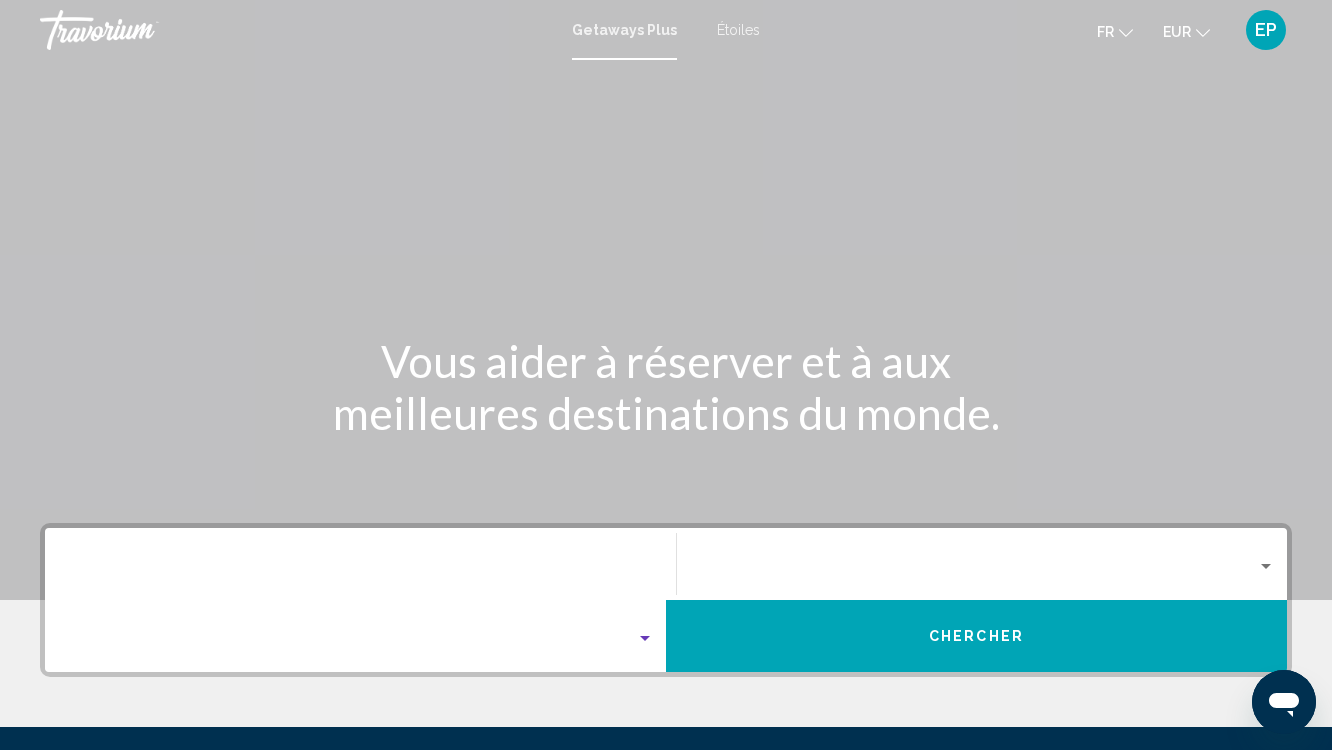 click at bounding box center (645, 639) 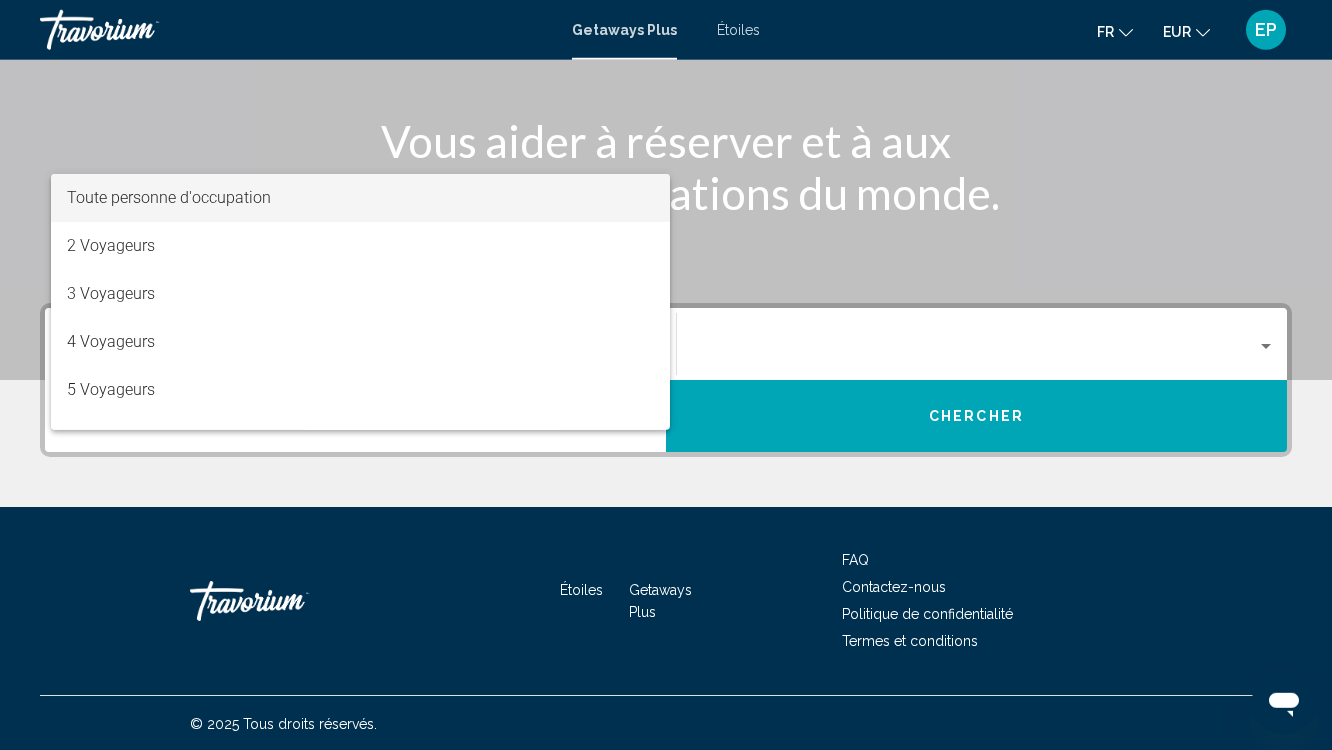 scroll, scrollTop: 221, scrollLeft: 0, axis: vertical 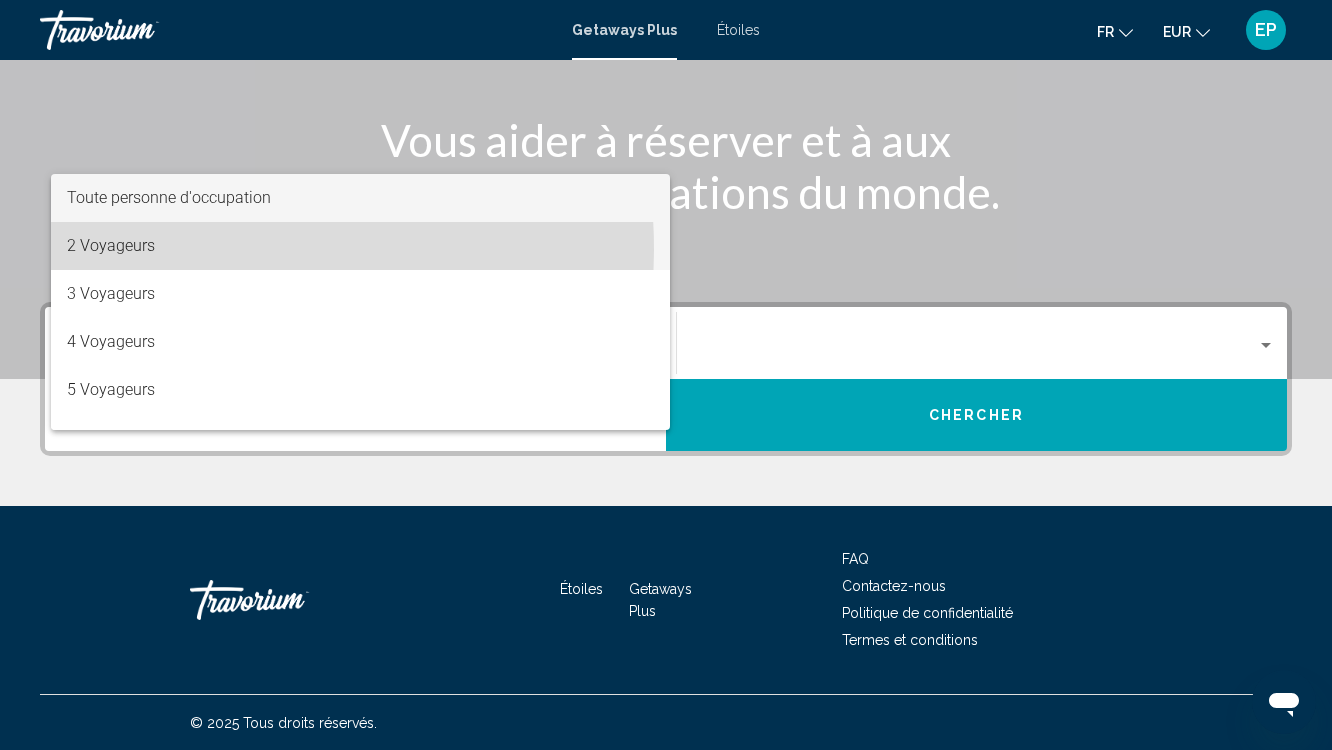click on "2 Voyageurs" at bounding box center [360, 246] 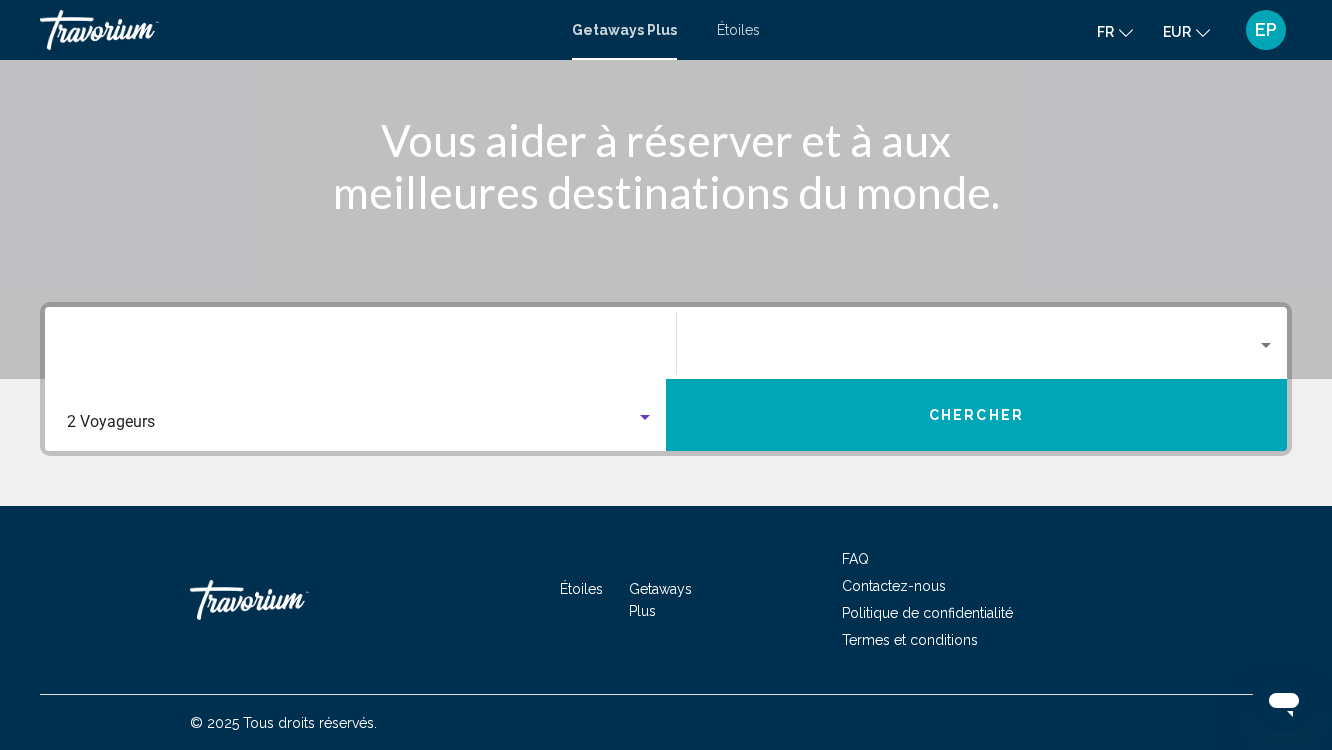 click 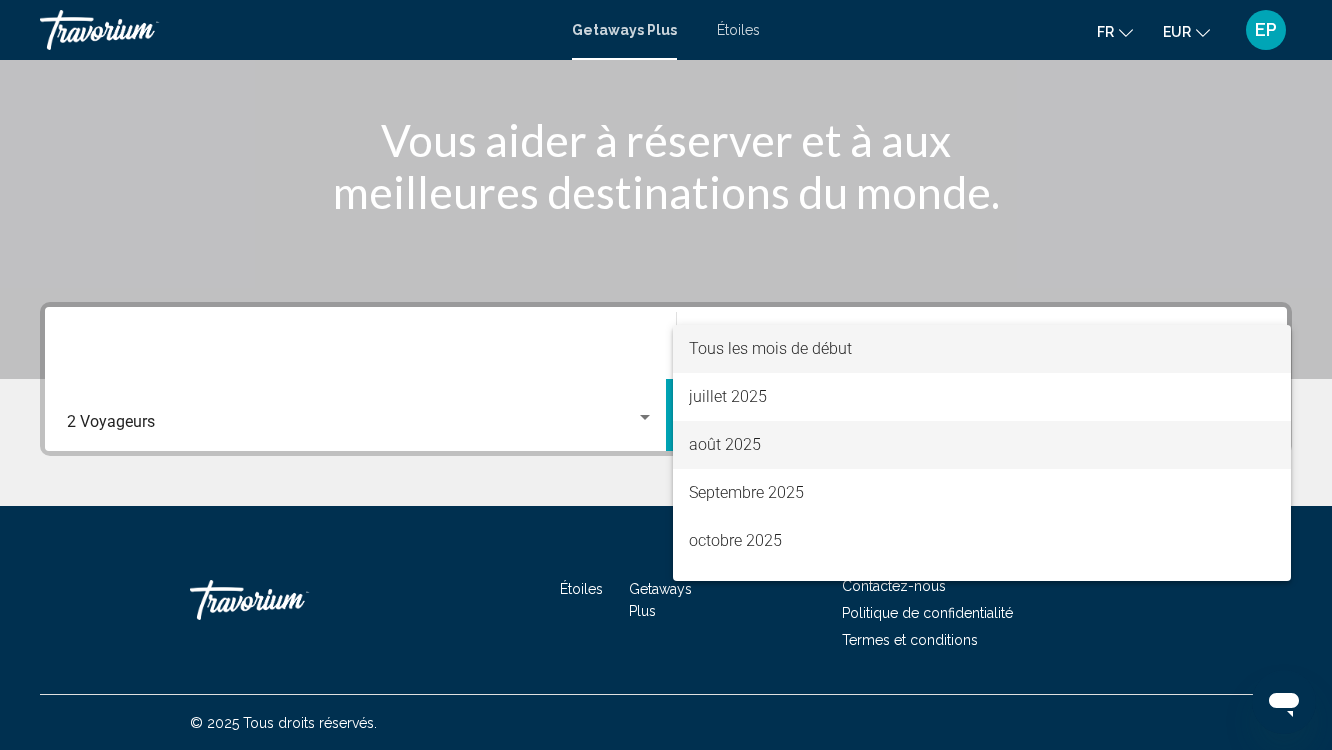 click on "août 2025" at bounding box center (982, 445) 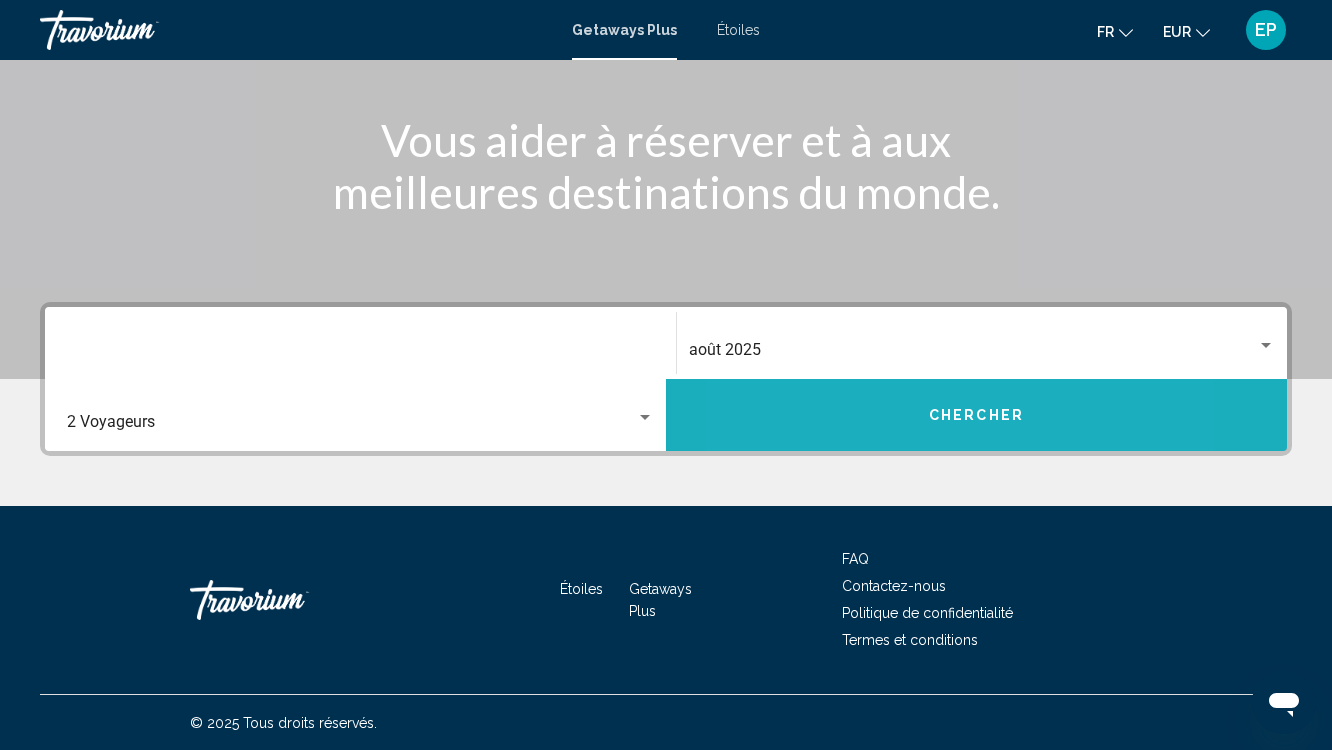 click on "Chercher" at bounding box center (976, 415) 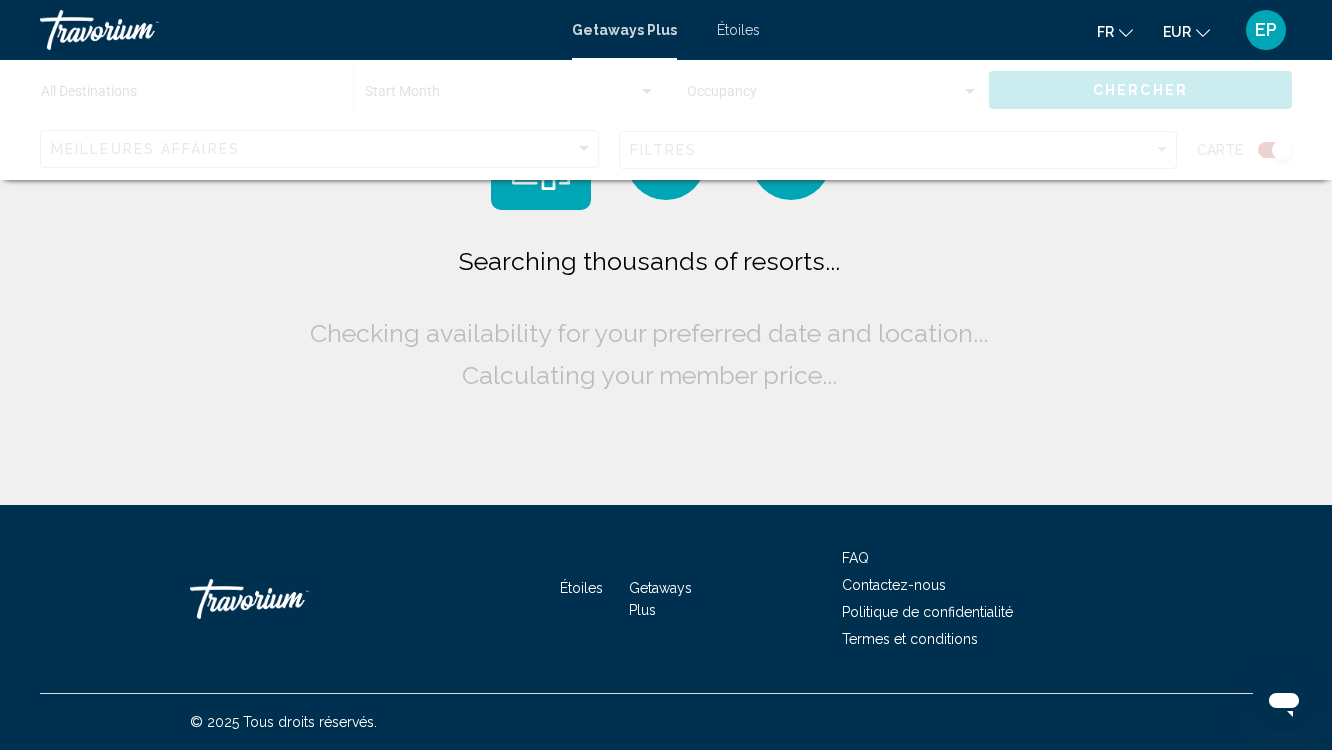 scroll, scrollTop: 0, scrollLeft: 0, axis: both 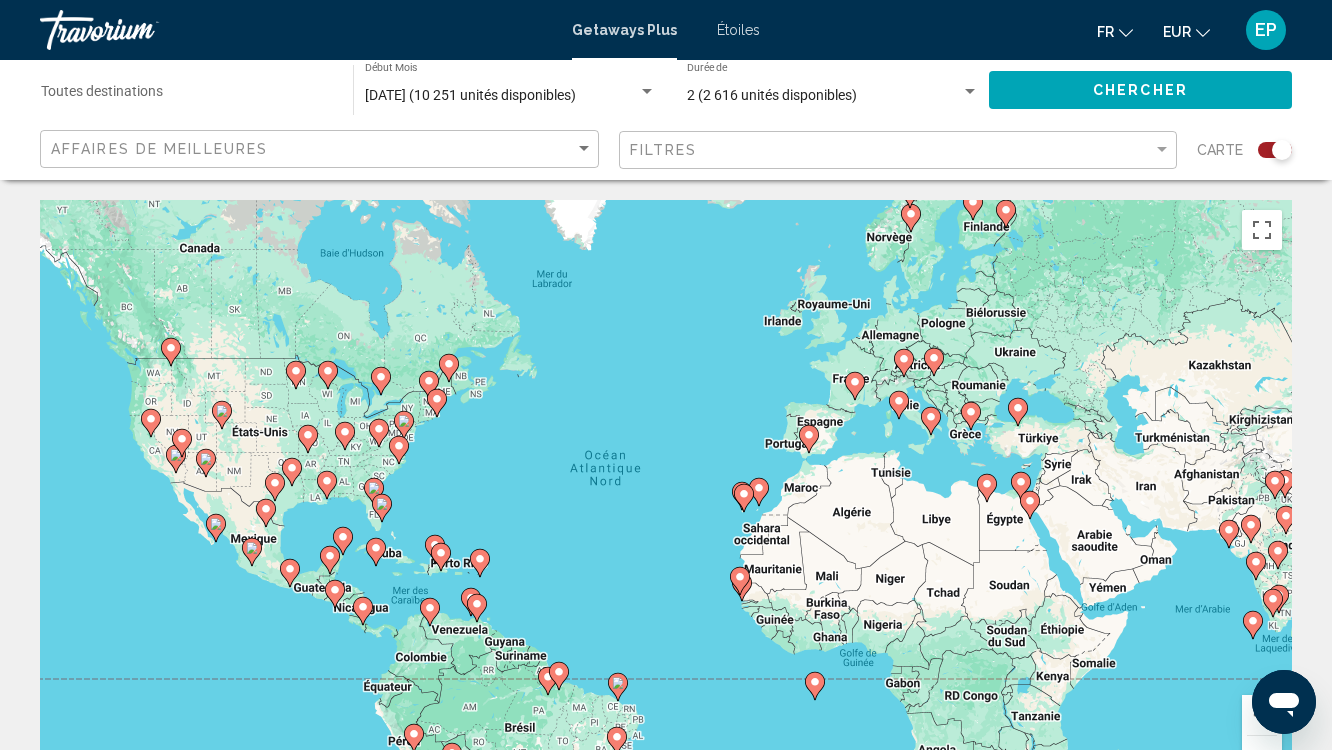click 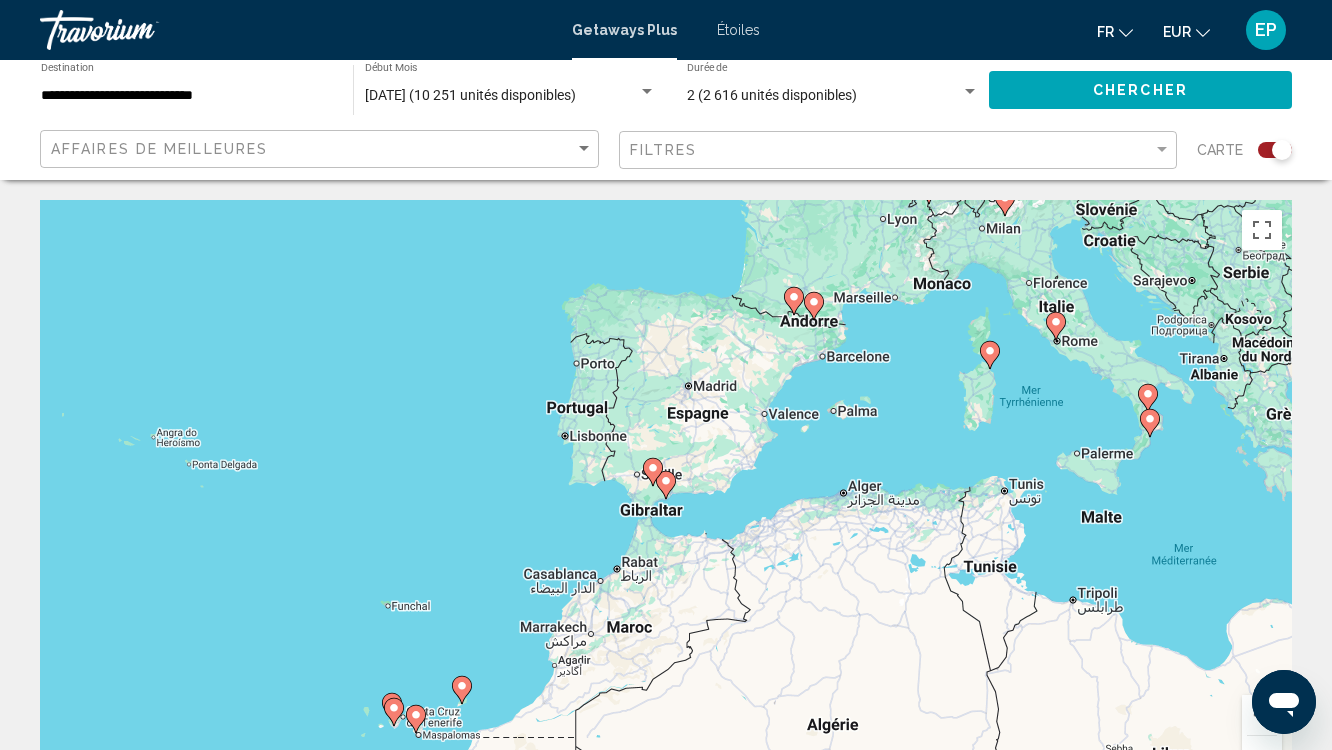 click 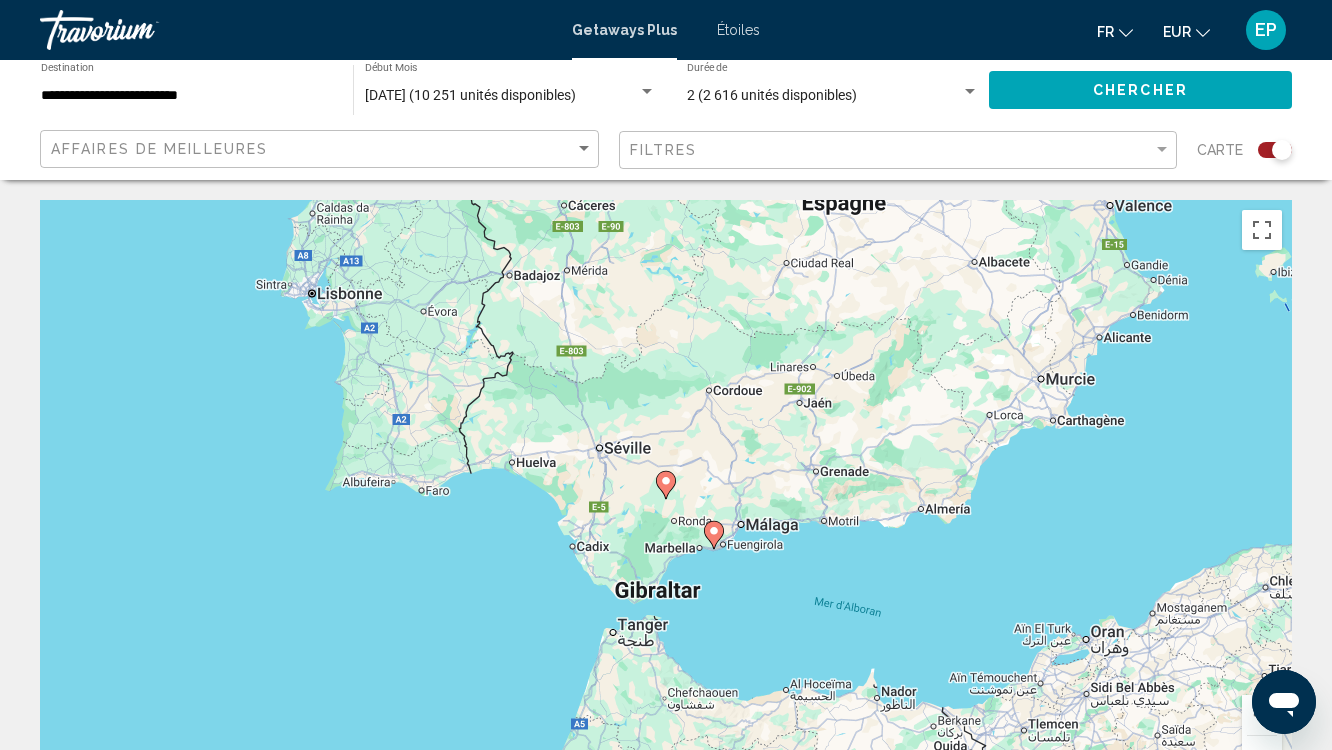 click 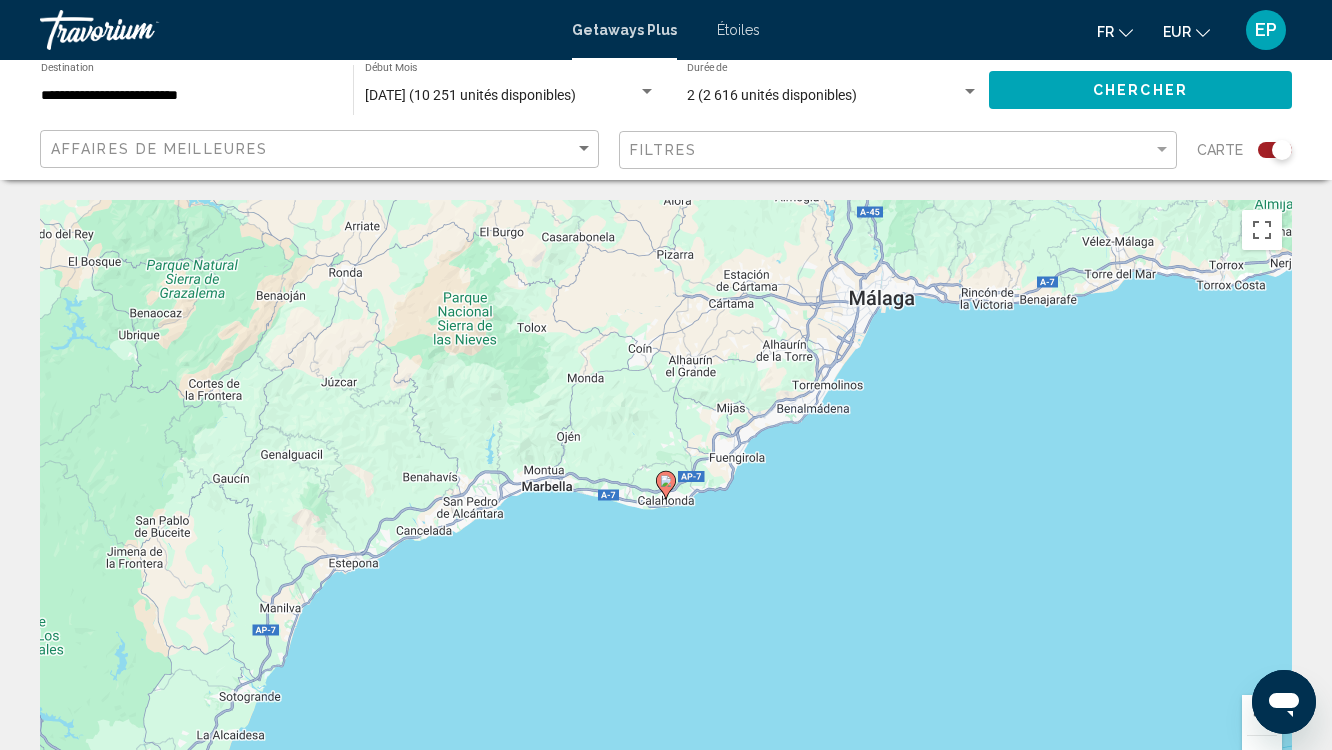 click 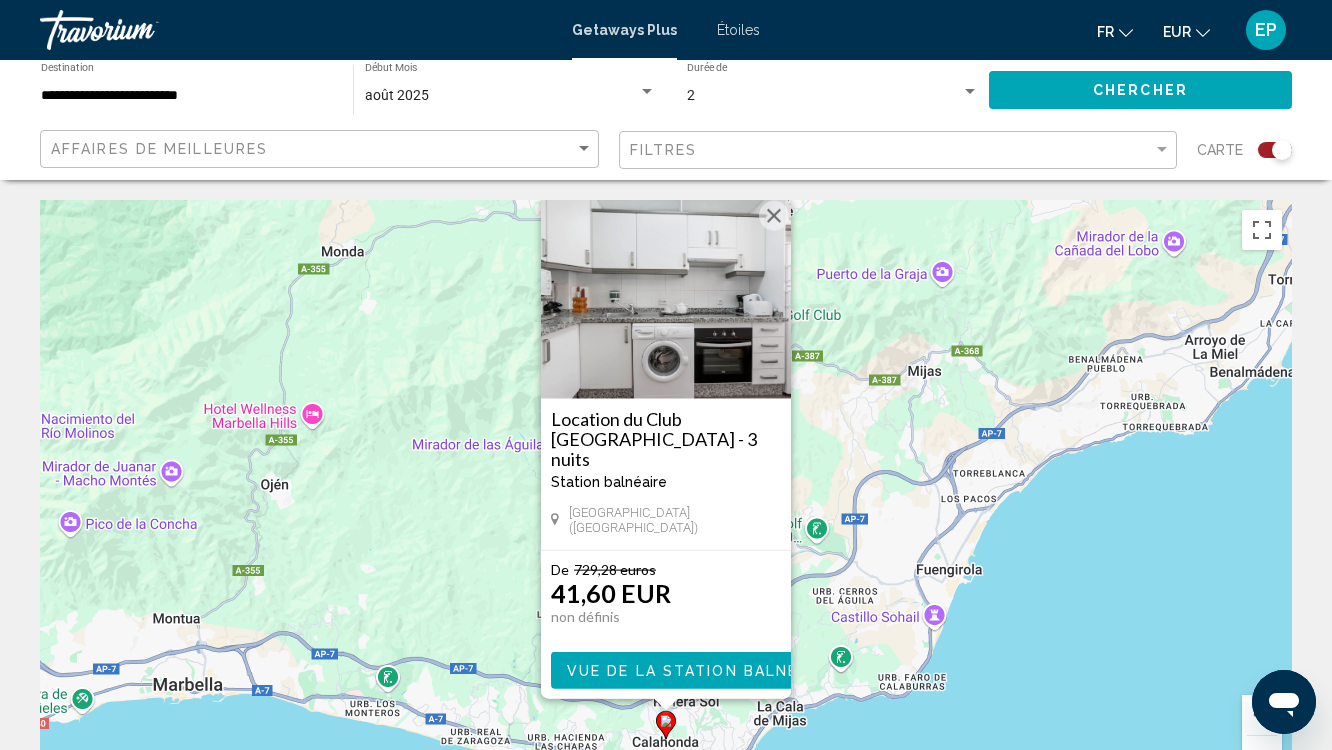click on "Vue de la station balnéaire" at bounding box center [701, 671] 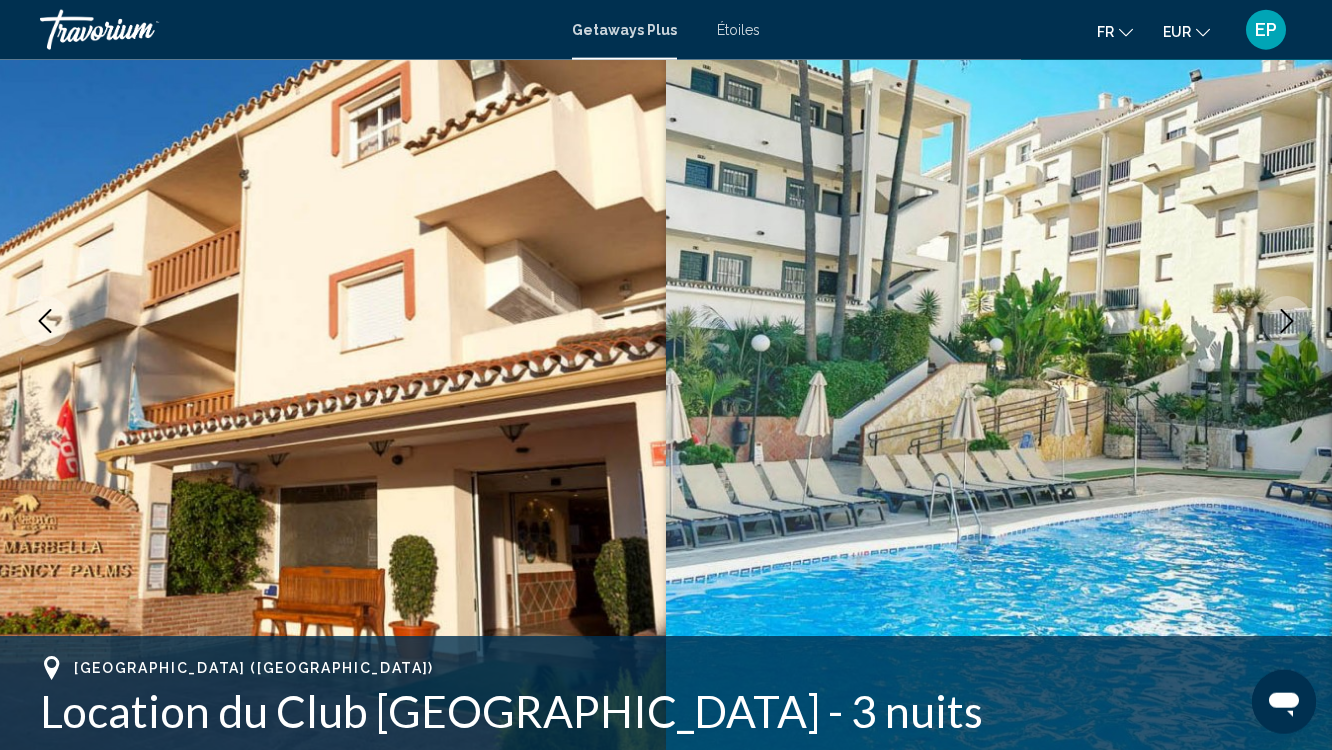 scroll, scrollTop: 316, scrollLeft: 0, axis: vertical 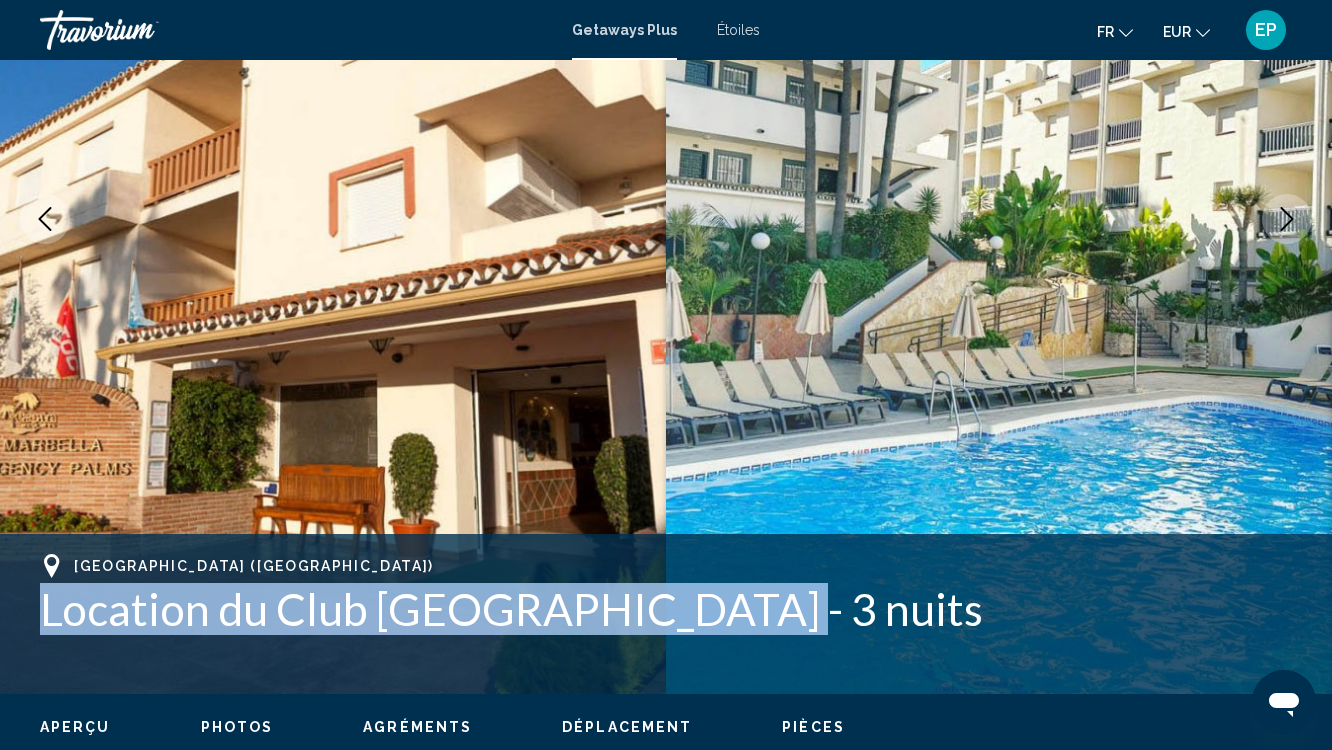 drag, startPoint x: 38, startPoint y: 610, endPoint x: 838, endPoint y: 596, distance: 800.1225 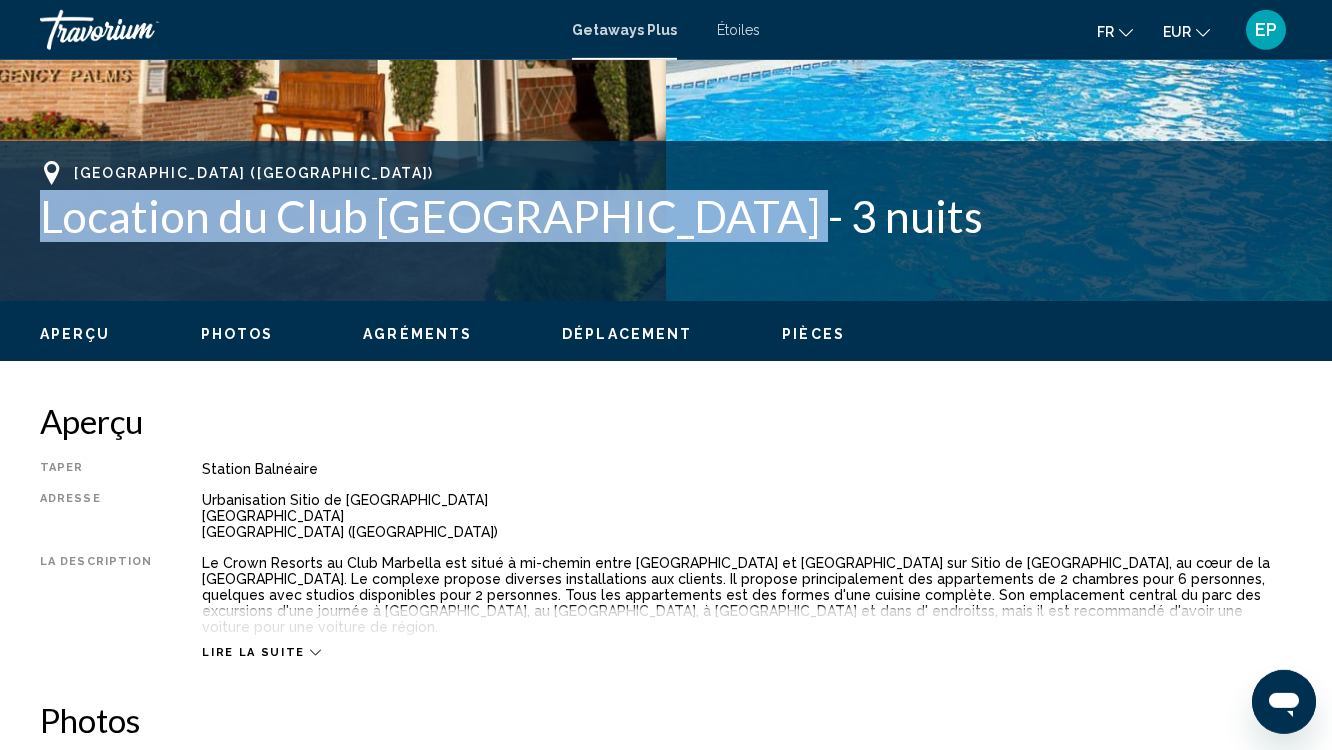 scroll, scrollTop: 739, scrollLeft: 0, axis: vertical 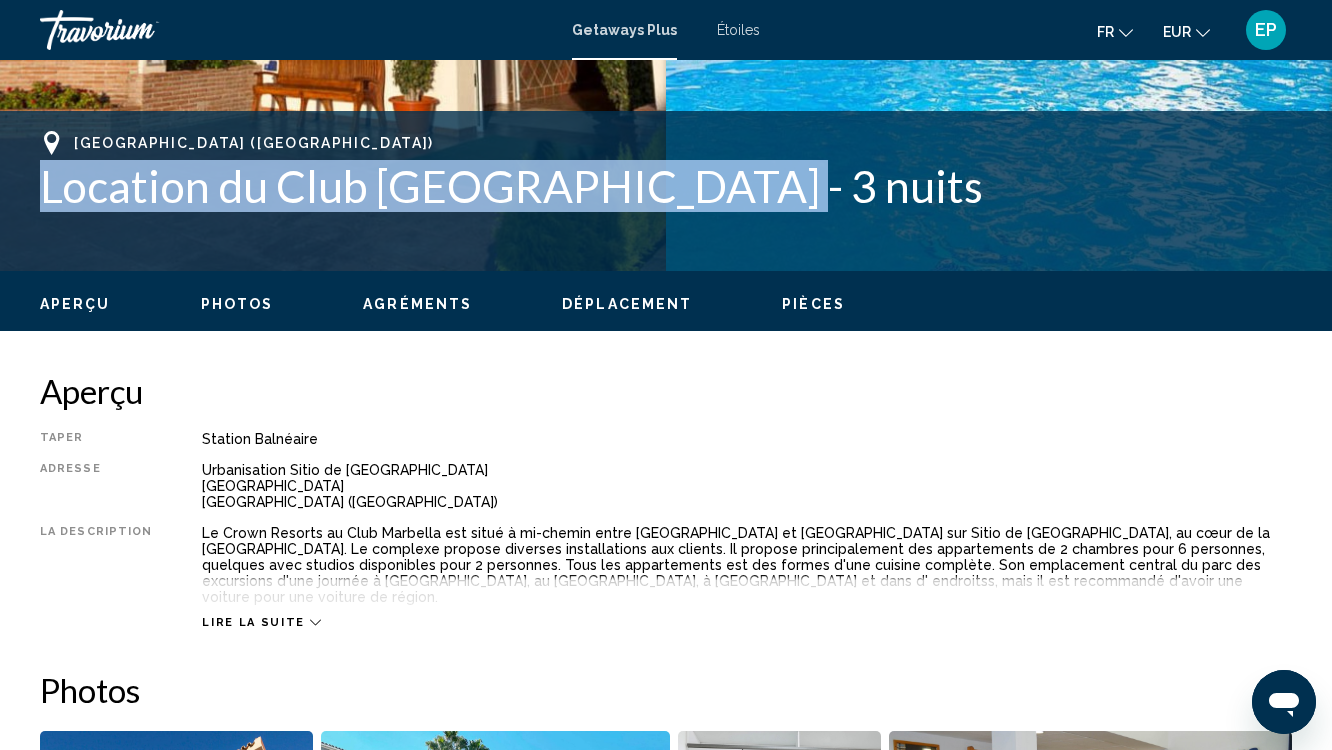 click on "Lire la suite" at bounding box center (253, 622) 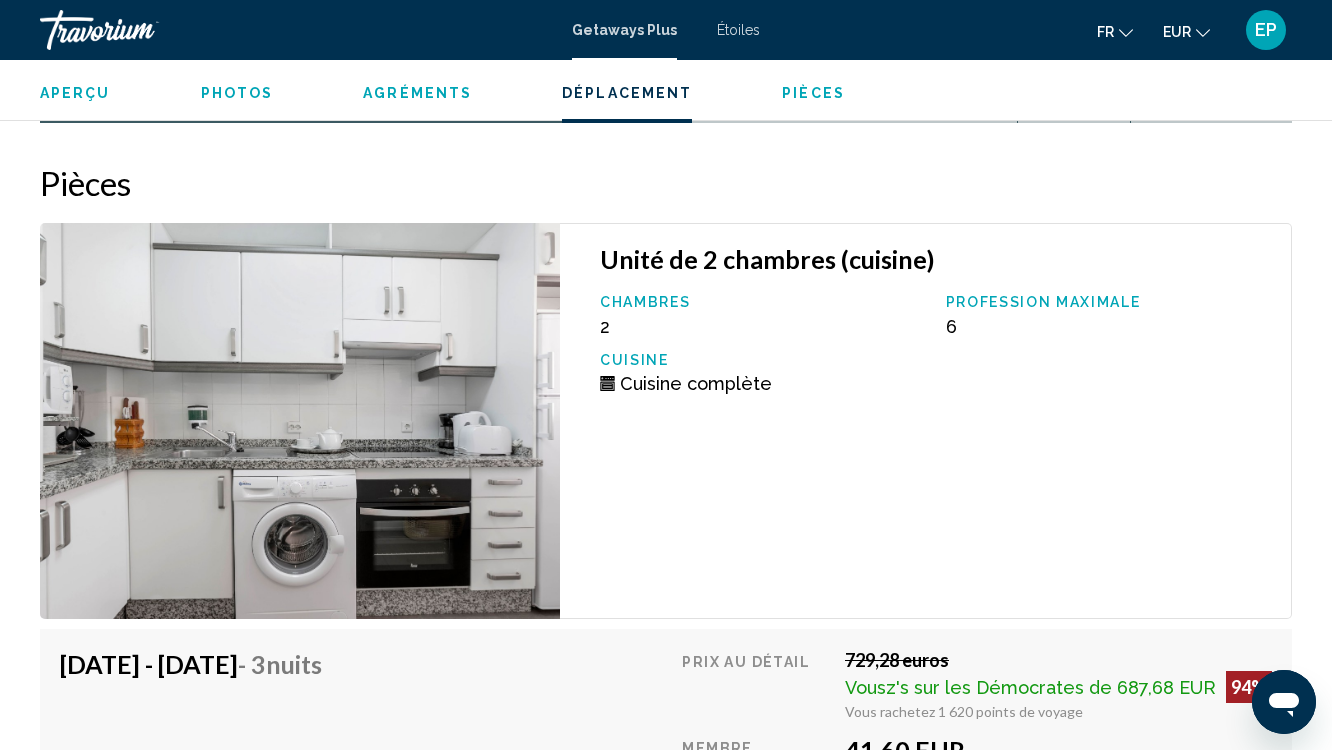 scroll, scrollTop: 2577, scrollLeft: 0, axis: vertical 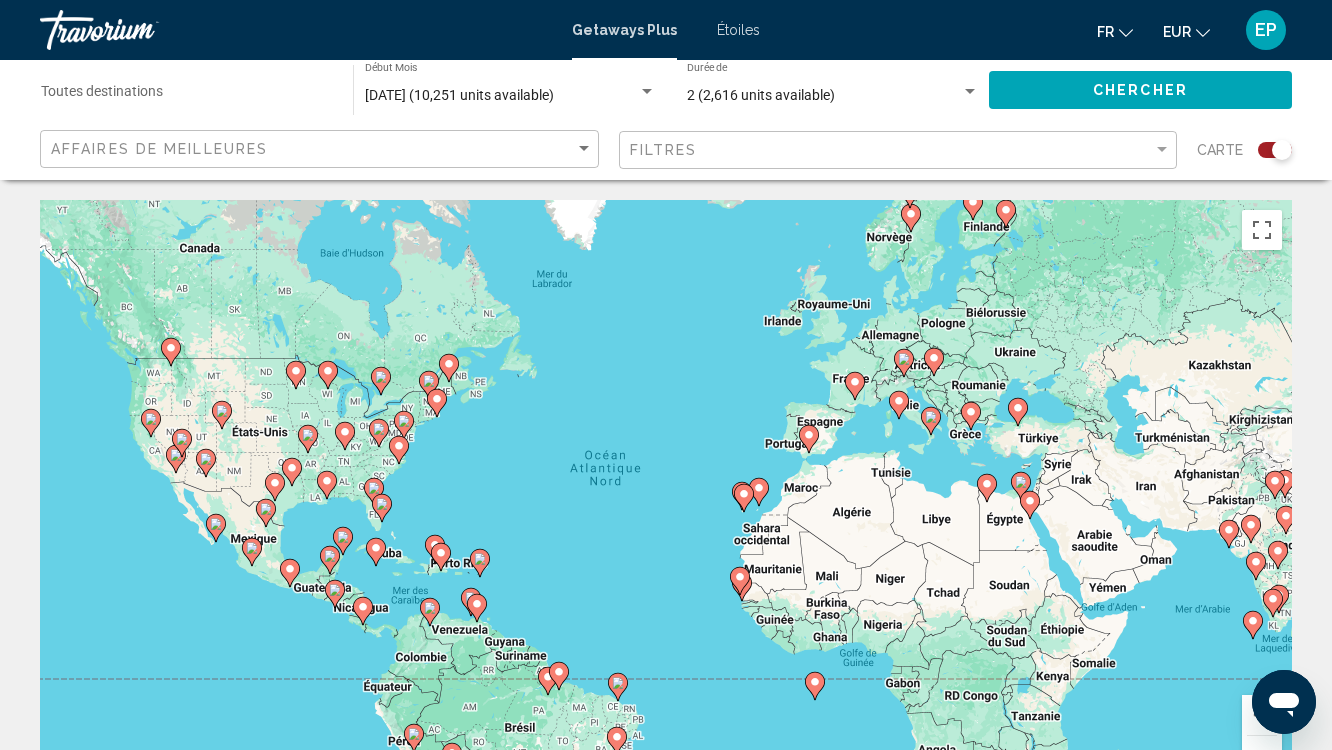 click 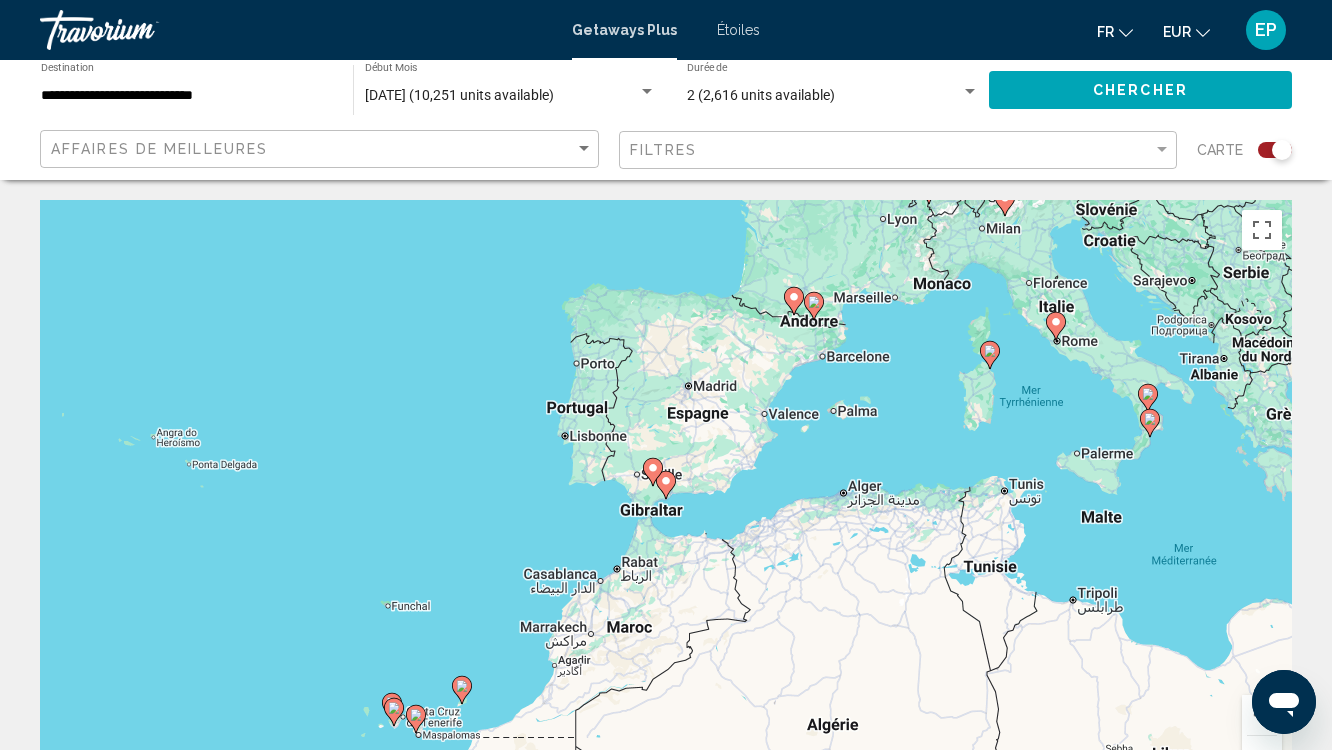 click at bounding box center (666, 485) 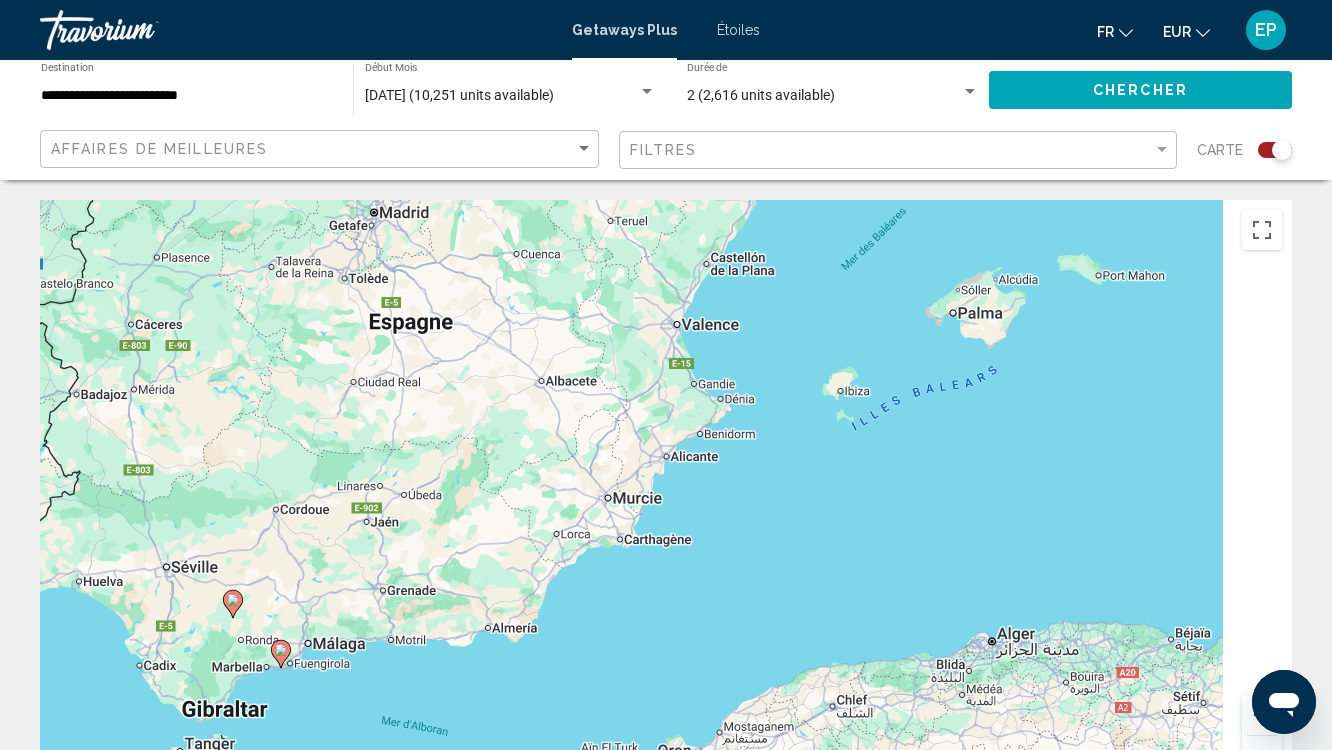 drag, startPoint x: 914, startPoint y: 416, endPoint x: 492, endPoint y: 550, distance: 442.76404 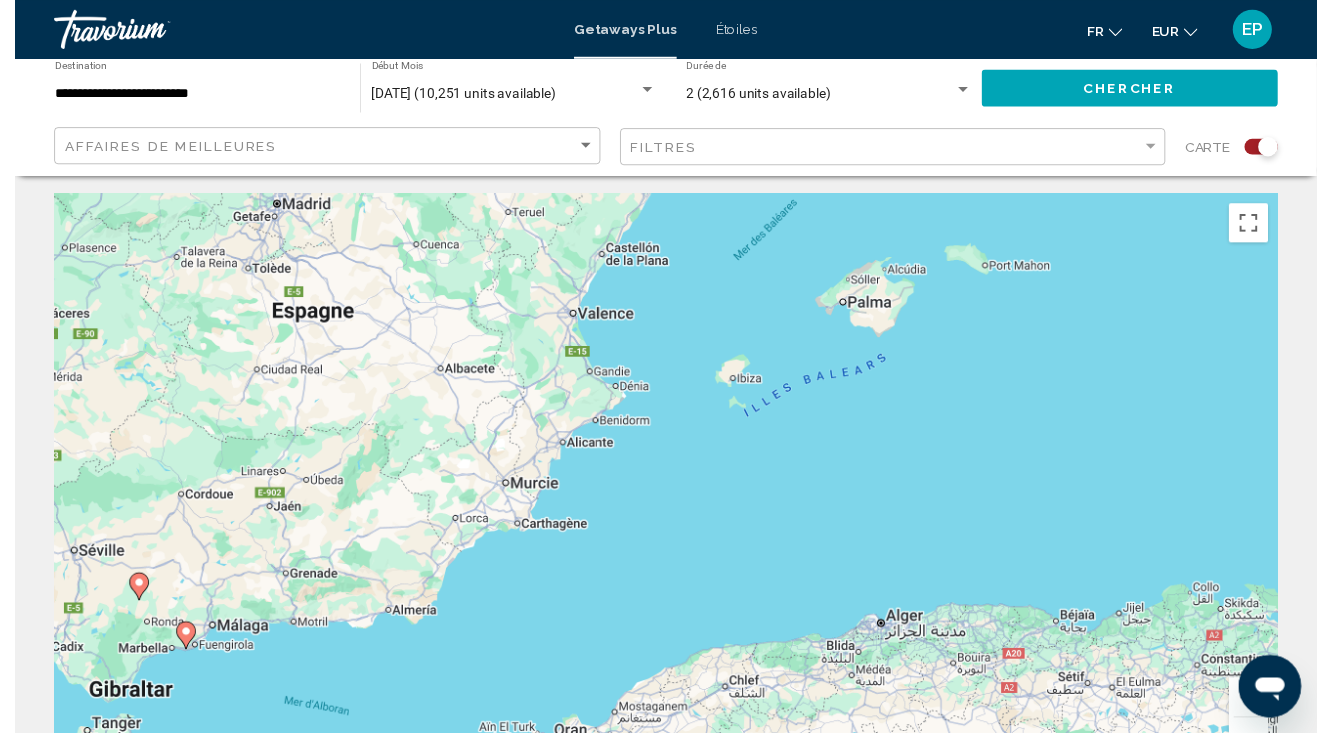 scroll, scrollTop: 0, scrollLeft: 0, axis: both 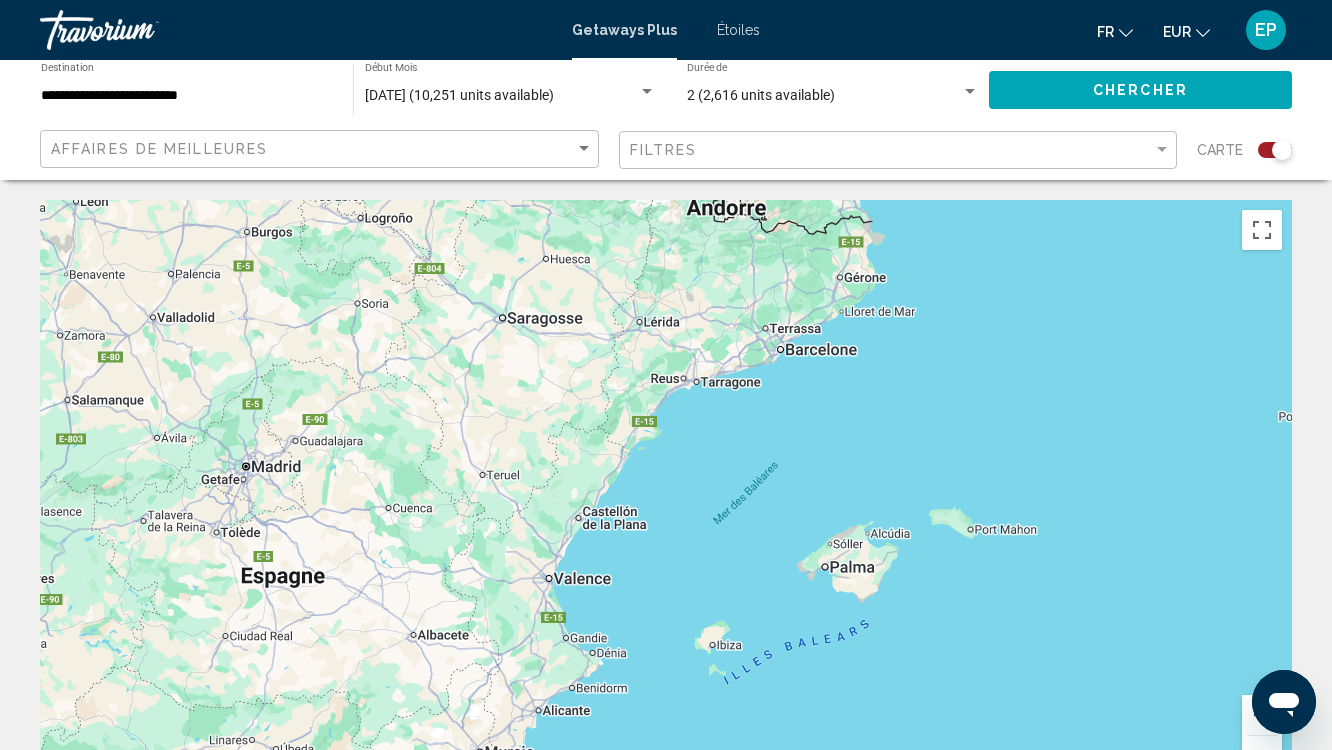 drag, startPoint x: 599, startPoint y: 427, endPoint x: 575, endPoint y: 635, distance: 209.38004 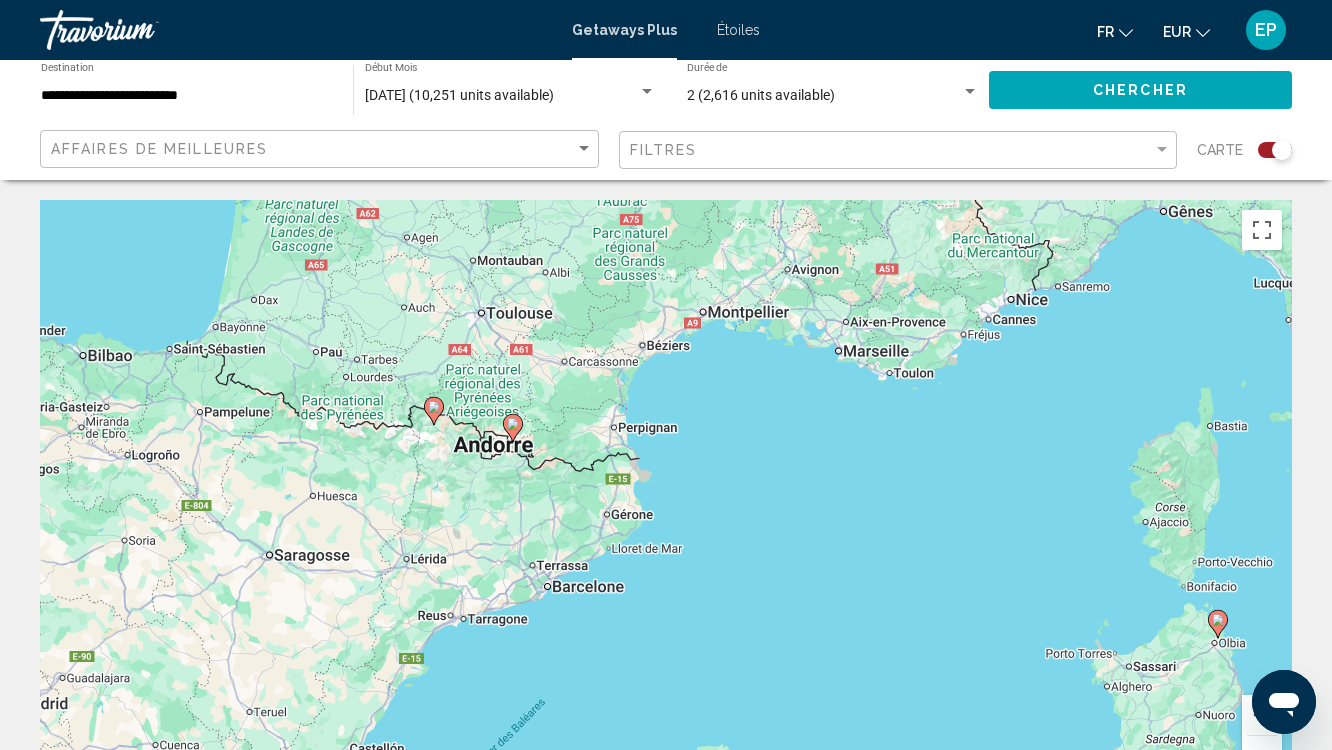 drag, startPoint x: 862, startPoint y: 401, endPoint x: 634, endPoint y: 629, distance: 322.4407 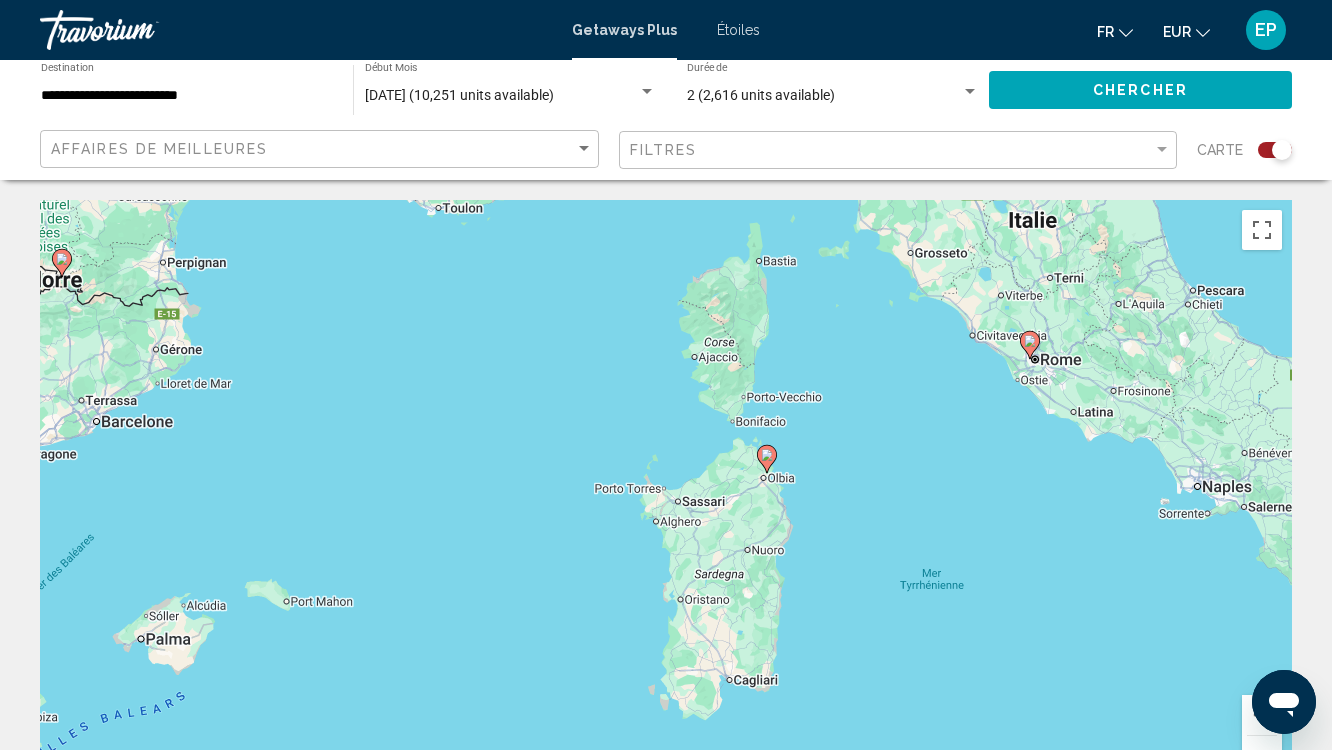 drag, startPoint x: 804, startPoint y: 486, endPoint x: 391, endPoint y: 290, distance: 457.14877 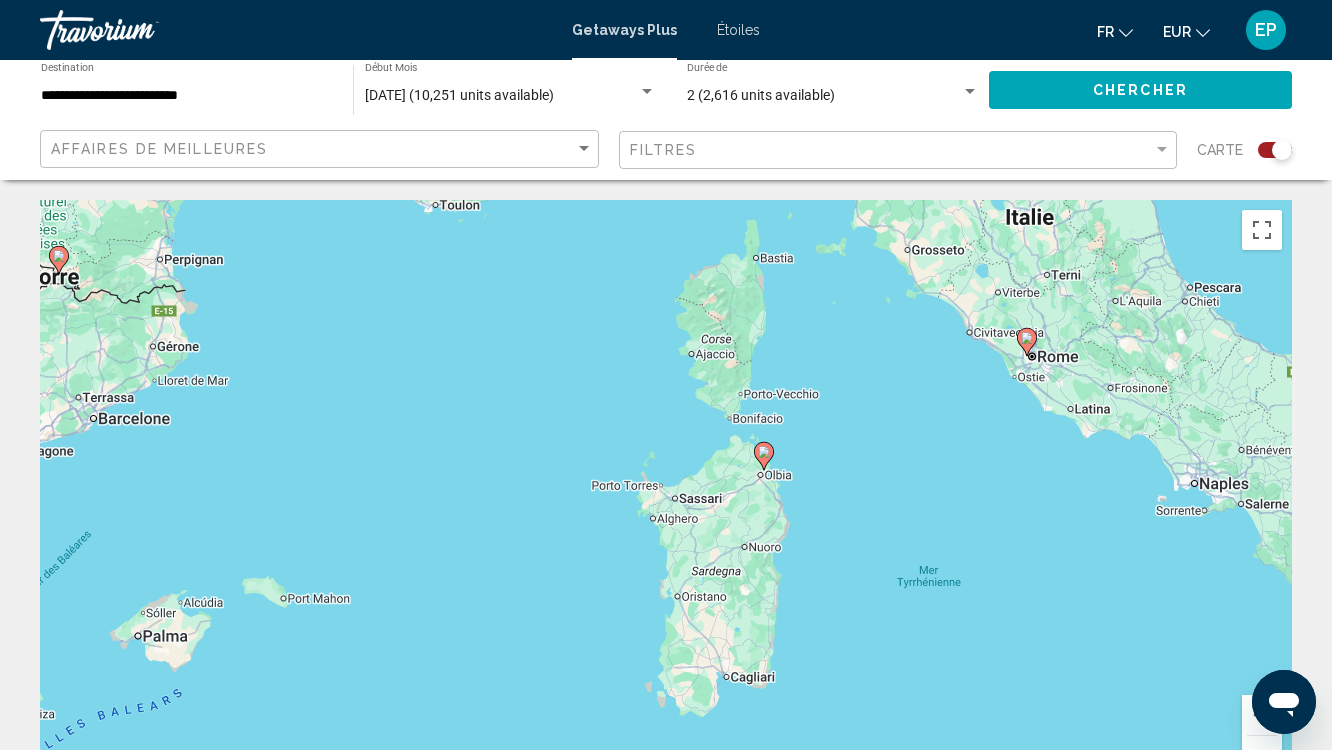 click 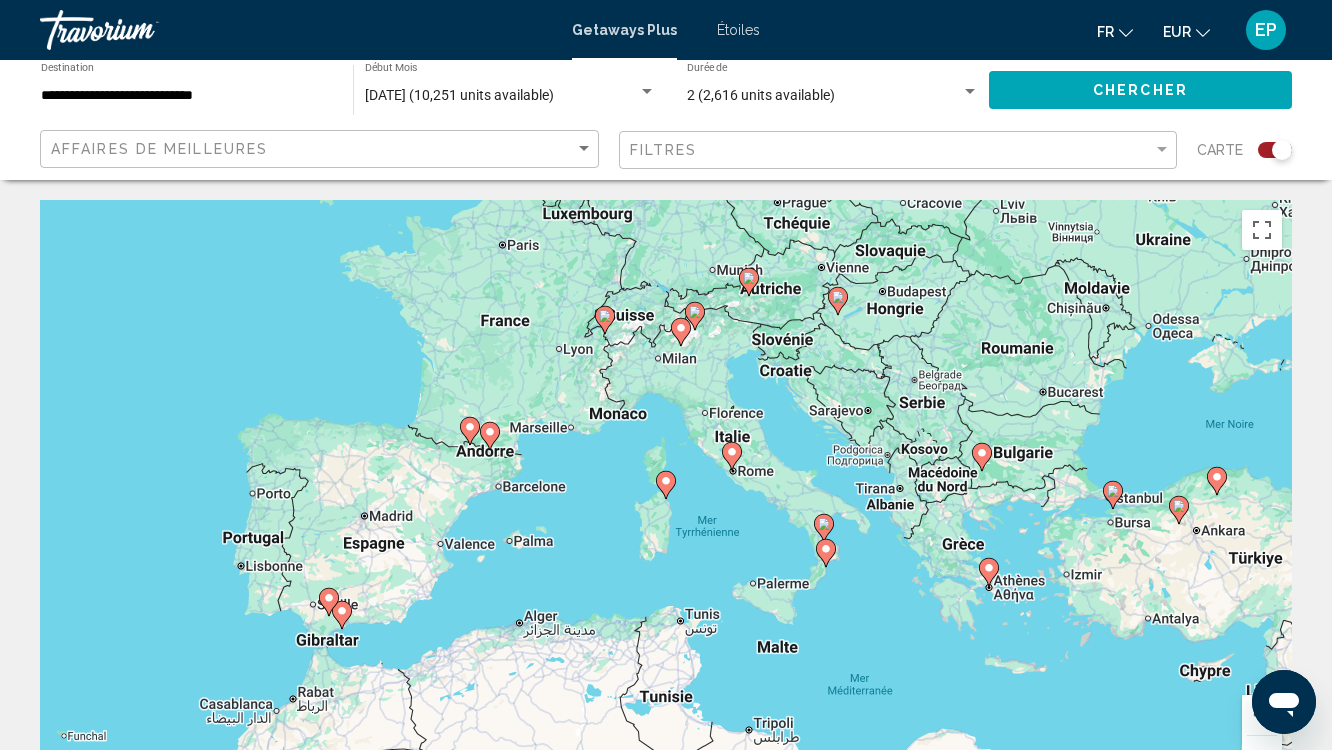 click 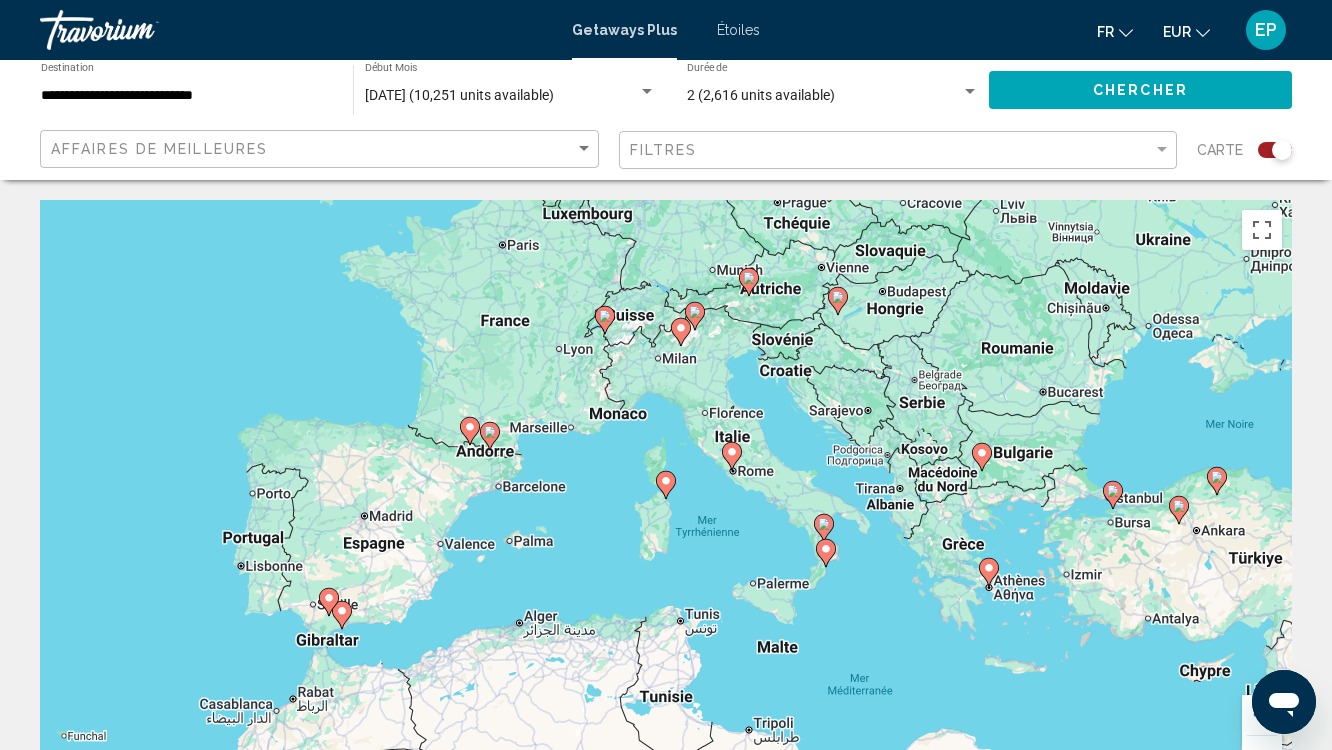 type on "**********" 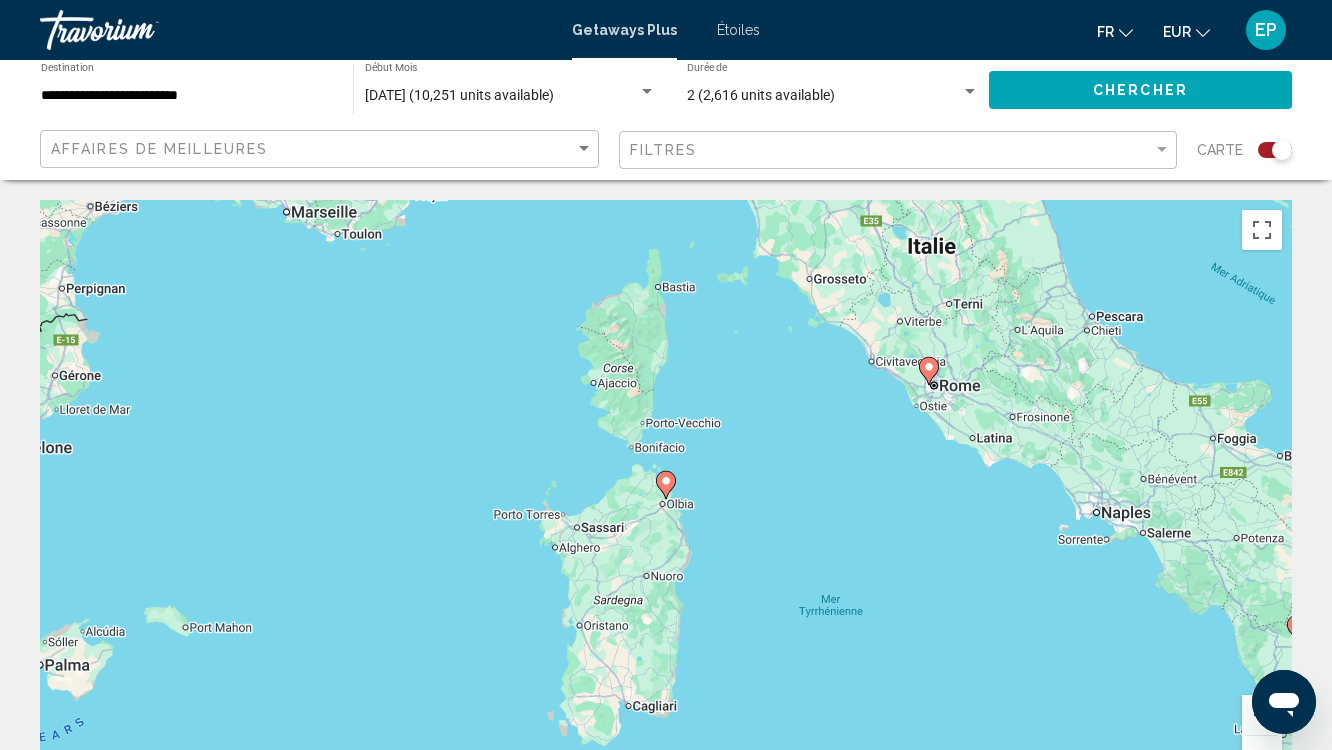 click 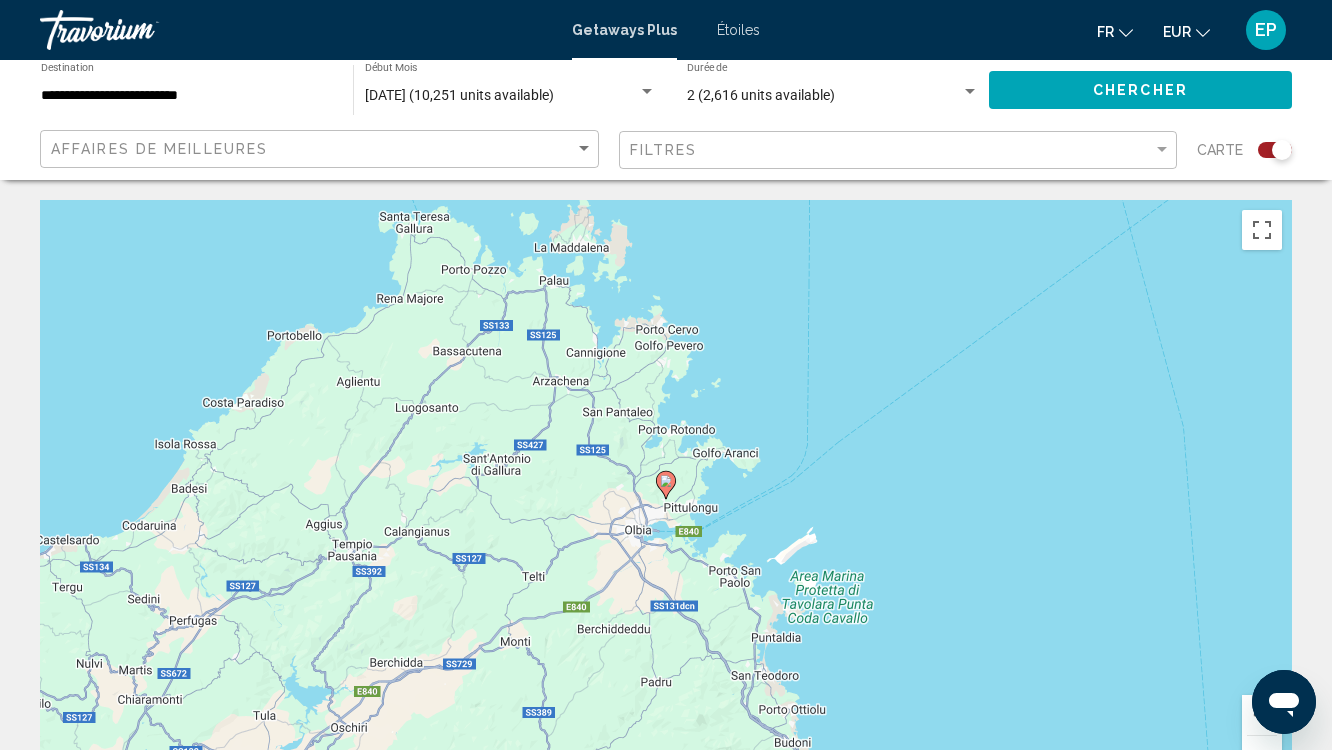 click 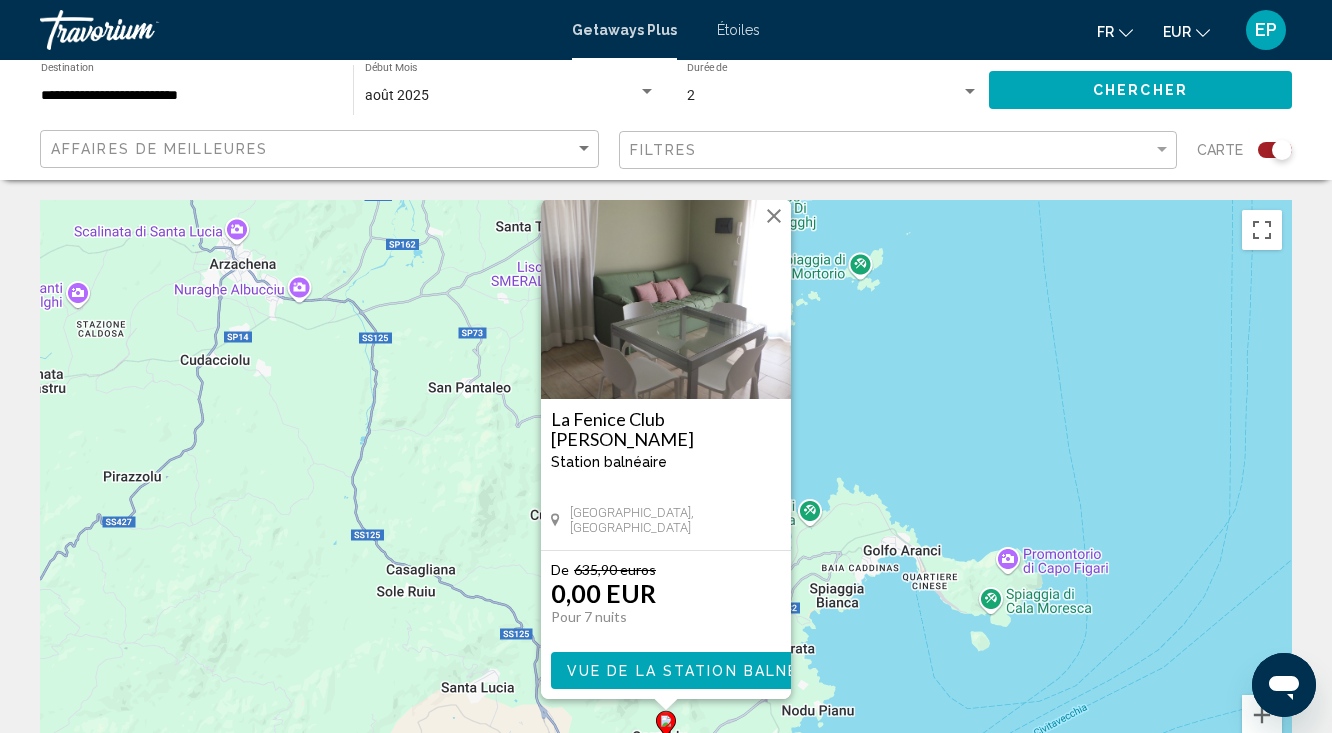 click on "Vue de la station balnéaire" at bounding box center [701, 671] 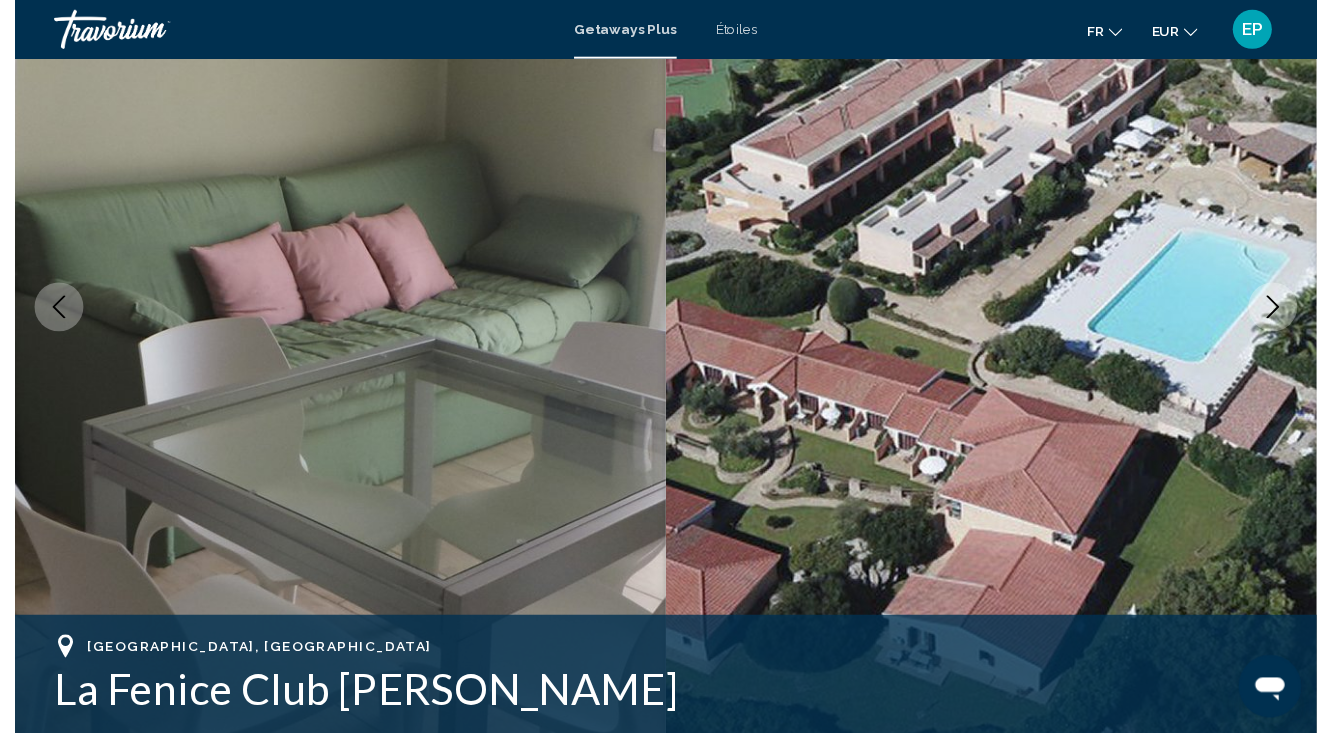 scroll, scrollTop: 0, scrollLeft: 0, axis: both 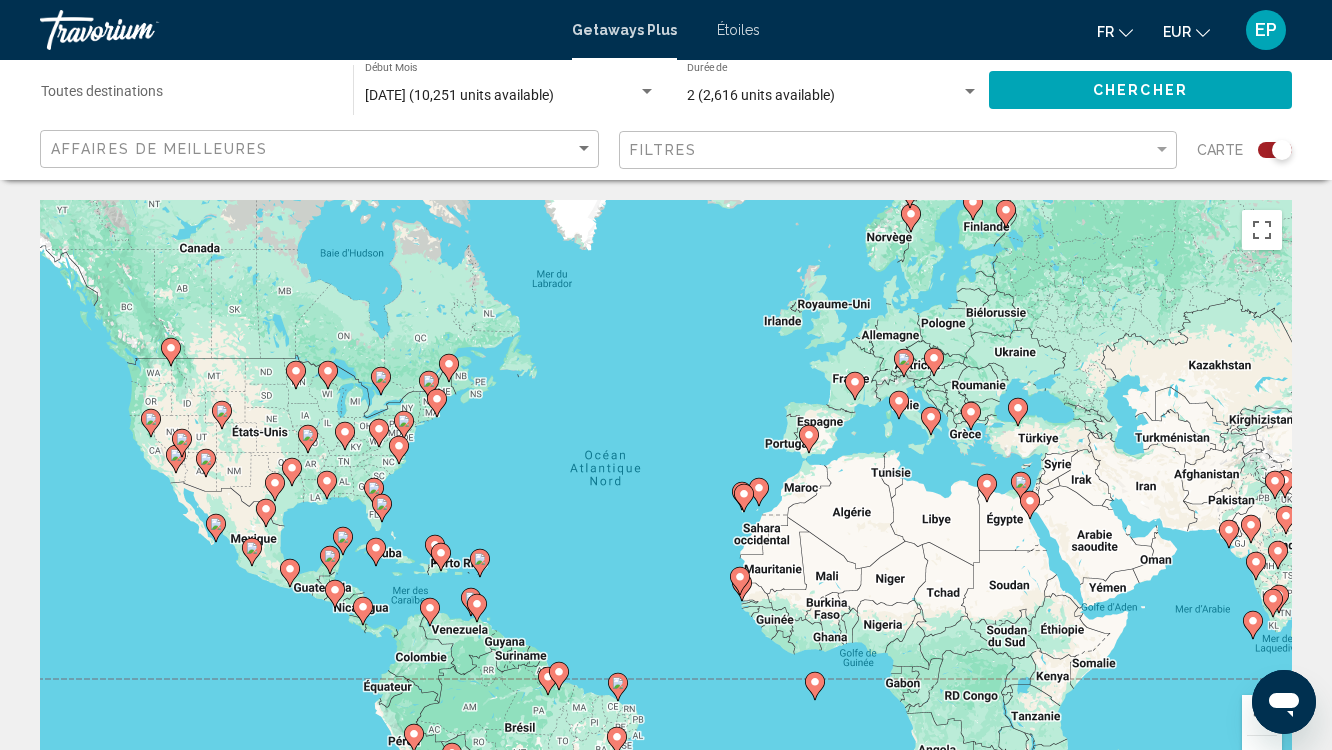 click 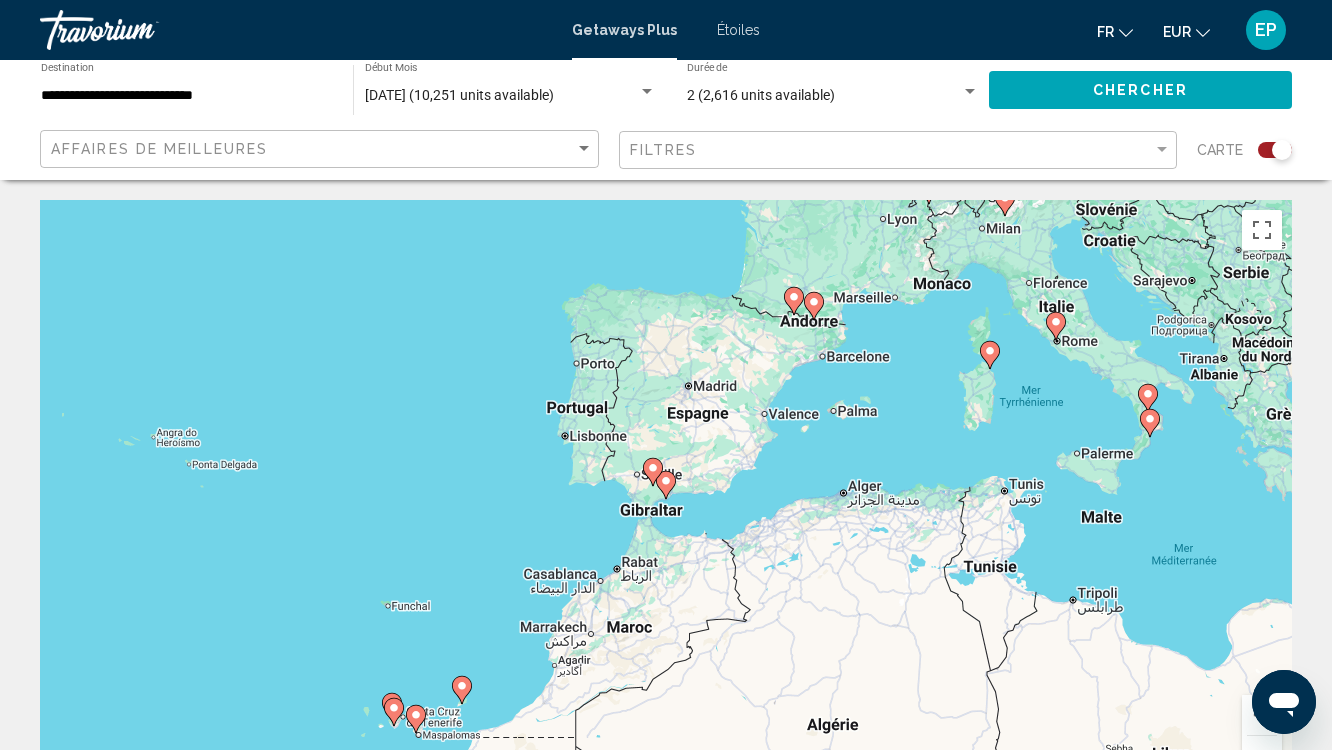 click 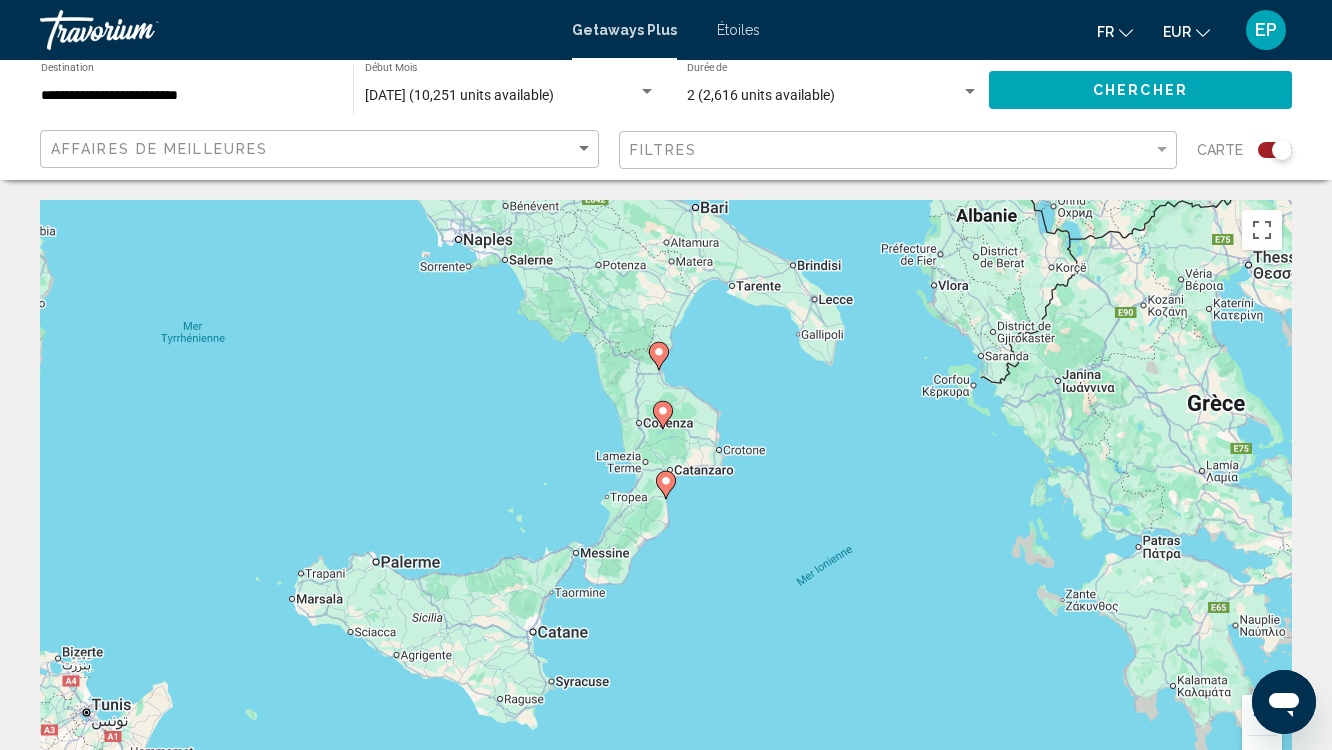 click 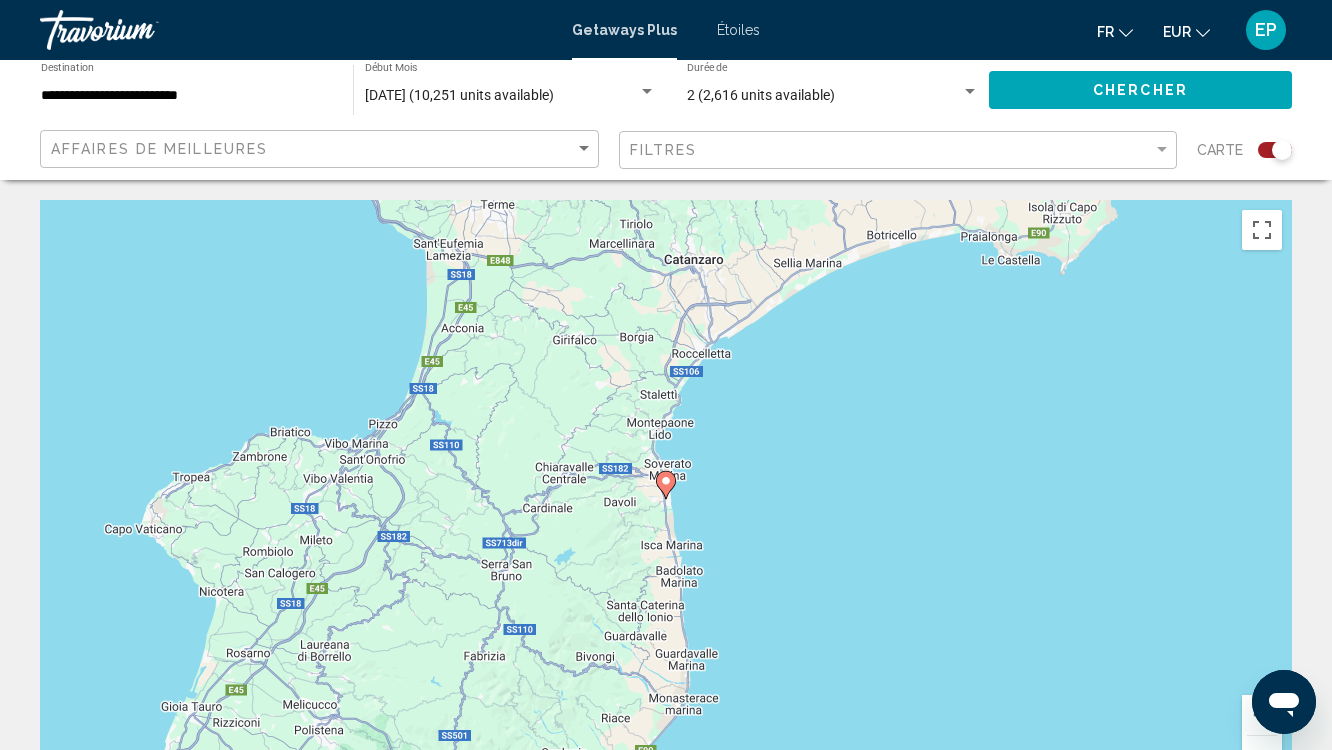 click 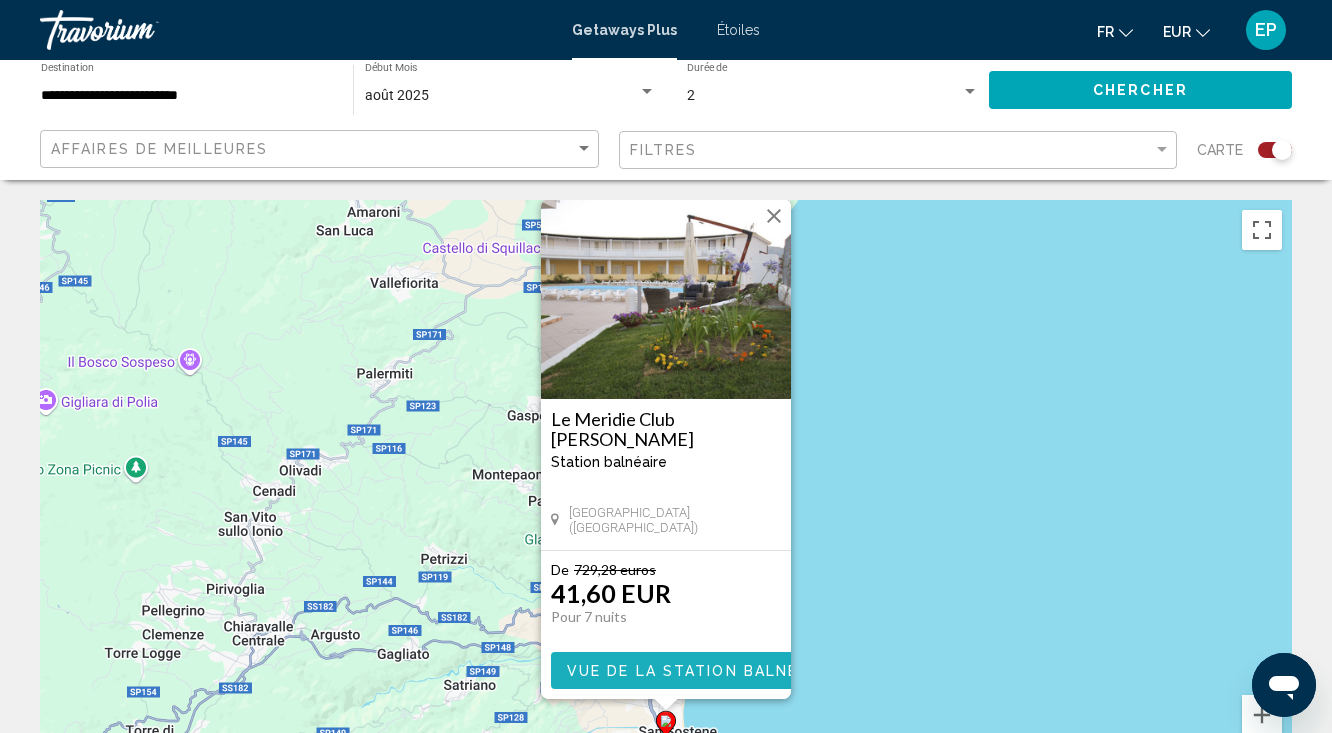 click on "Vue de la station balnéaire" at bounding box center (701, 671) 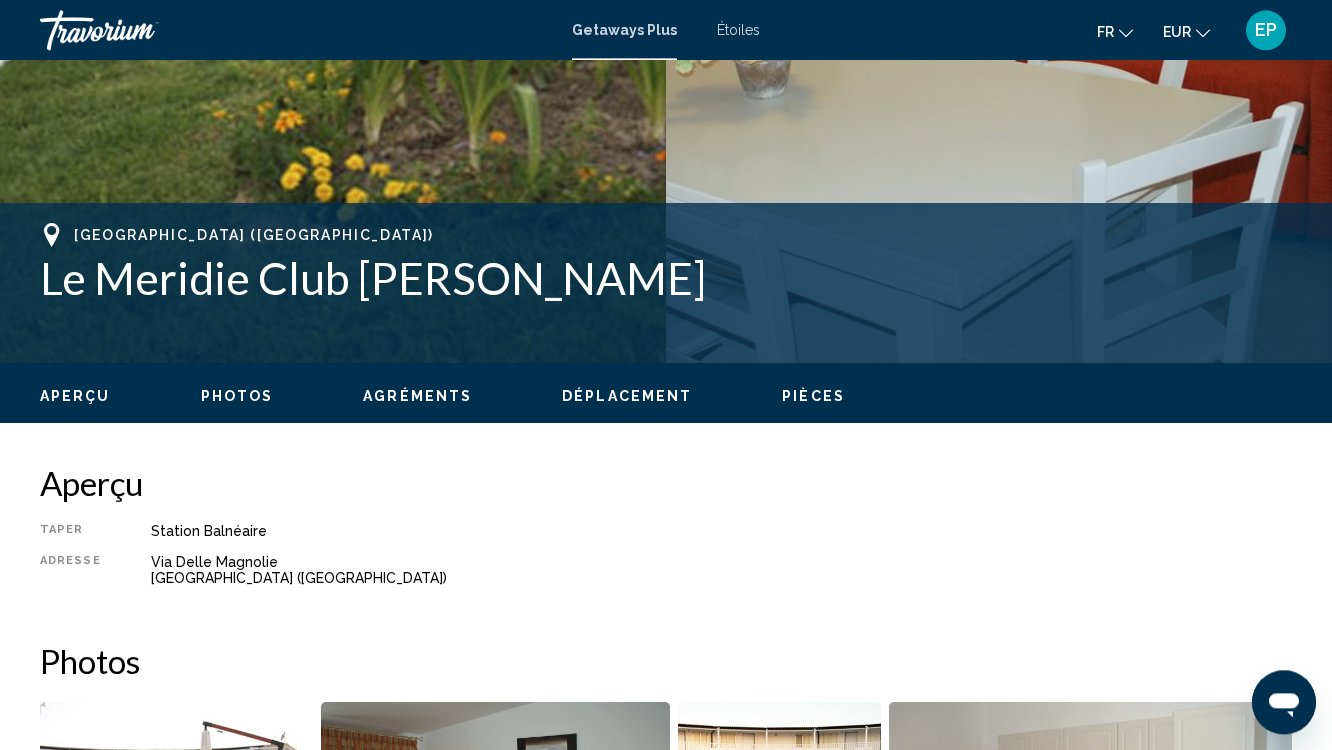 scroll, scrollTop: 596, scrollLeft: 0, axis: vertical 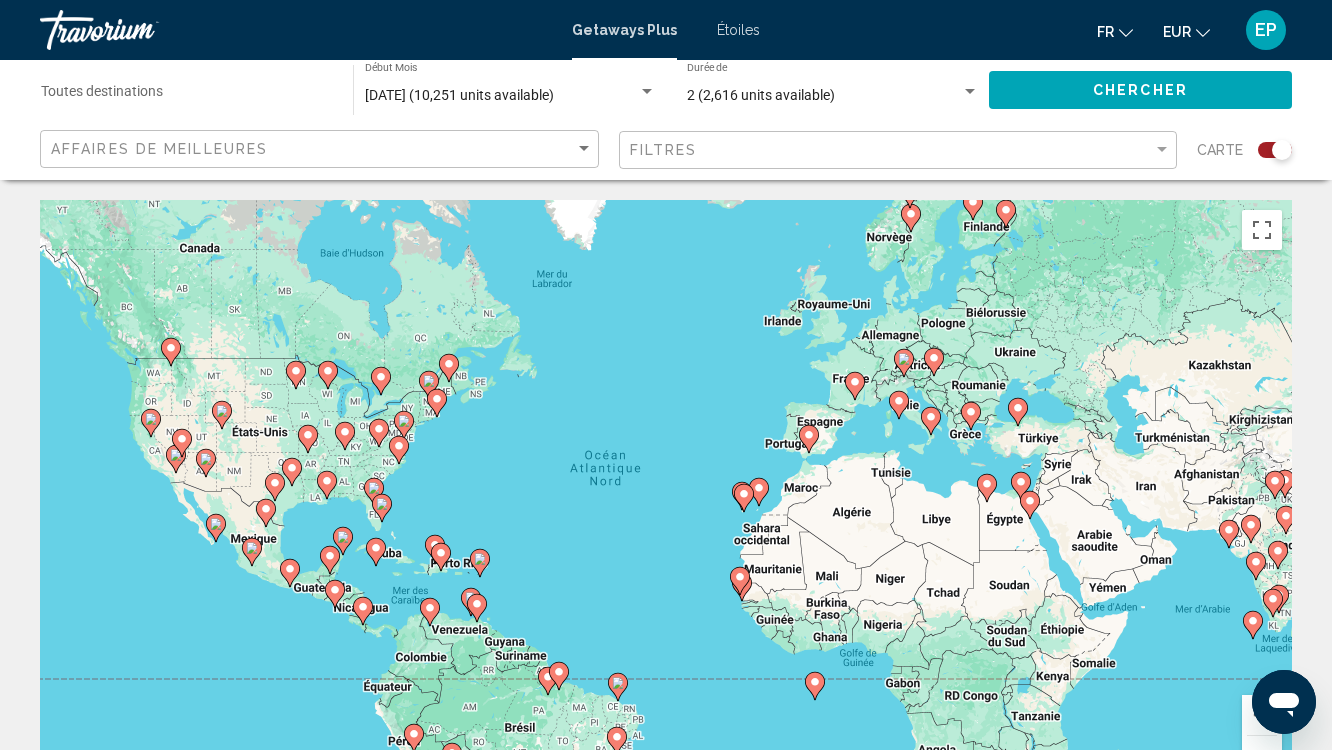 click 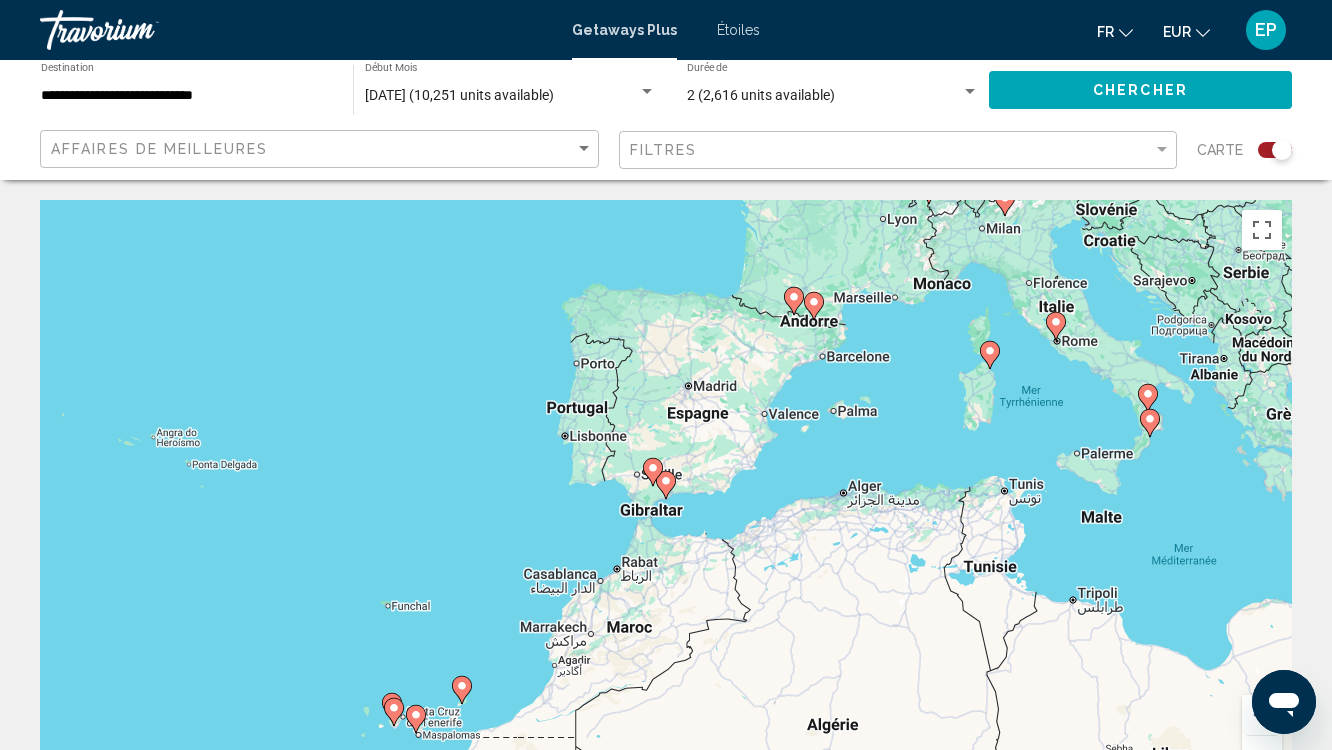 click 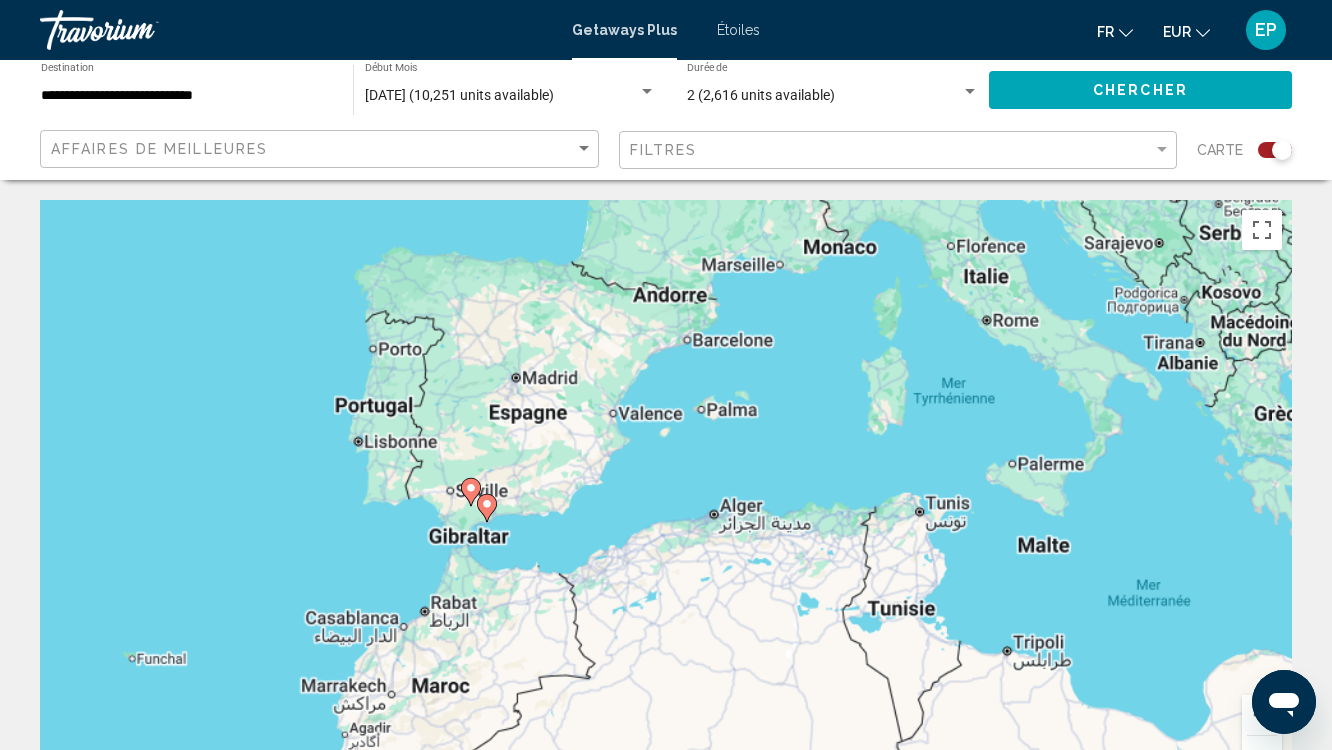 type on "**********" 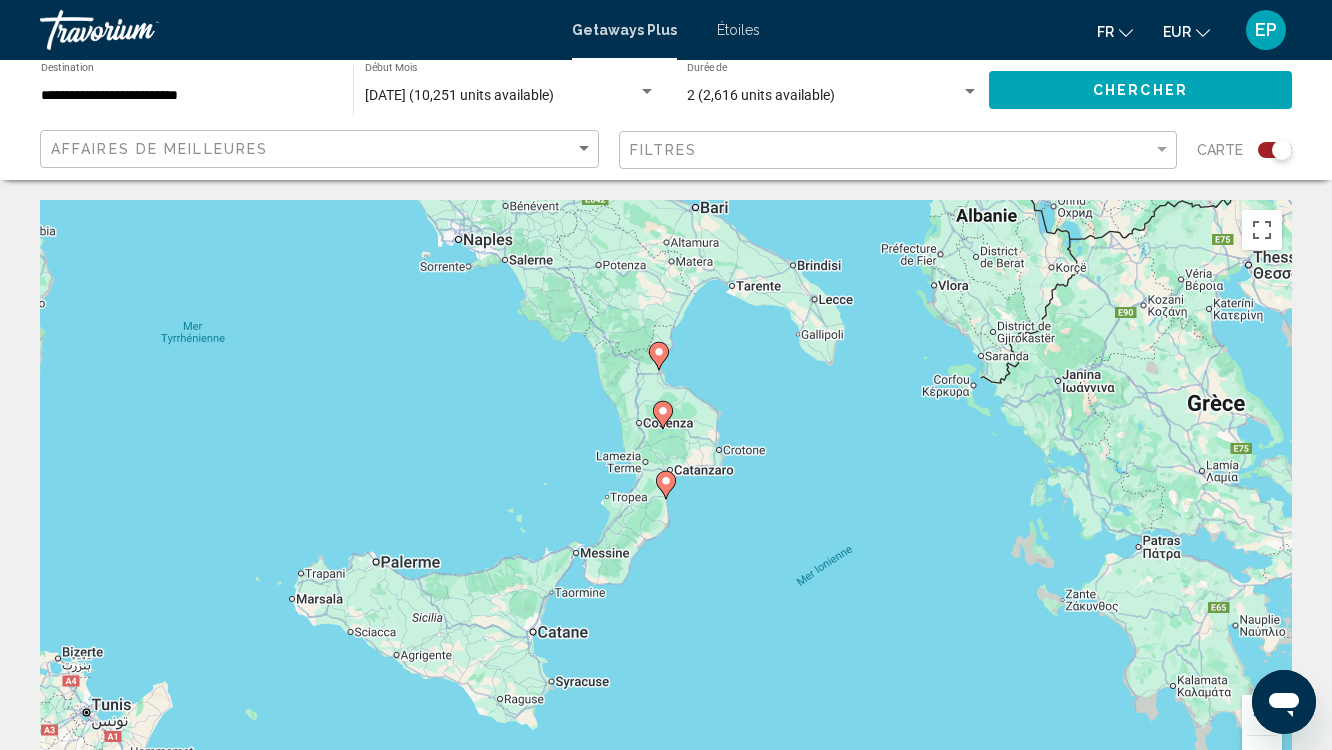 click 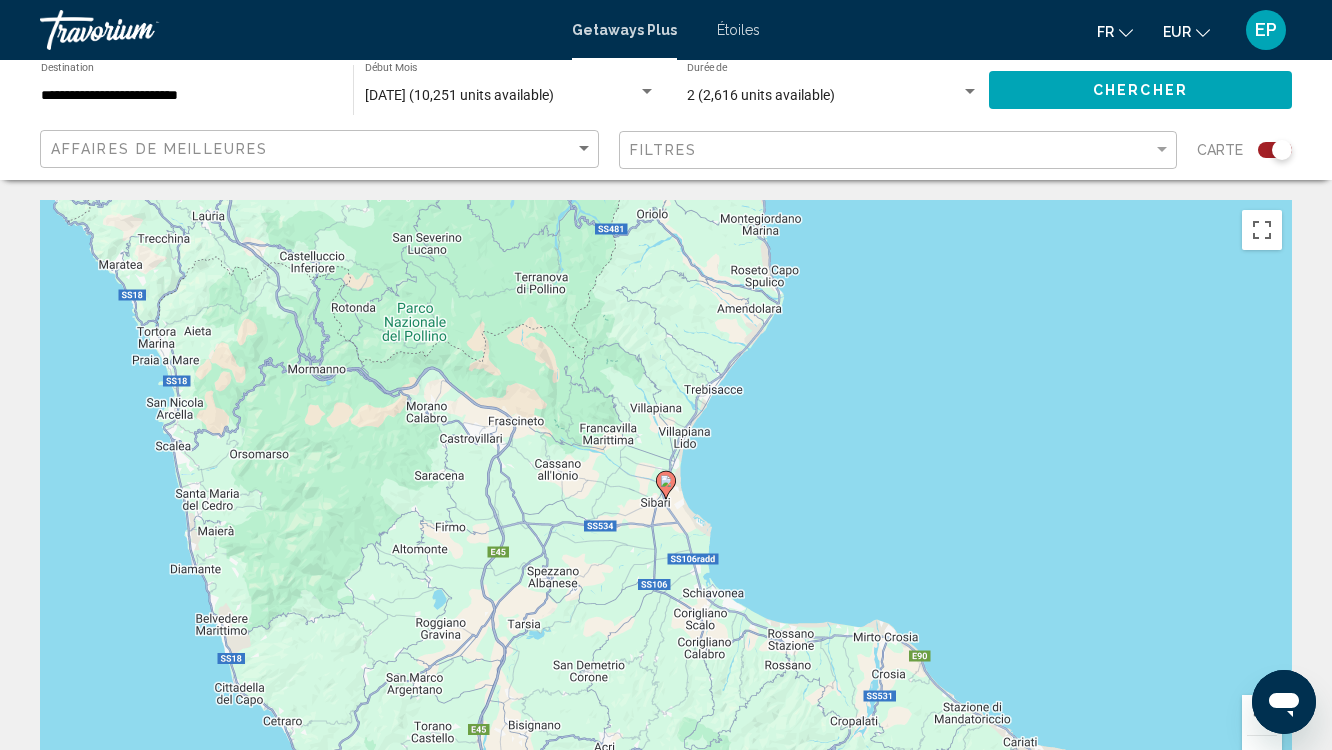 click 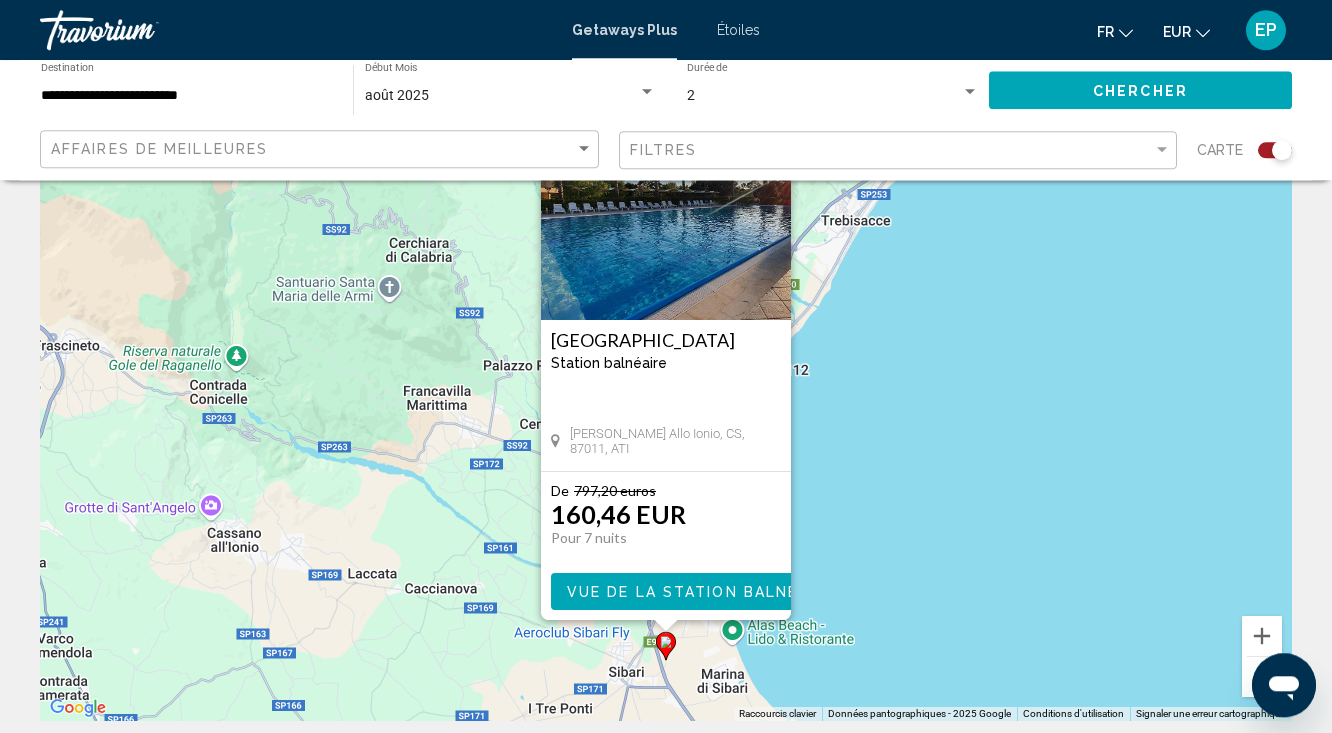 scroll, scrollTop: 105, scrollLeft: 0, axis: vertical 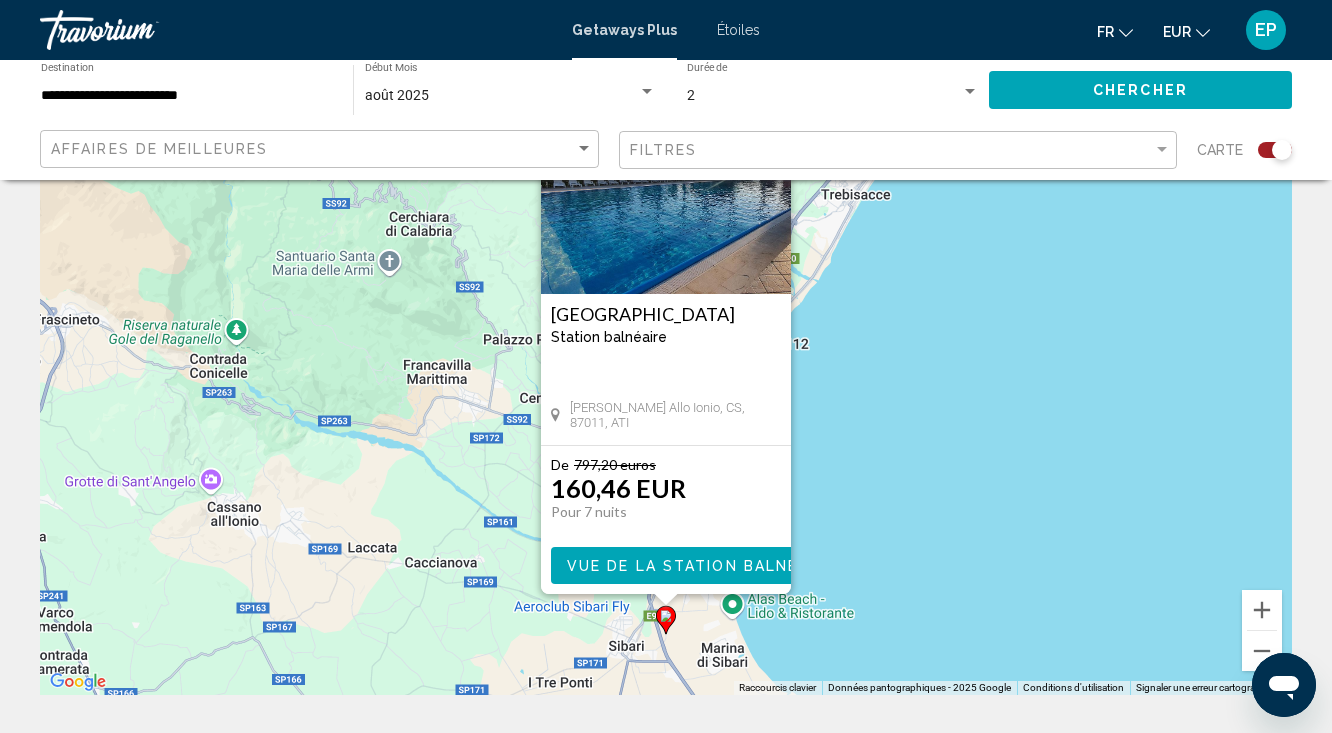 click on "Vue de la station balnéaire" at bounding box center (701, 566) 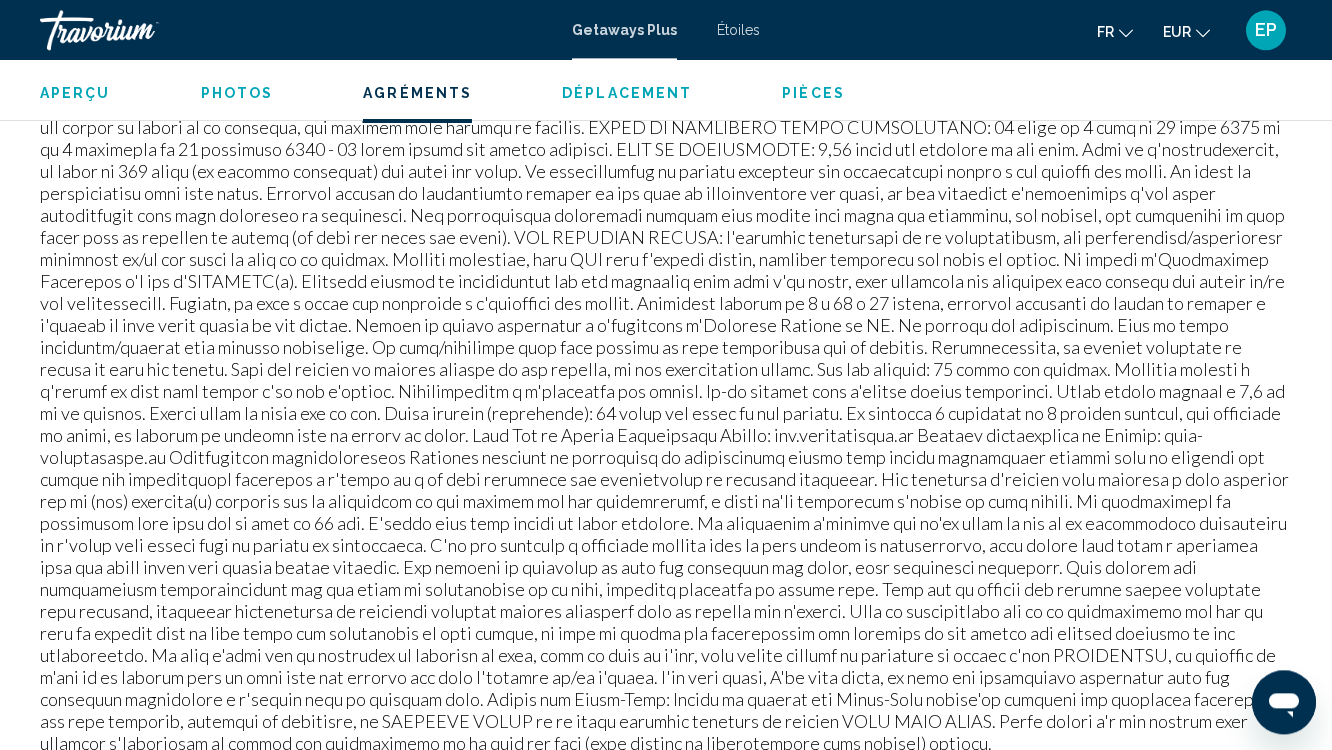 scroll, scrollTop: 2922, scrollLeft: 0, axis: vertical 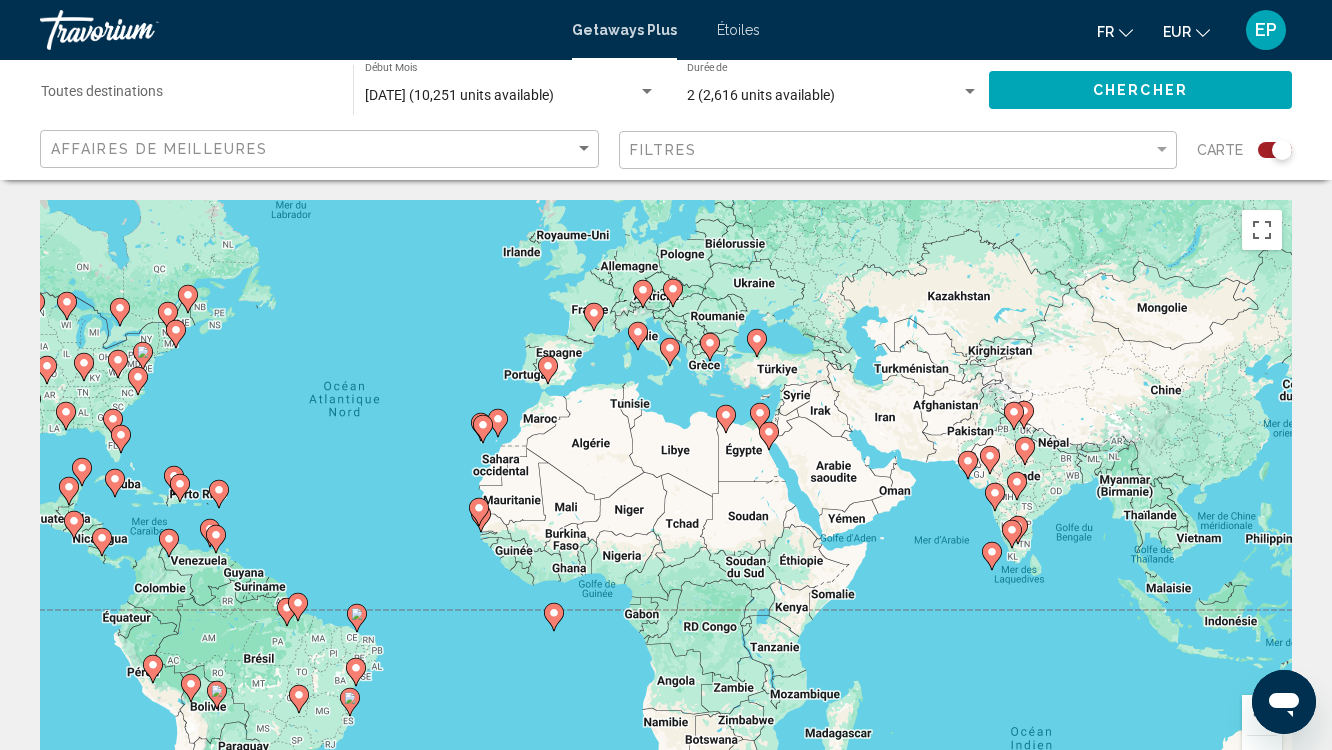 drag, startPoint x: 1154, startPoint y: 581, endPoint x: 1178, endPoint y: 584, distance: 24.186773 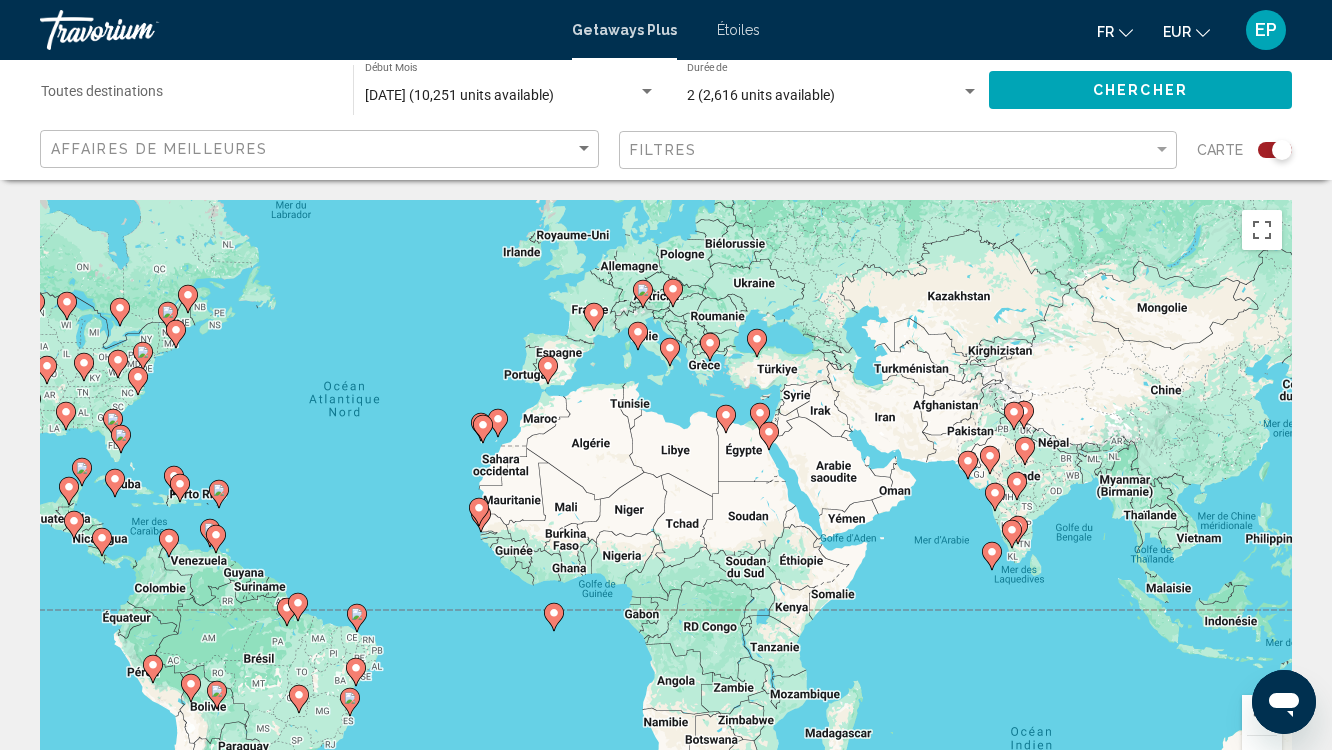 click on "Pour naviguer, appuyez sur les touches fléchées. Pour activer le glissement avec le clavier, appuyez sur Alt-Entrée. Une fois ce mode activé, . moins cléutilisezs fléchées pour la transmission le repère. Pour valider le déplacement, appuyez sur Entrée. Pour annuler, appuyez sur Échap." at bounding box center (666, 500) 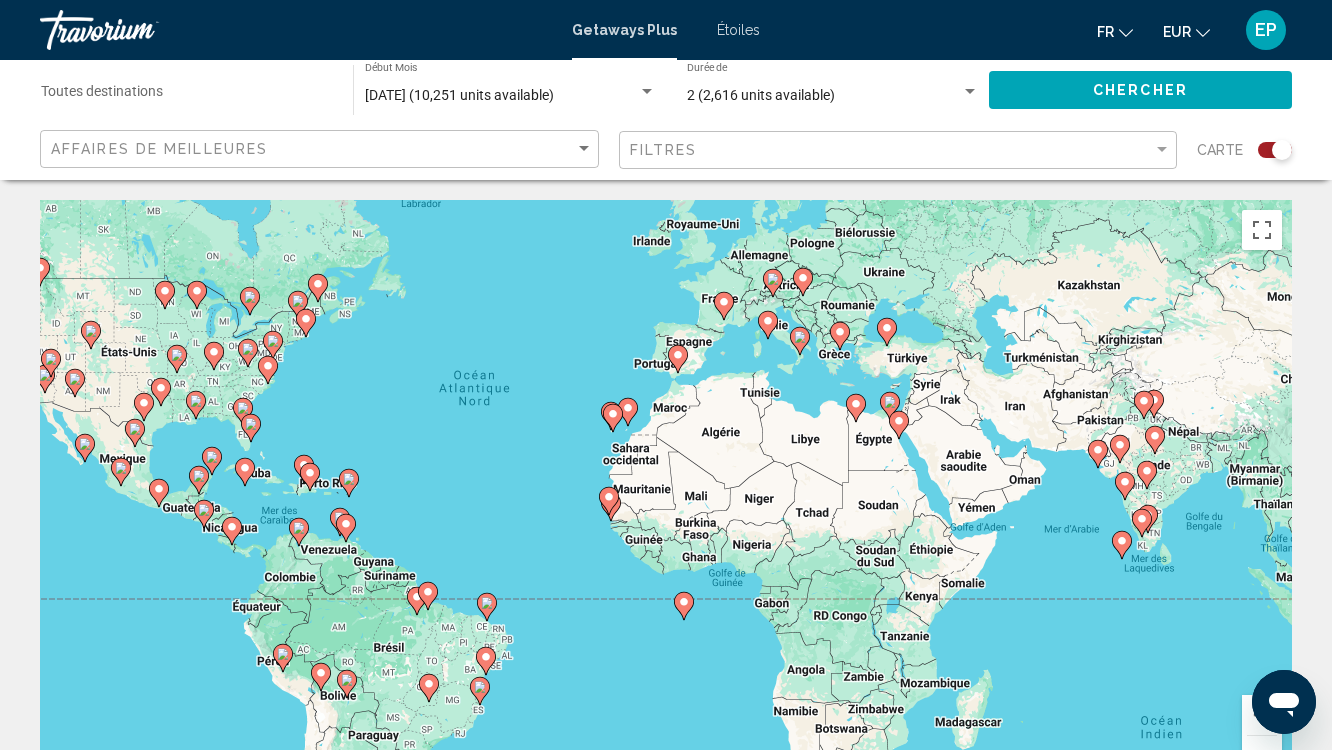 drag, startPoint x: 1014, startPoint y: 616, endPoint x: 1156, endPoint y: 602, distance: 142.68848 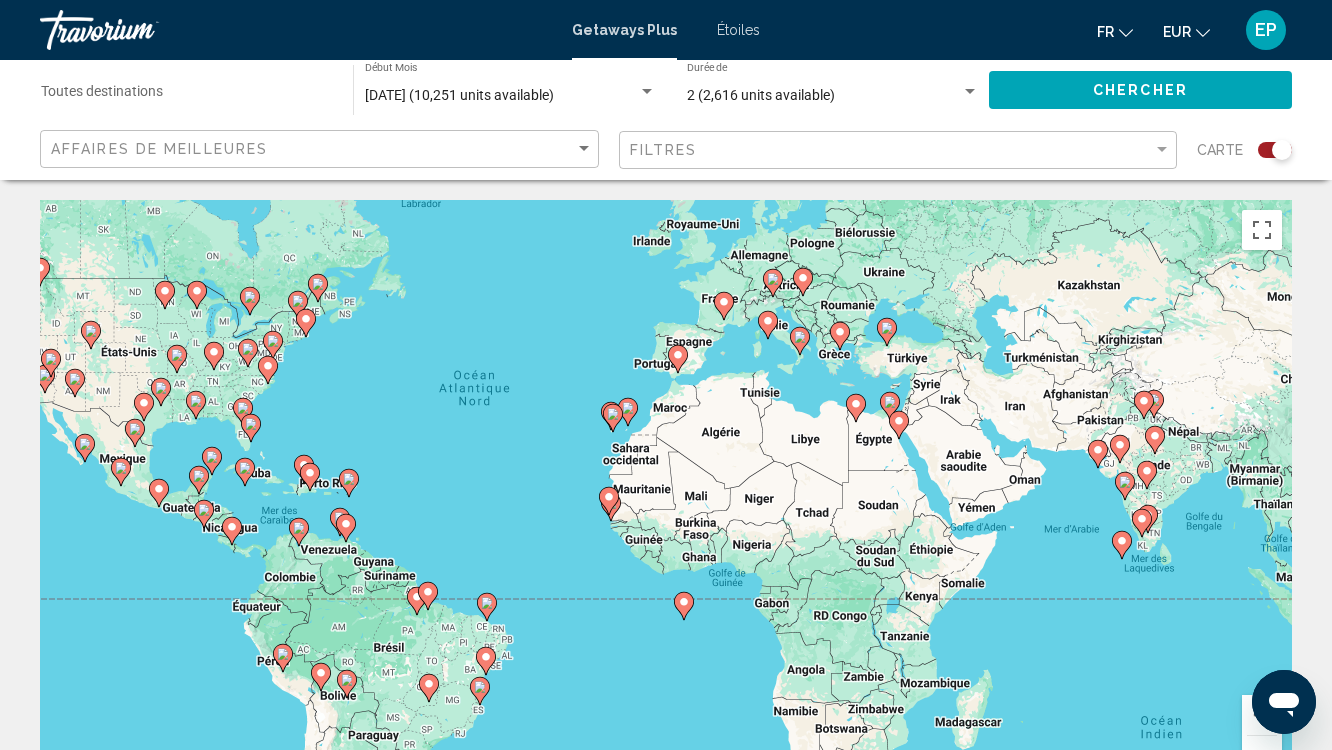 click on "Pour naviguer, appuyez sur les touches fléchées. Pour activer le glissement avec le clavier, appuyez sur Alt-Entrée. Une fois ce mode activé, . moins cléutilisezs fléchées pour la transmission le repère. Pour valider le déplacement, appuyez sur Entrée. Pour annuler, appuyez sur Échap." at bounding box center (666, 500) 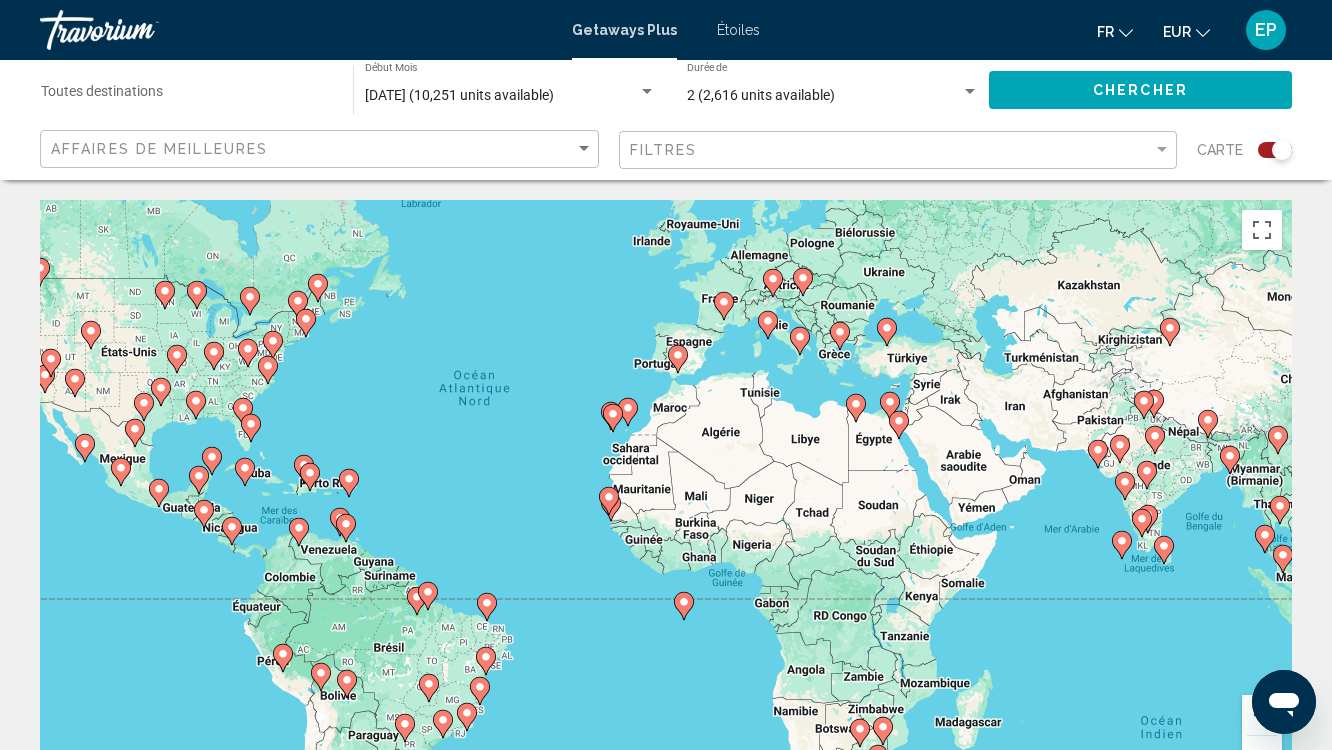drag, startPoint x: 816, startPoint y: 526, endPoint x: 821, endPoint y: 553, distance: 27.45906 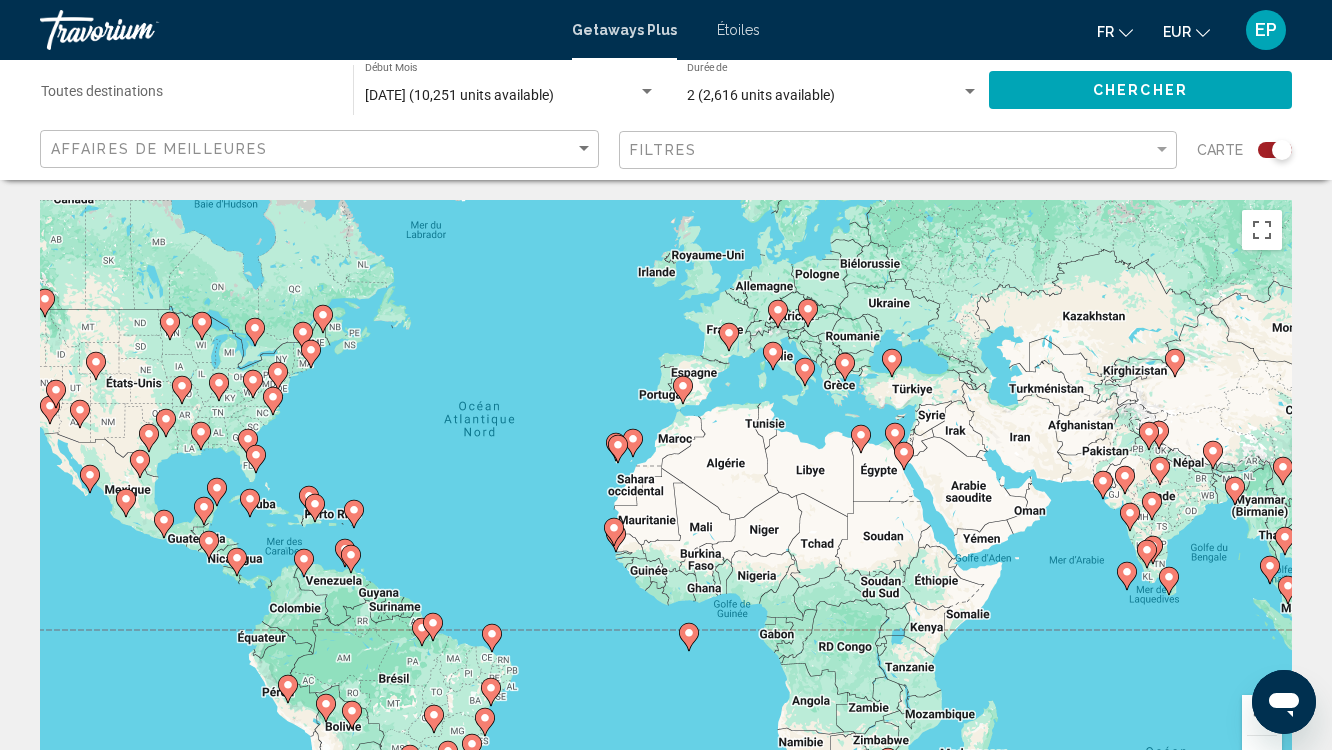 click 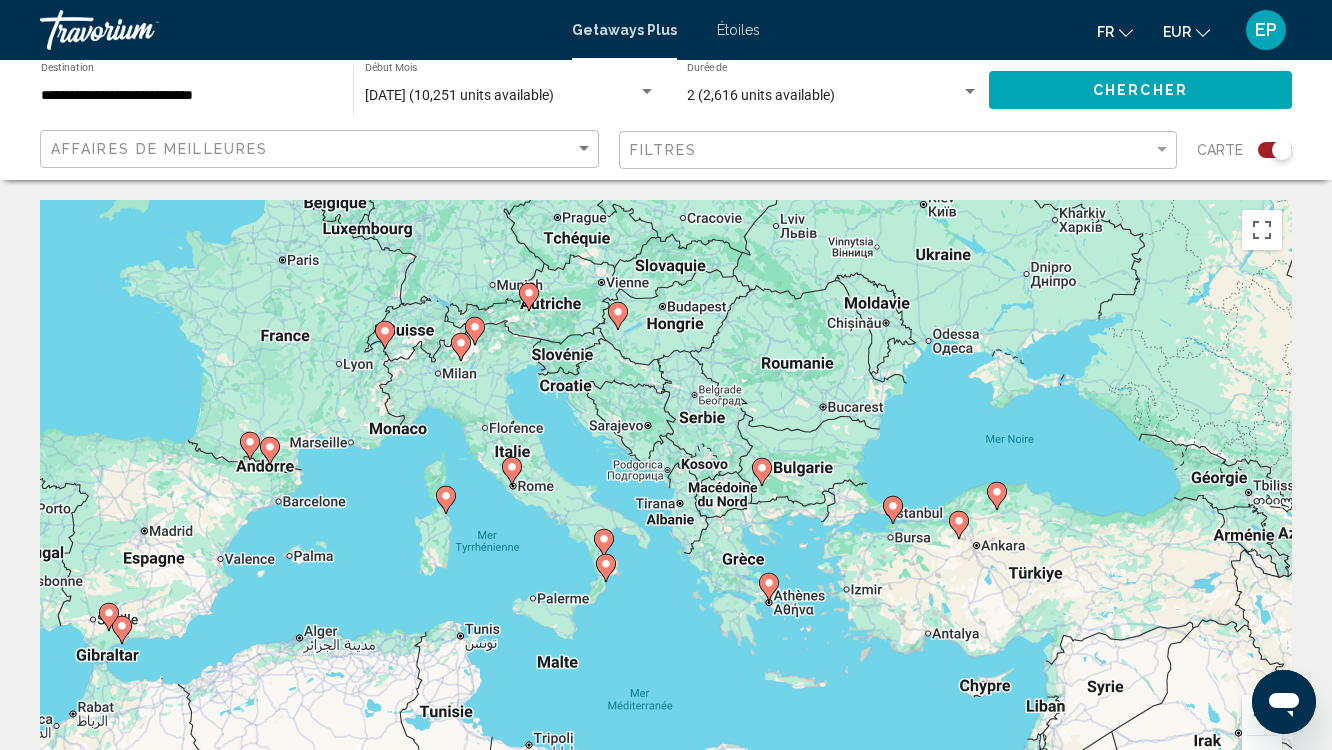 drag, startPoint x: 84, startPoint y: 354, endPoint x: 314, endPoint y: 379, distance: 231.3547 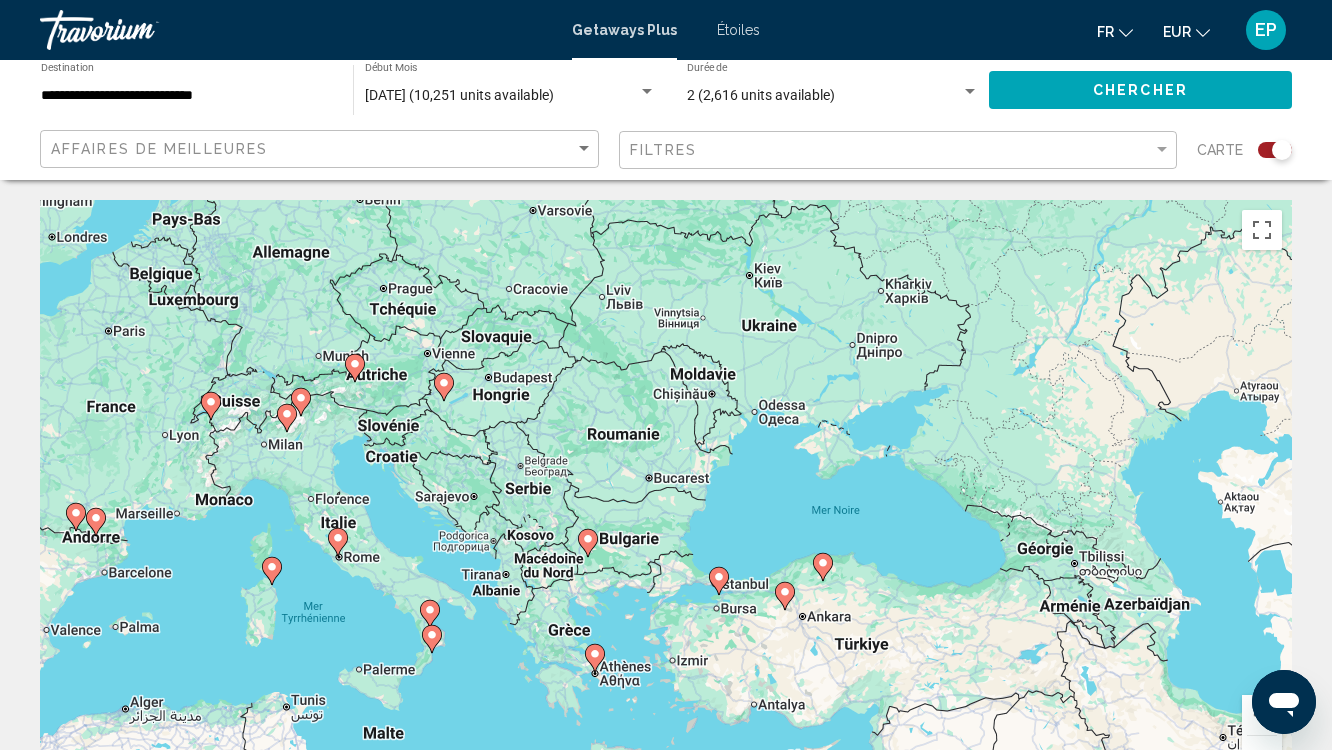 drag, startPoint x: 782, startPoint y: 466, endPoint x: 603, endPoint y: 540, distance: 193.69305 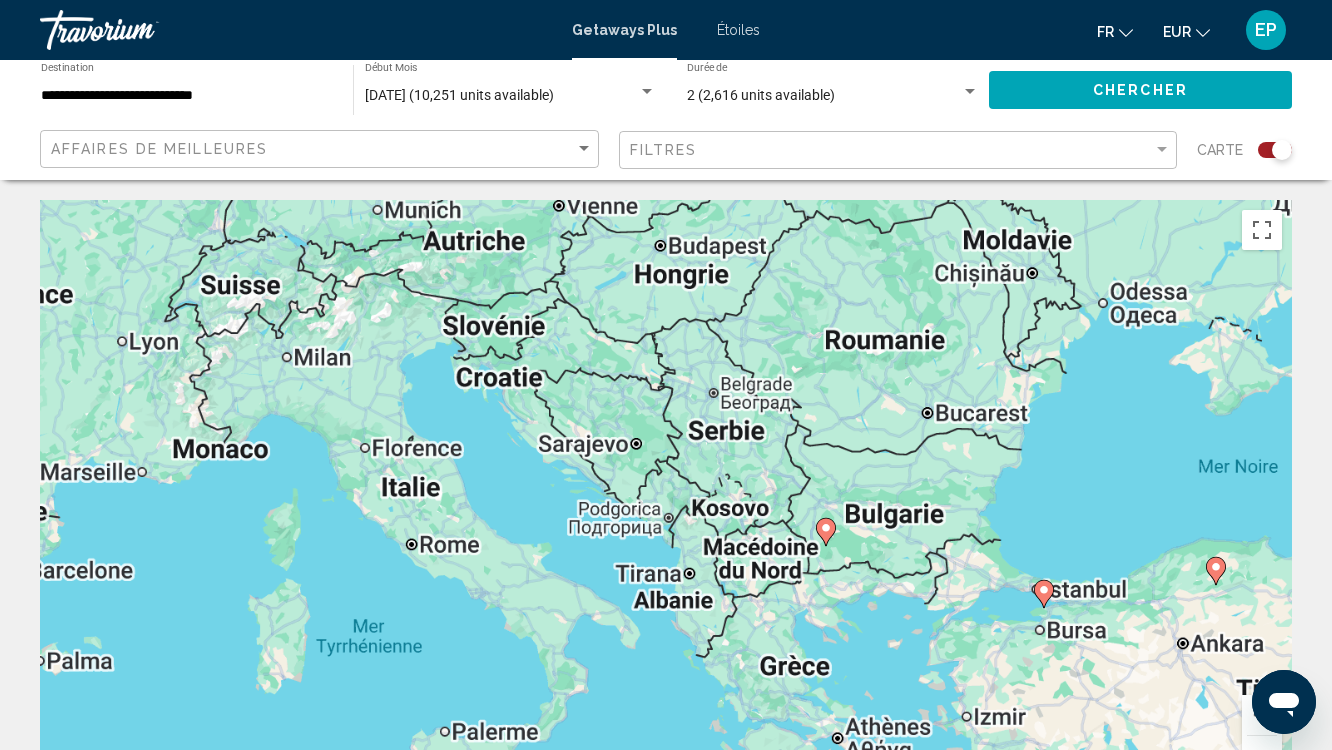 type on "**********" 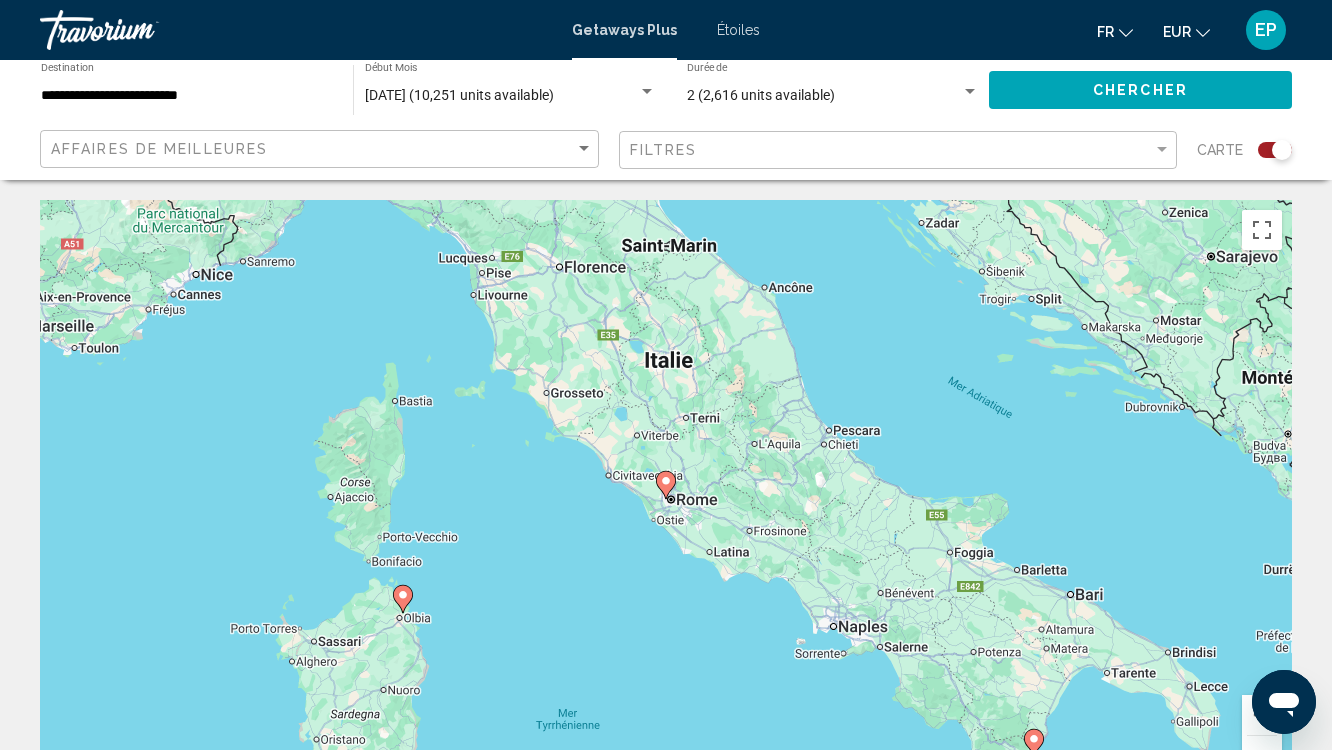 click 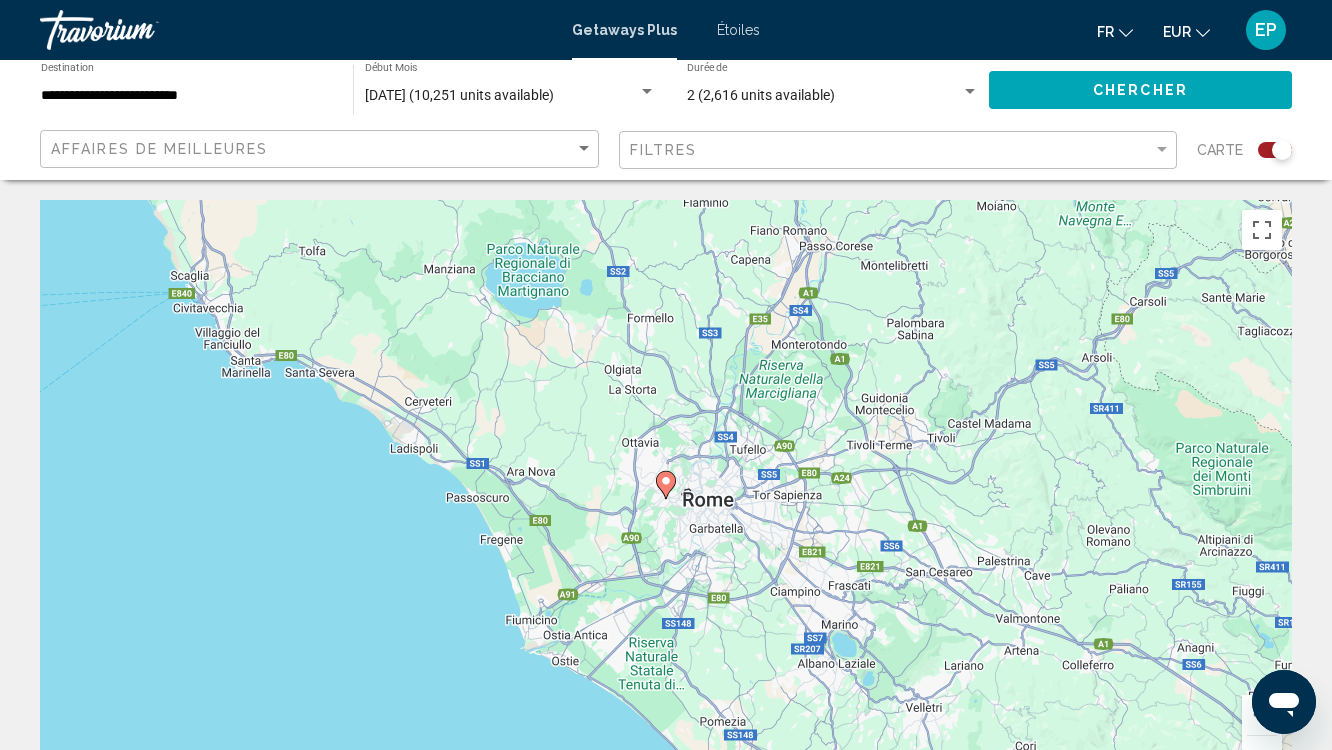 click 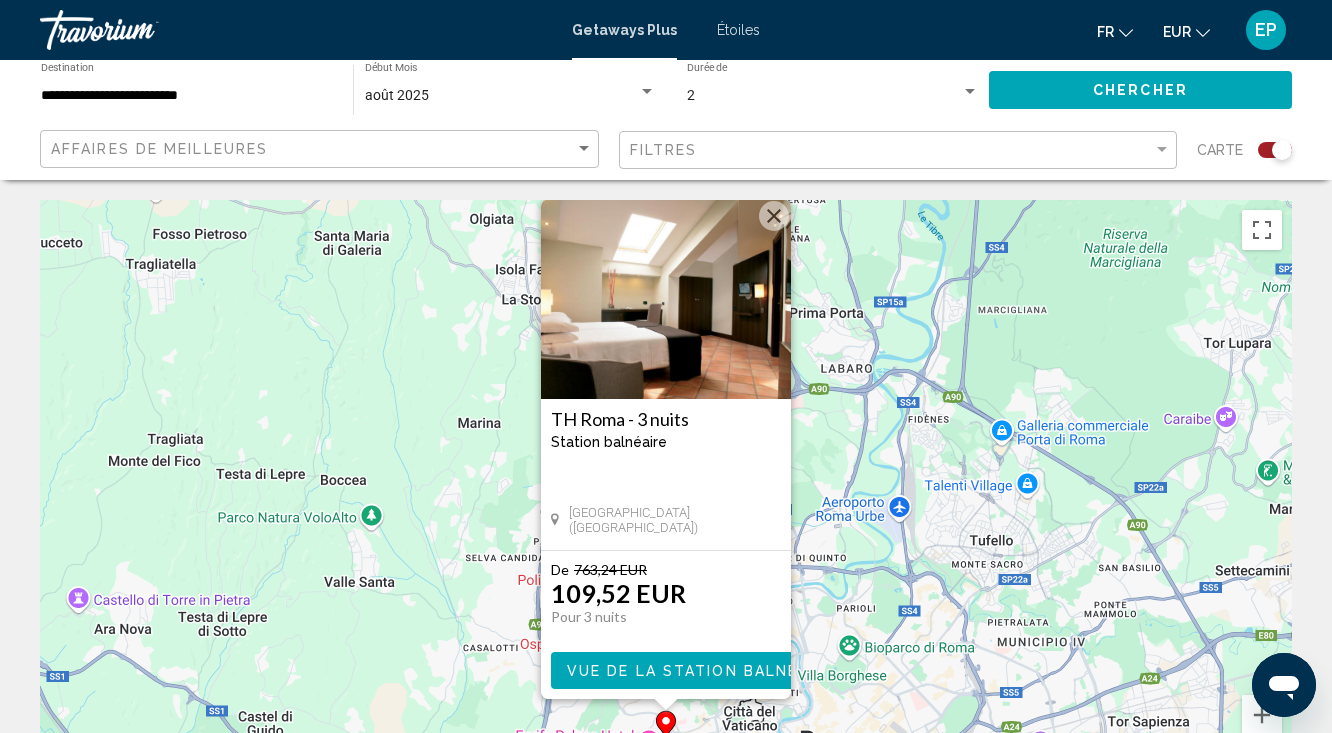 click on "Vue de la station balnéaire" at bounding box center (701, 671) 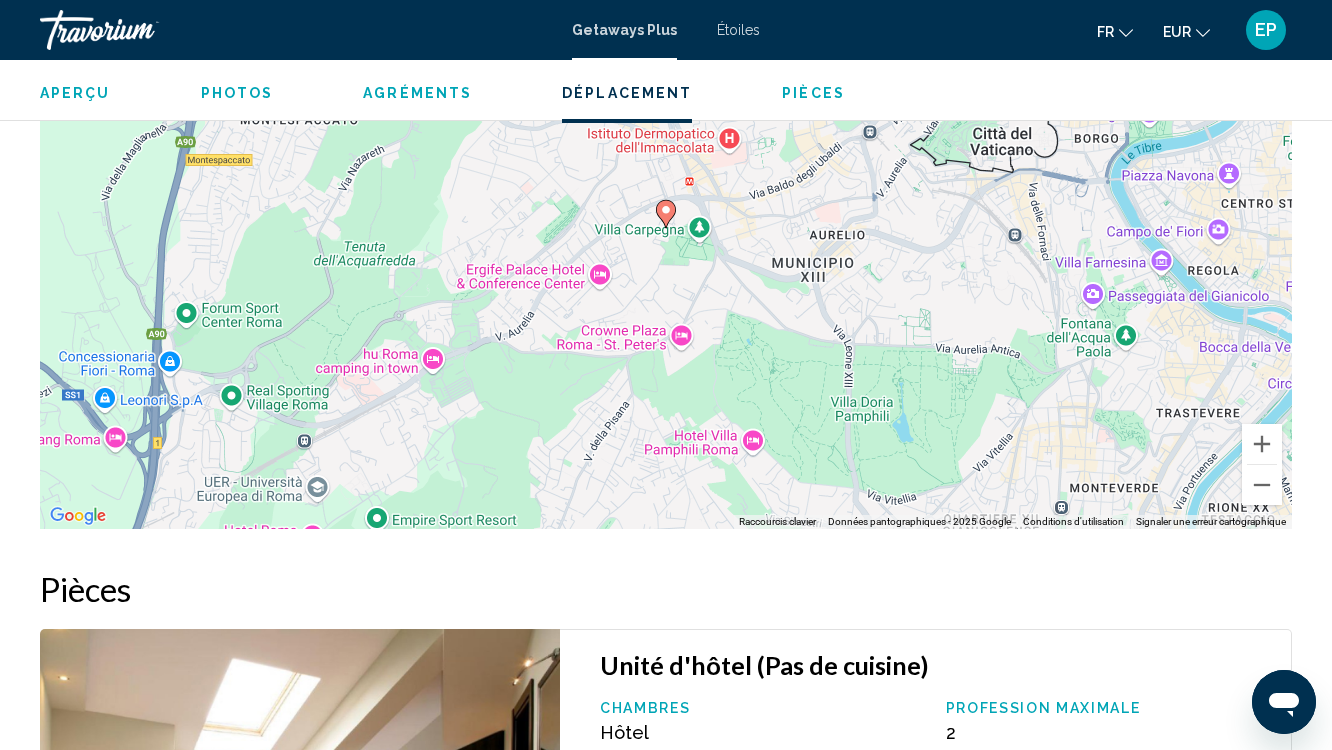 scroll, scrollTop: 2847, scrollLeft: 0, axis: vertical 